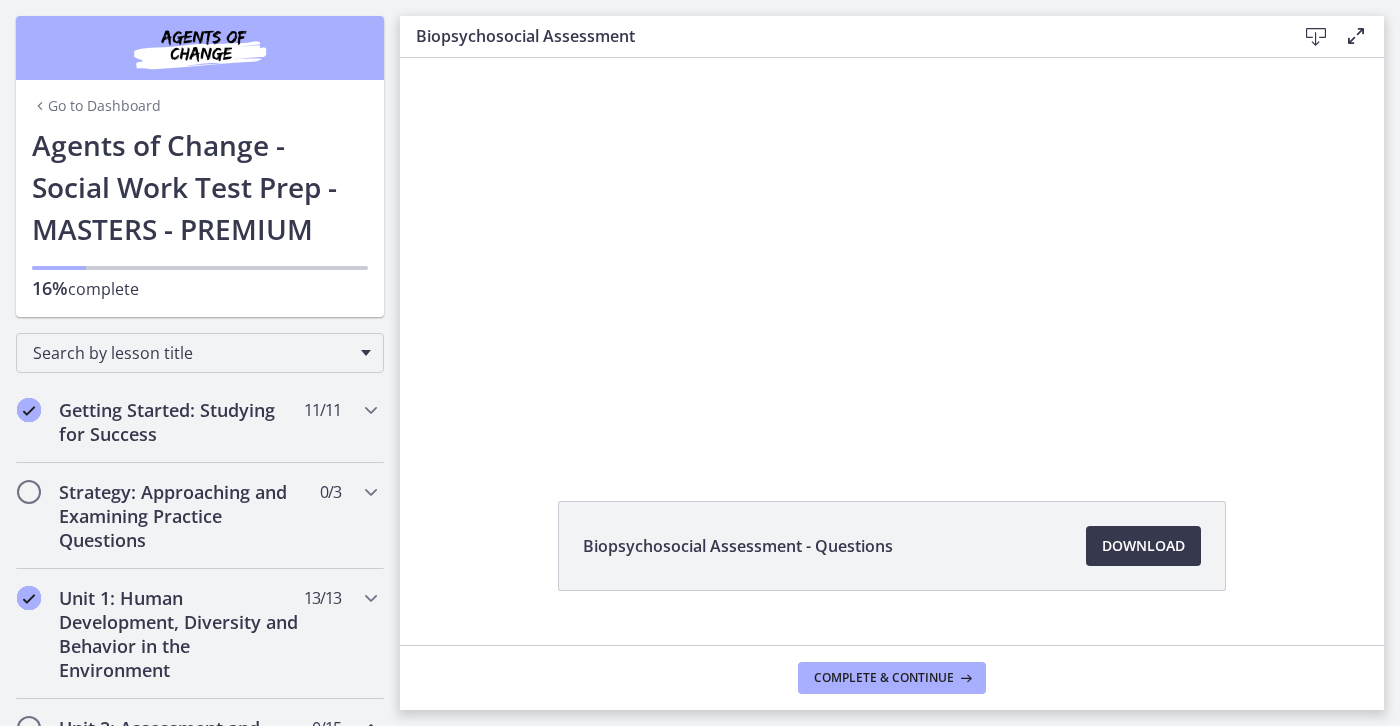 scroll, scrollTop: 0, scrollLeft: 0, axis: both 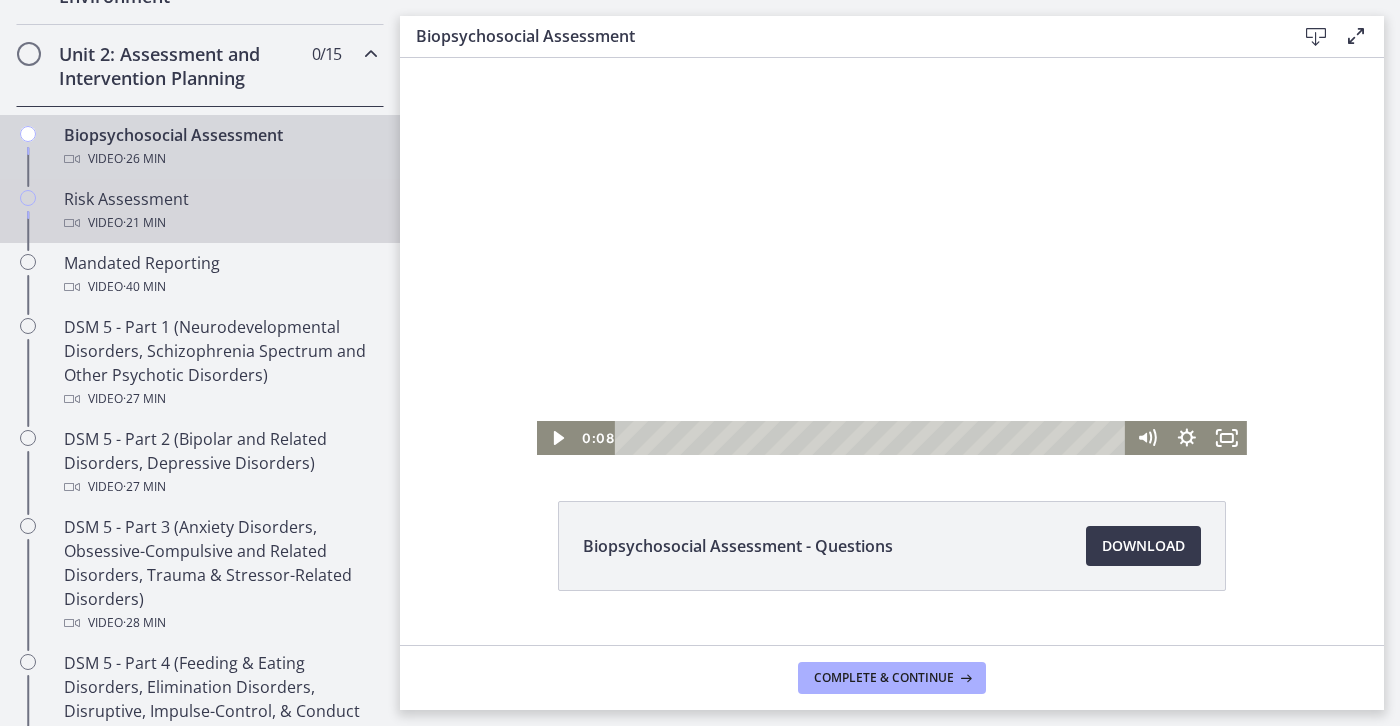 click on "Risk Assessment
Video
·  21 min" at bounding box center [220, 211] 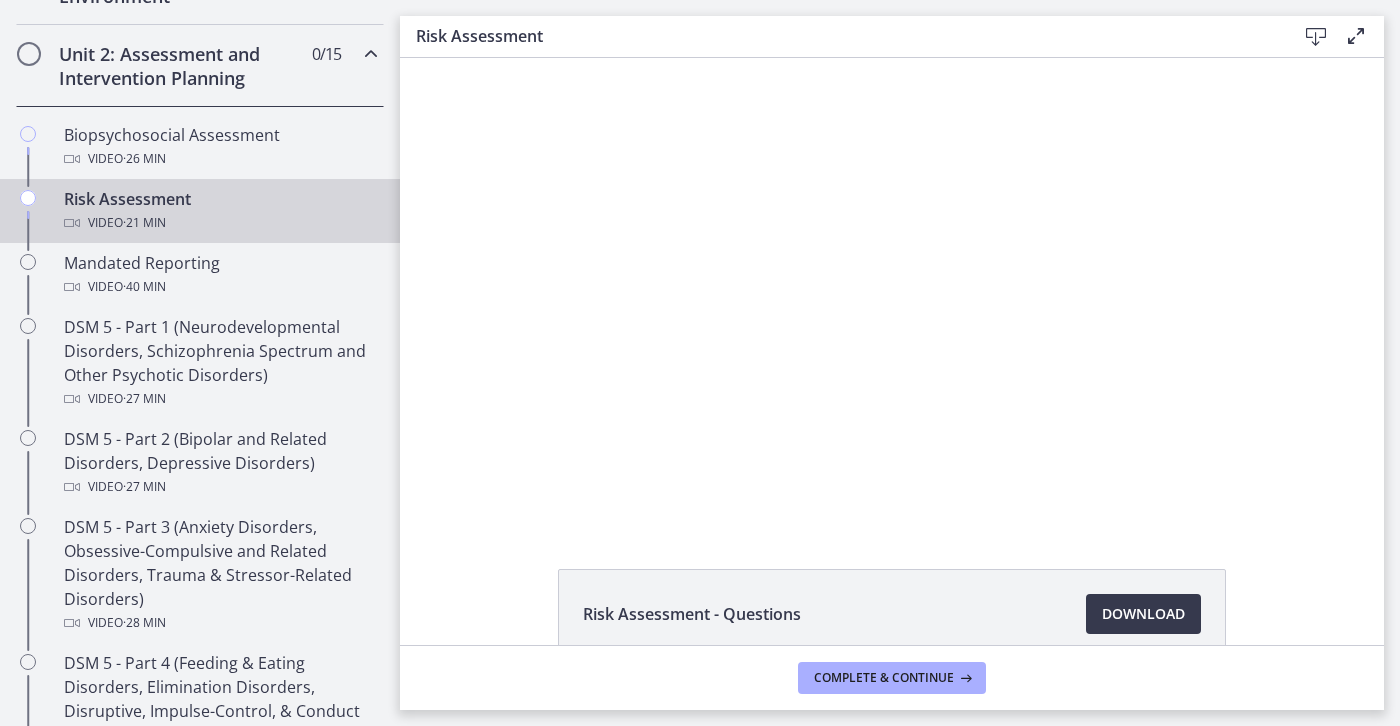 scroll, scrollTop: 0, scrollLeft: 0, axis: both 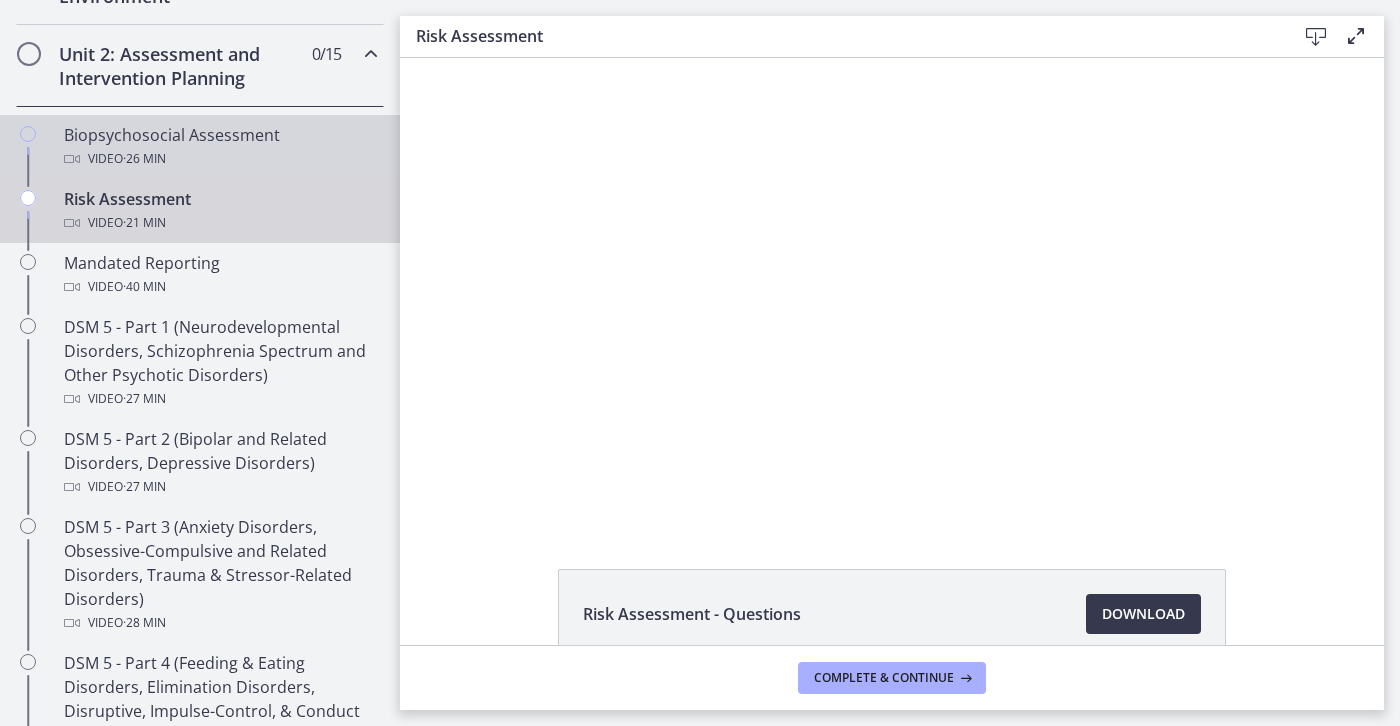 click on "Biopsychosocial Assessment
Video
·  26 min" at bounding box center [220, 147] 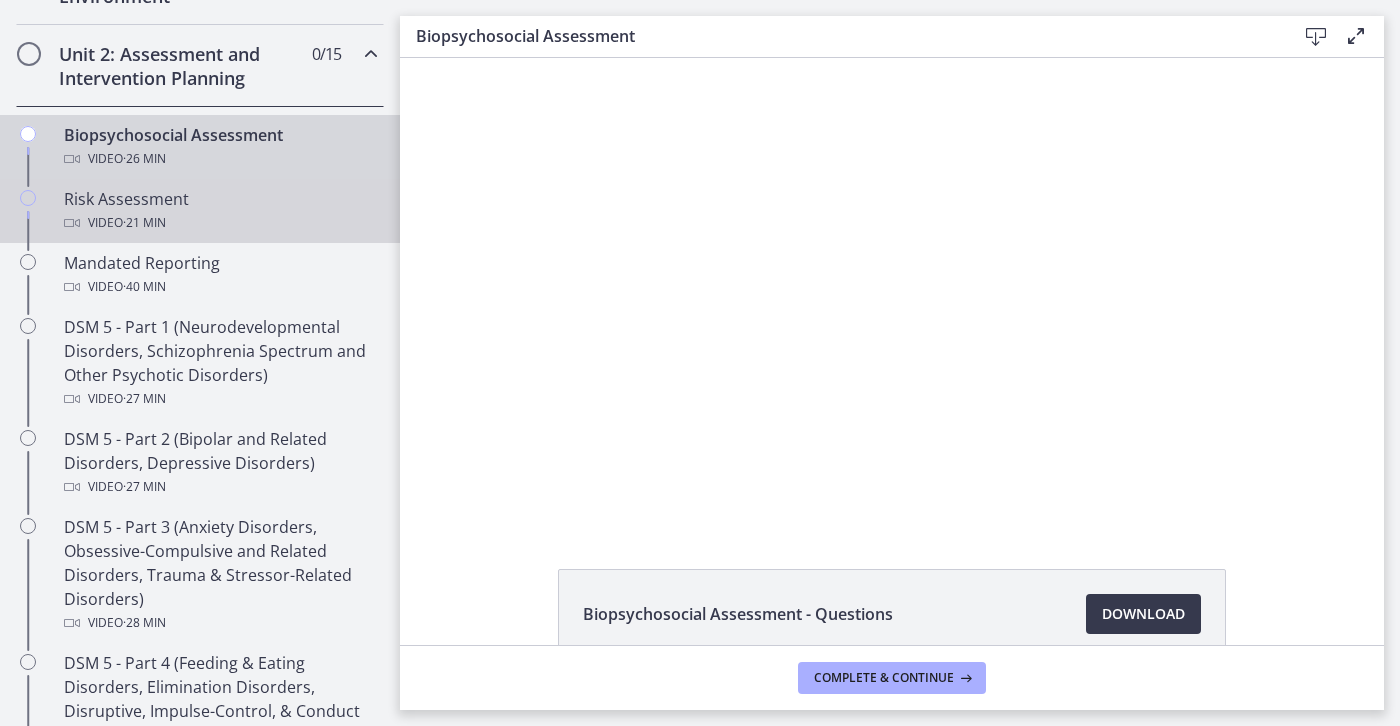 scroll, scrollTop: 0, scrollLeft: 0, axis: both 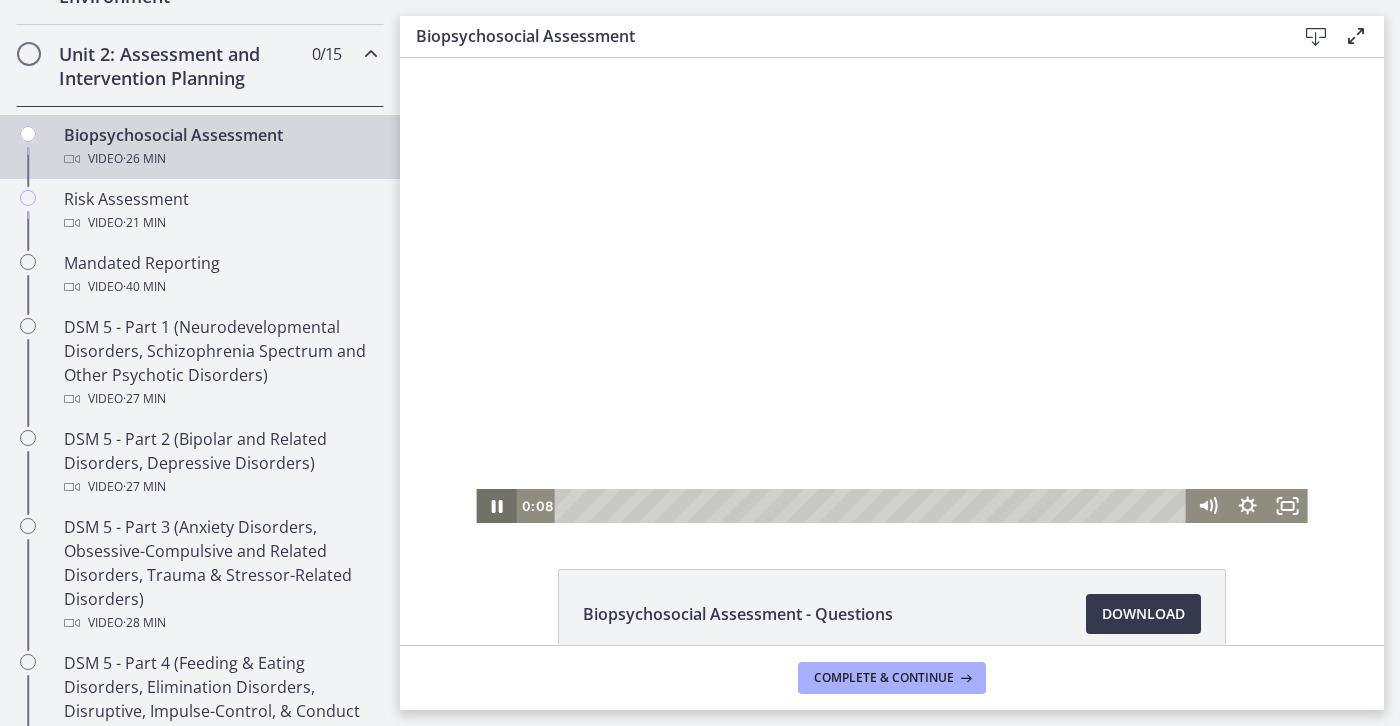 click 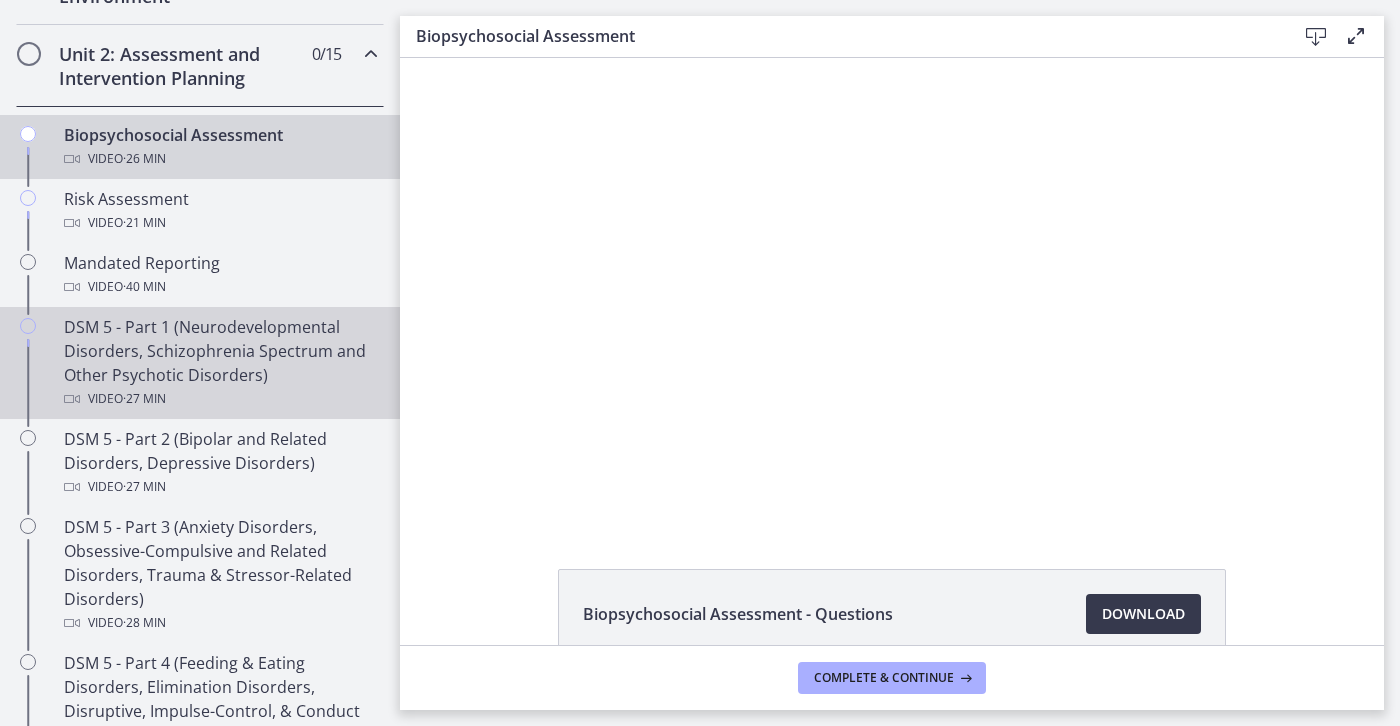 click on "Video
·  27 min" at bounding box center [220, 399] 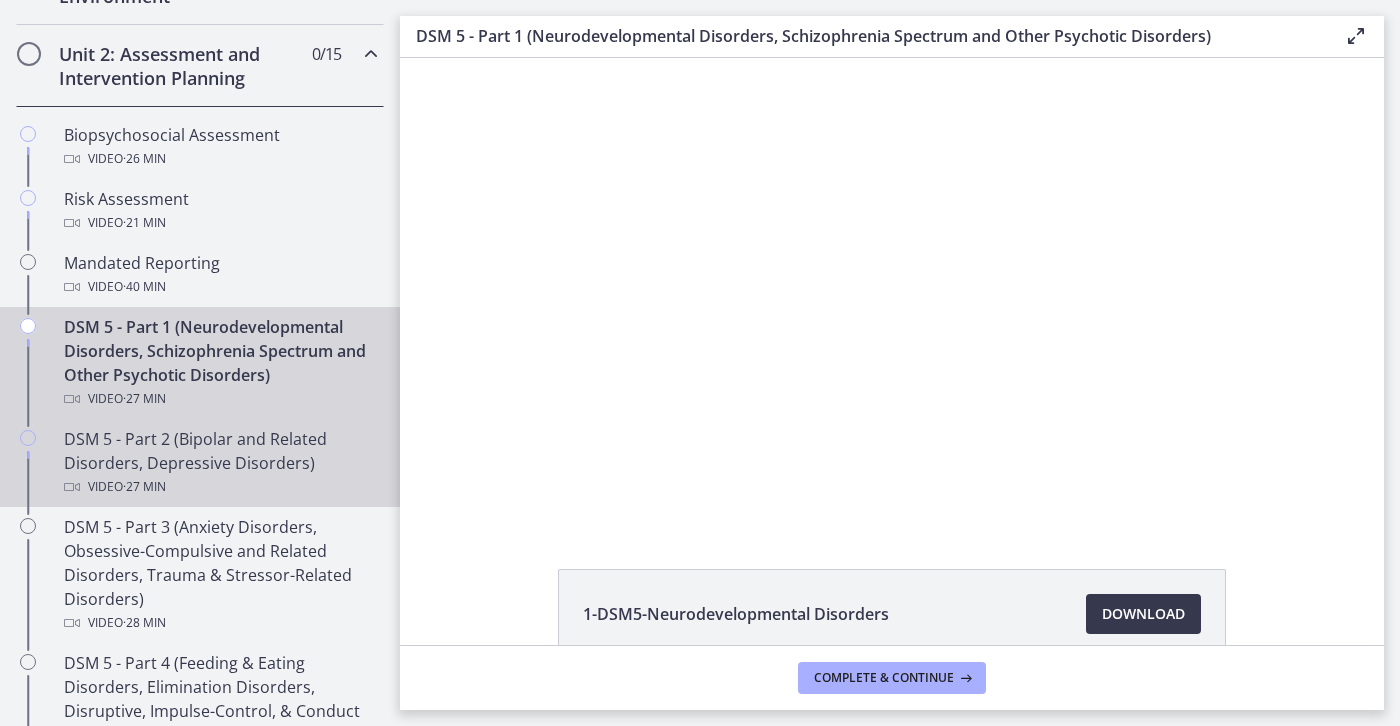 scroll, scrollTop: 0, scrollLeft: 0, axis: both 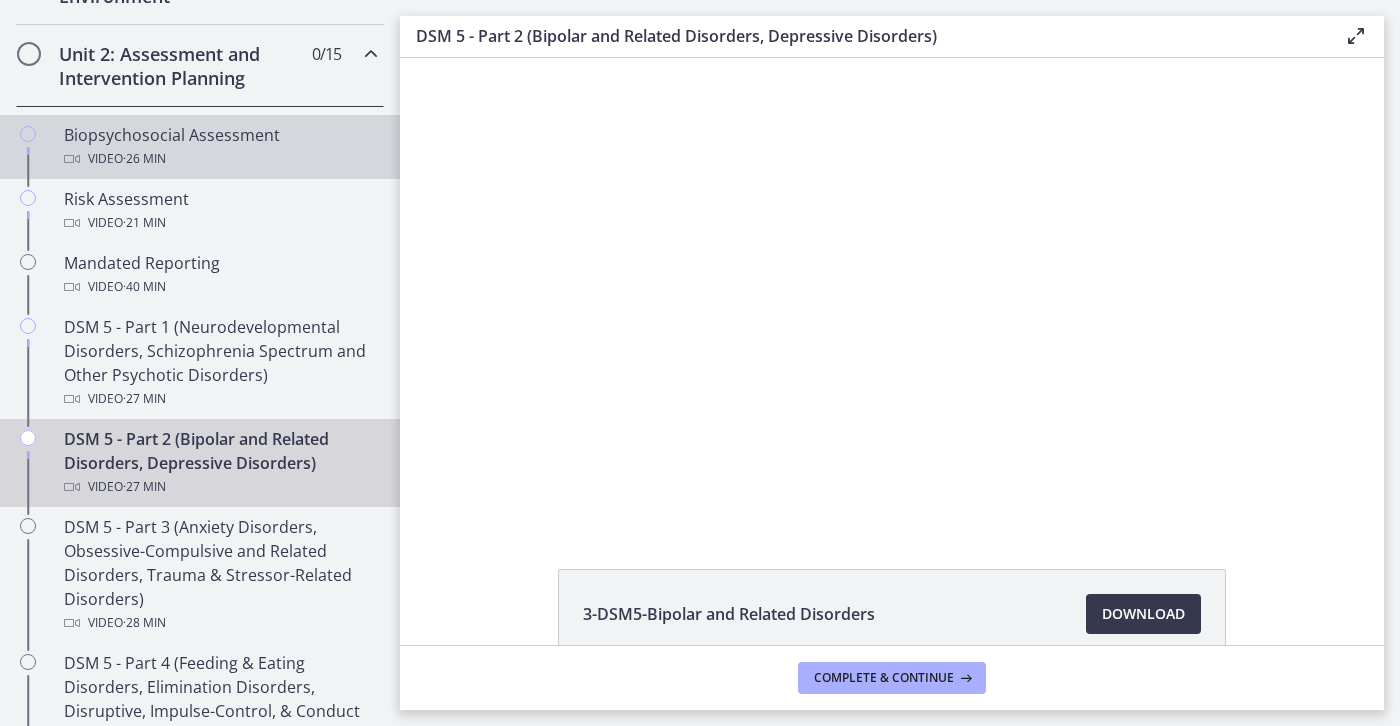 click on "Video
·  26 min" at bounding box center [220, 159] 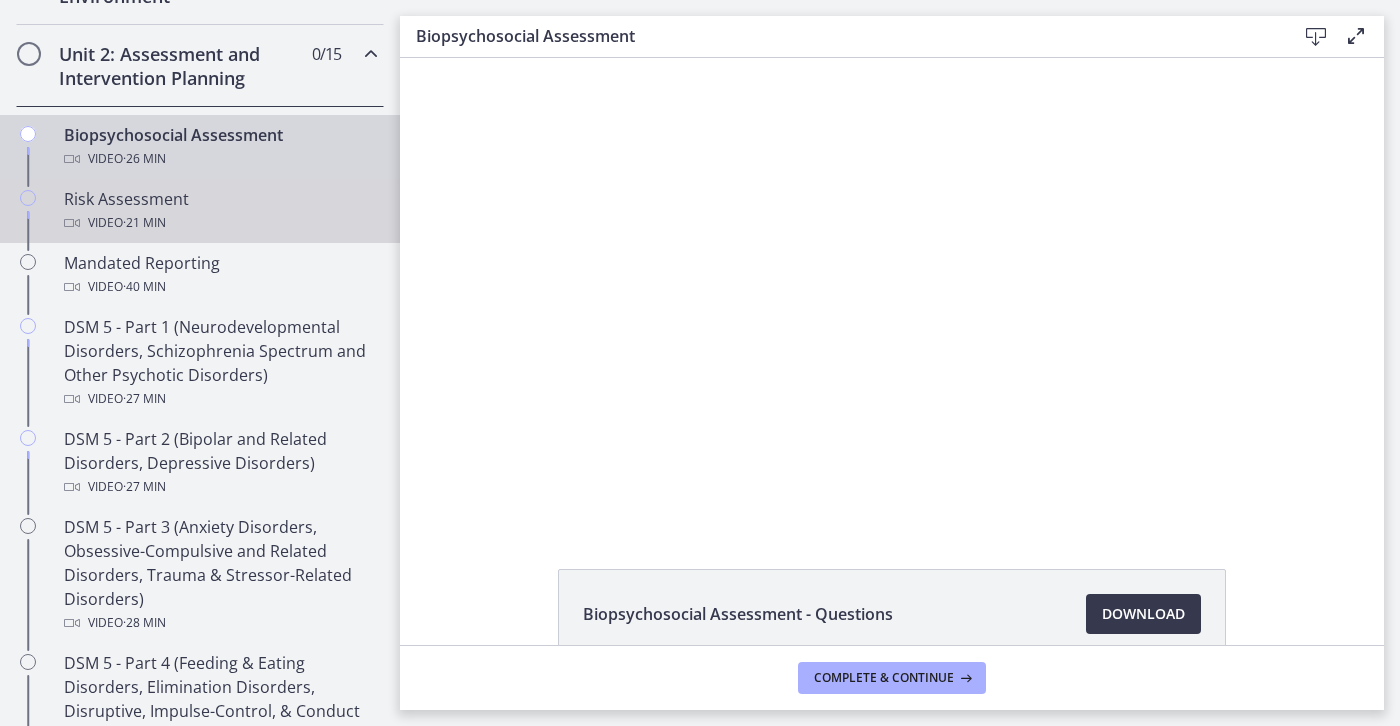 scroll, scrollTop: 0, scrollLeft: 0, axis: both 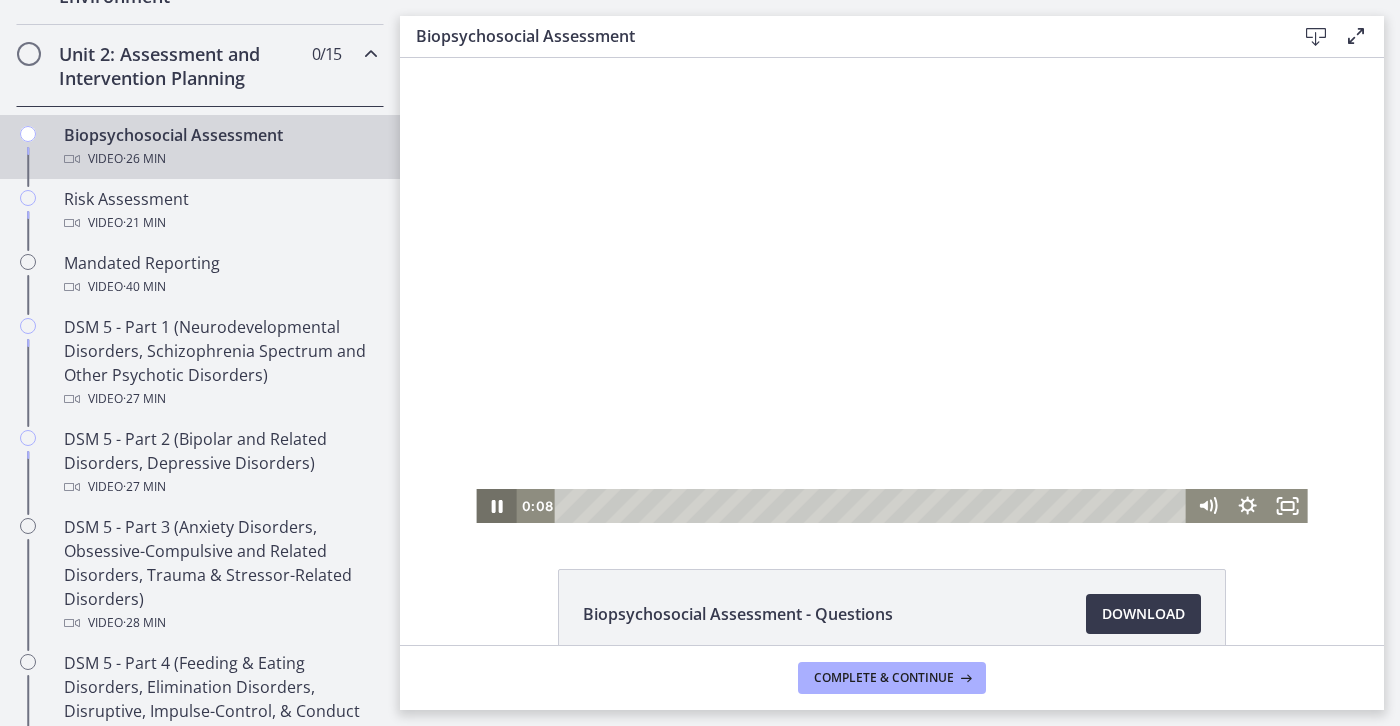 click 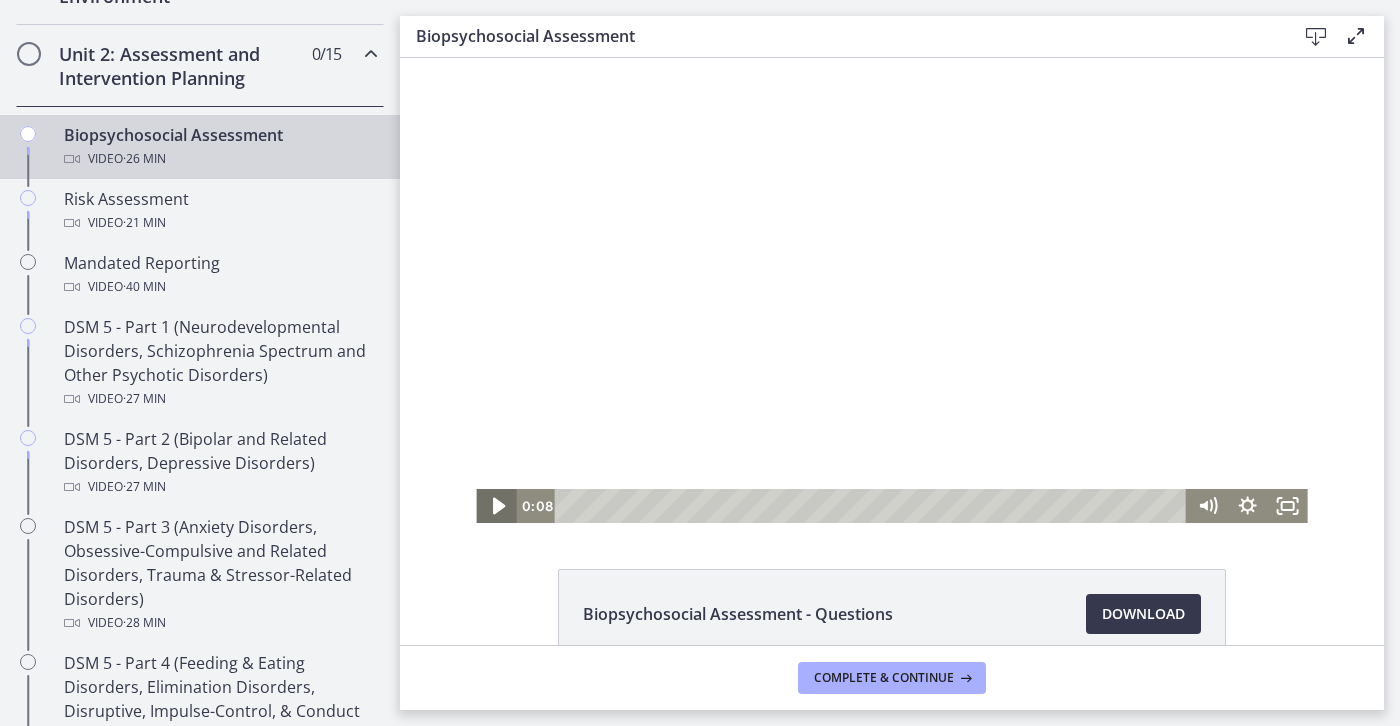 click 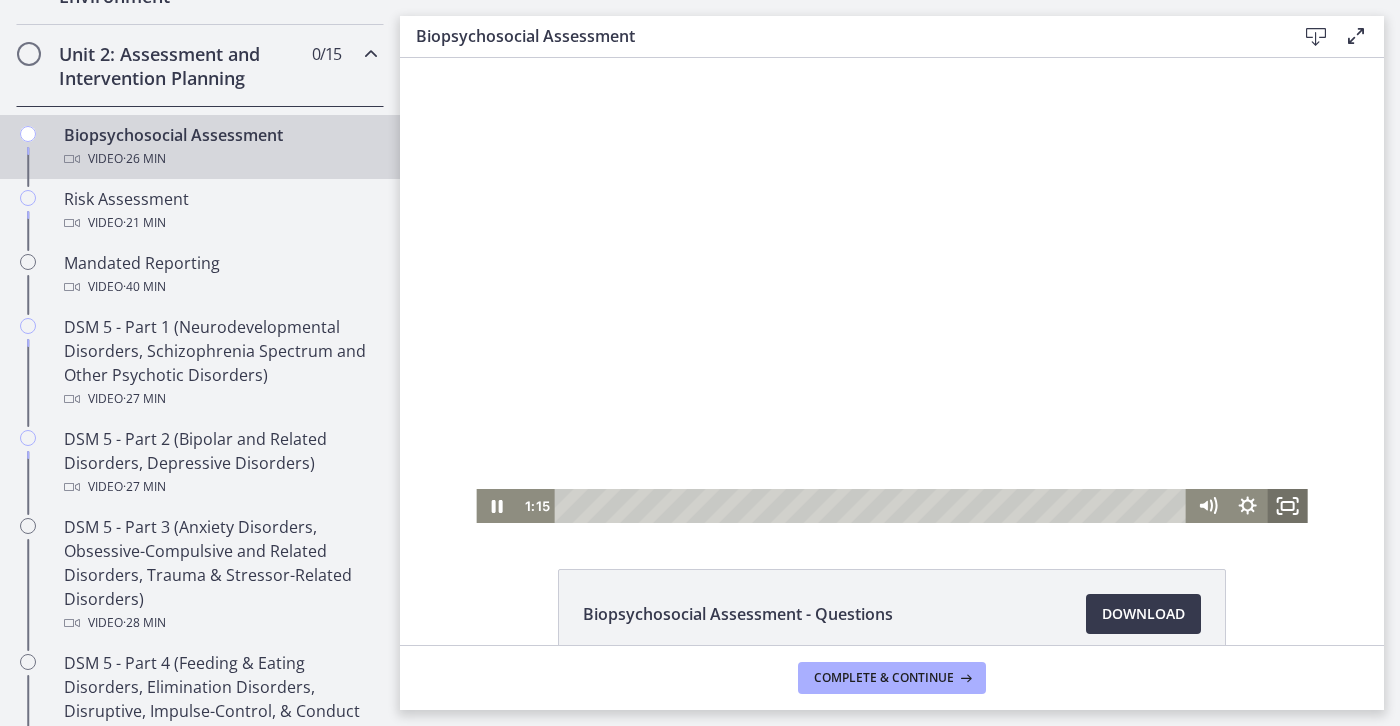 click 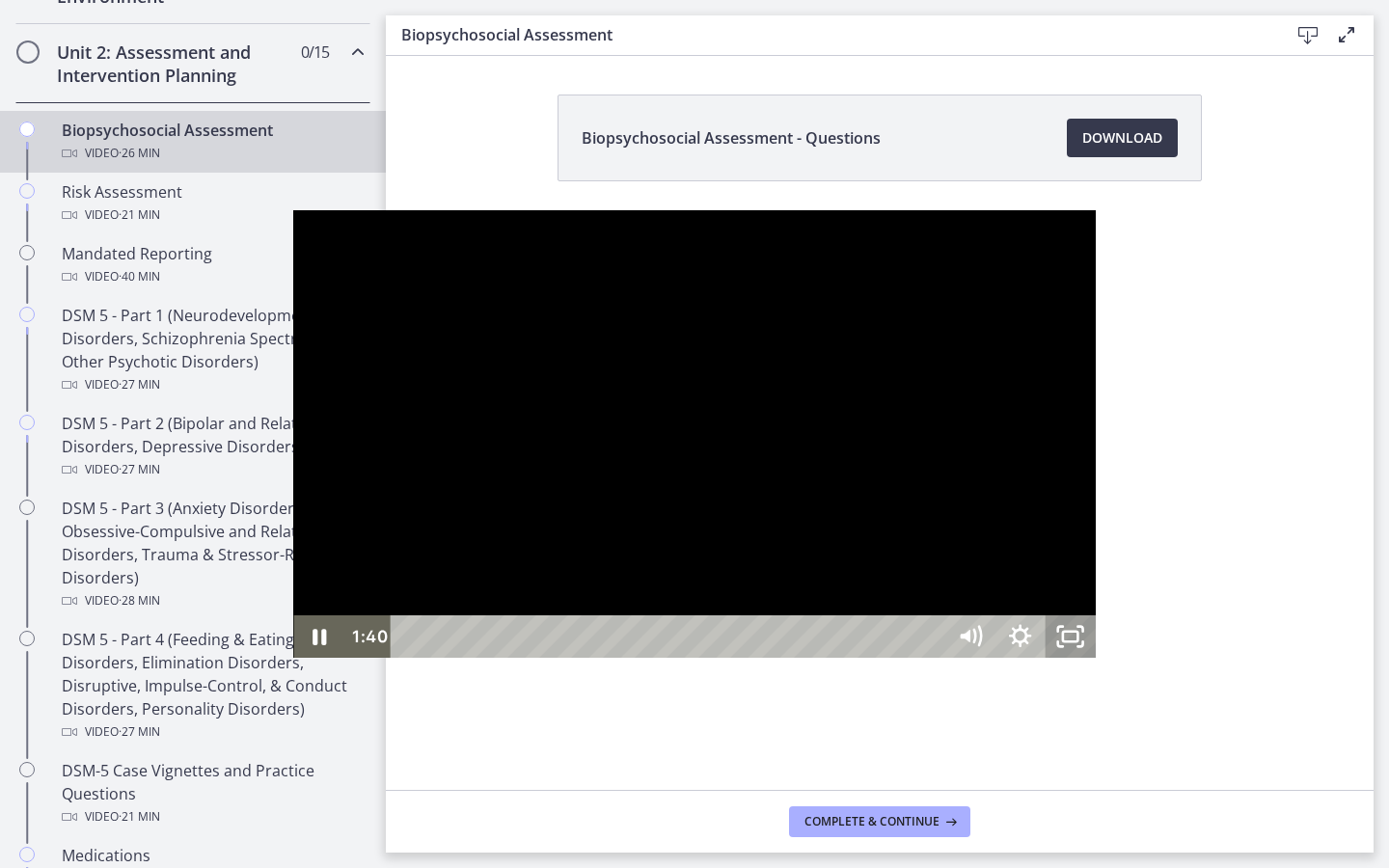 click 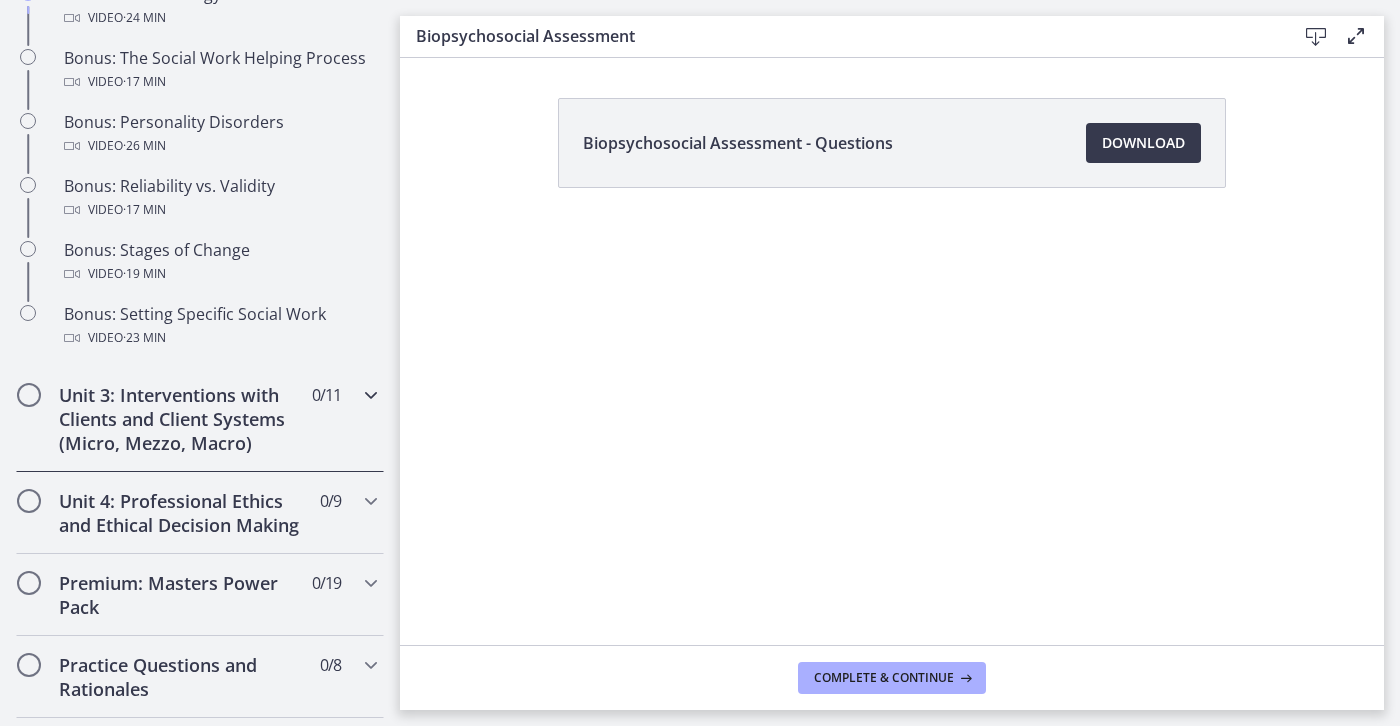 scroll, scrollTop: 1641, scrollLeft: 0, axis: vertical 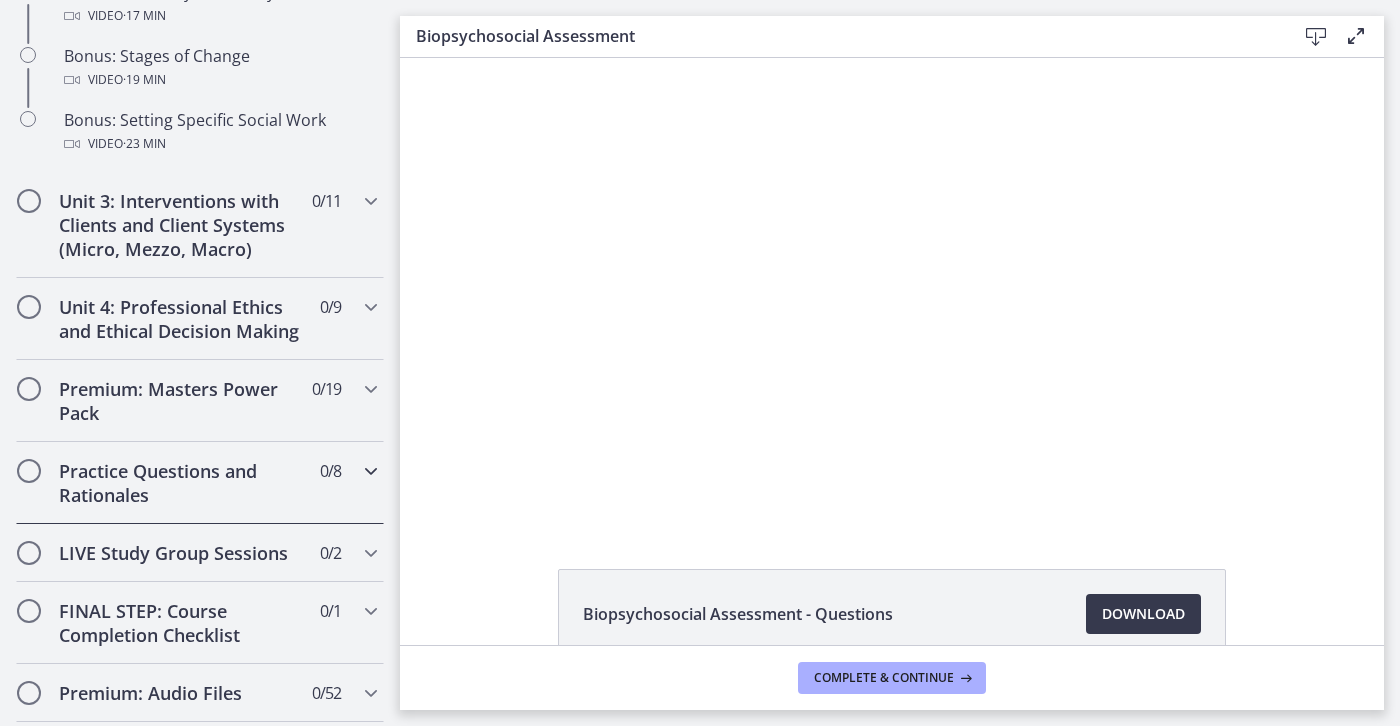 click on "Practice Questions and Rationales
0  /  8
Completed" at bounding box center (200, 483) 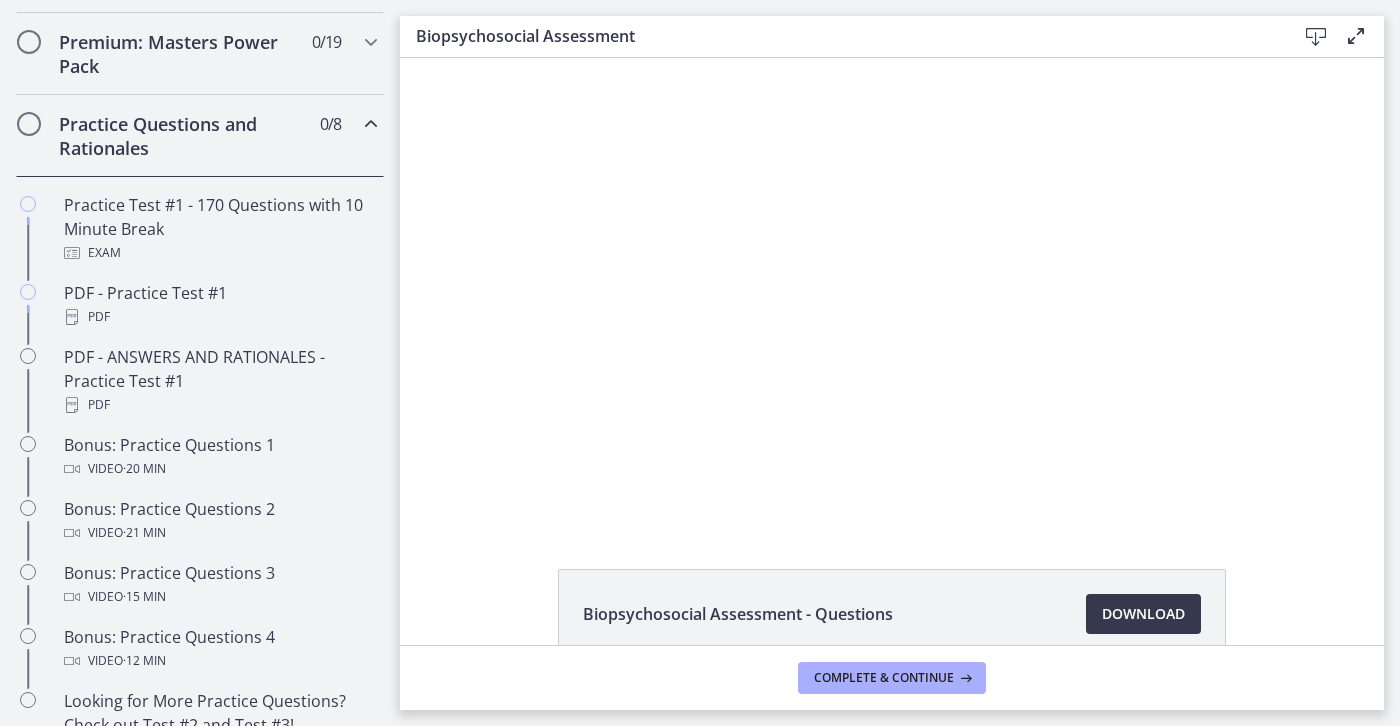 scroll, scrollTop: 954, scrollLeft: 0, axis: vertical 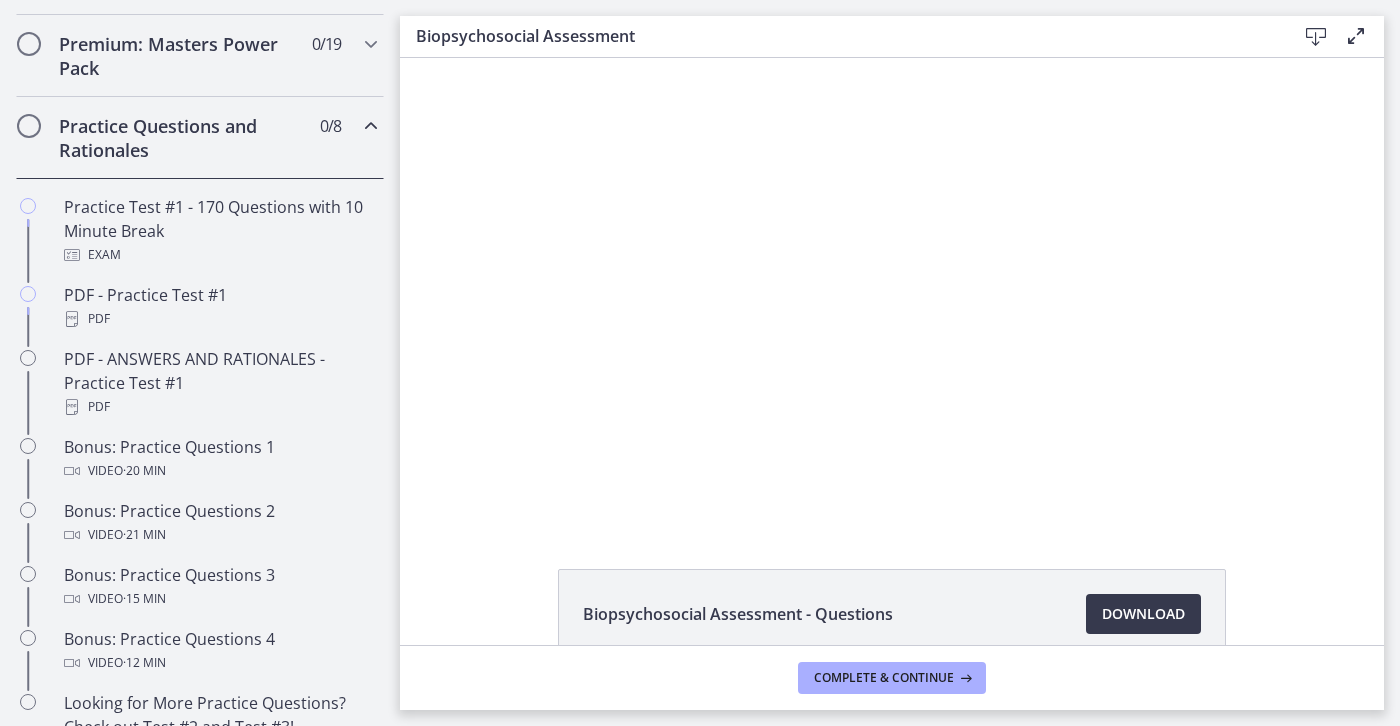 click on "Practice Questions and Rationales" at bounding box center [181, 138] 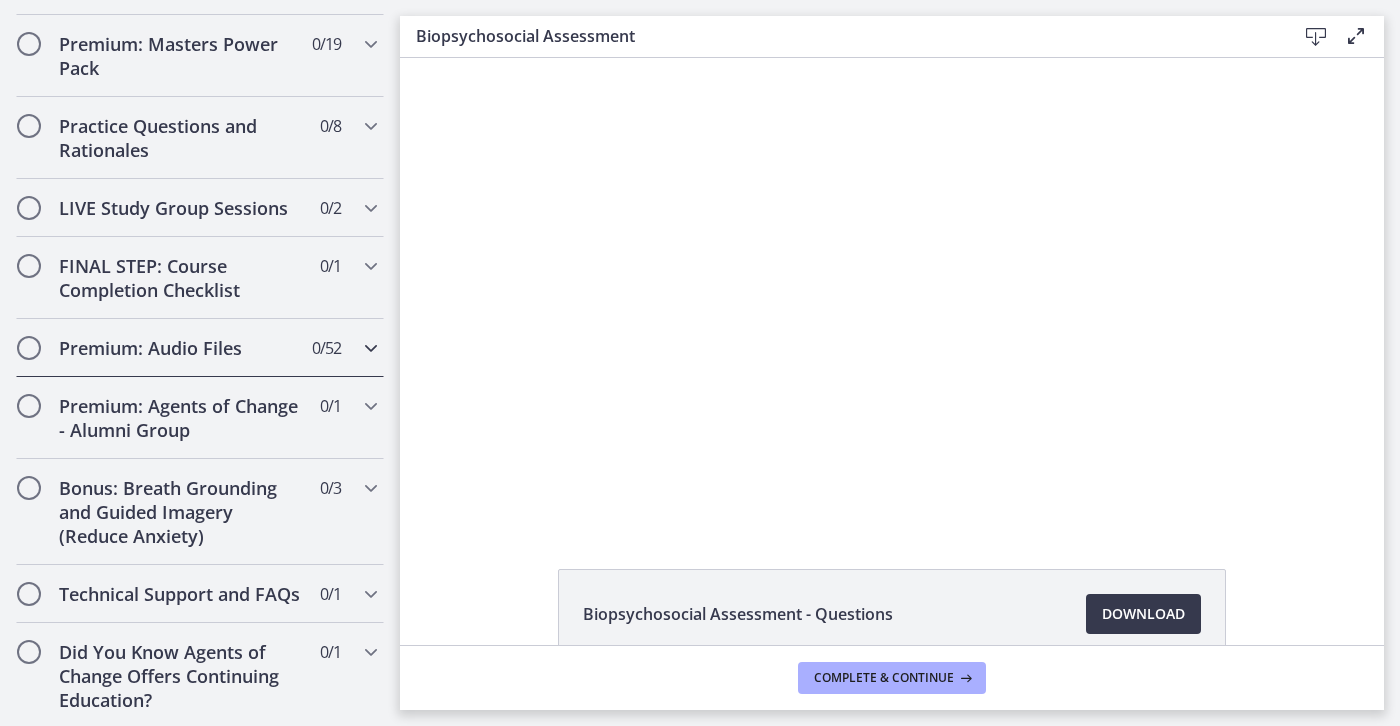 click on "Premium: Audio Files" at bounding box center (181, 348) 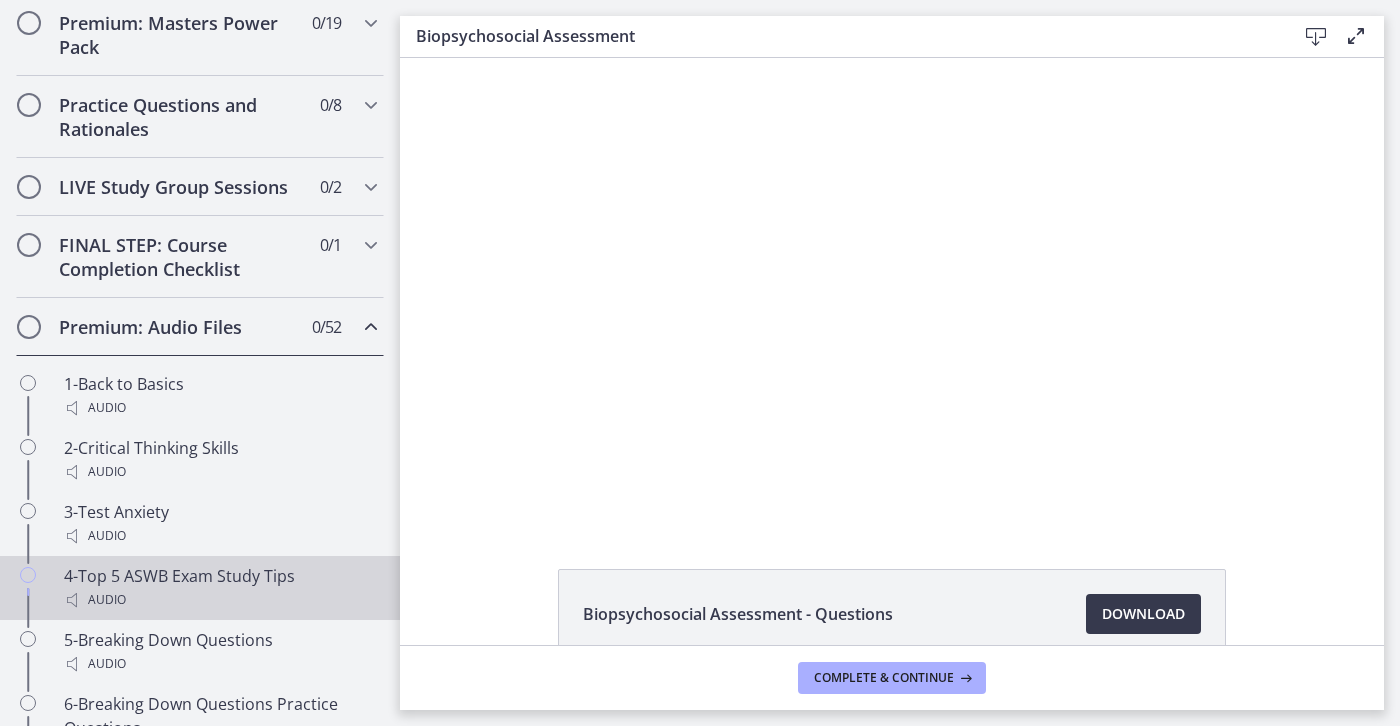 scroll, scrollTop: 960, scrollLeft: 0, axis: vertical 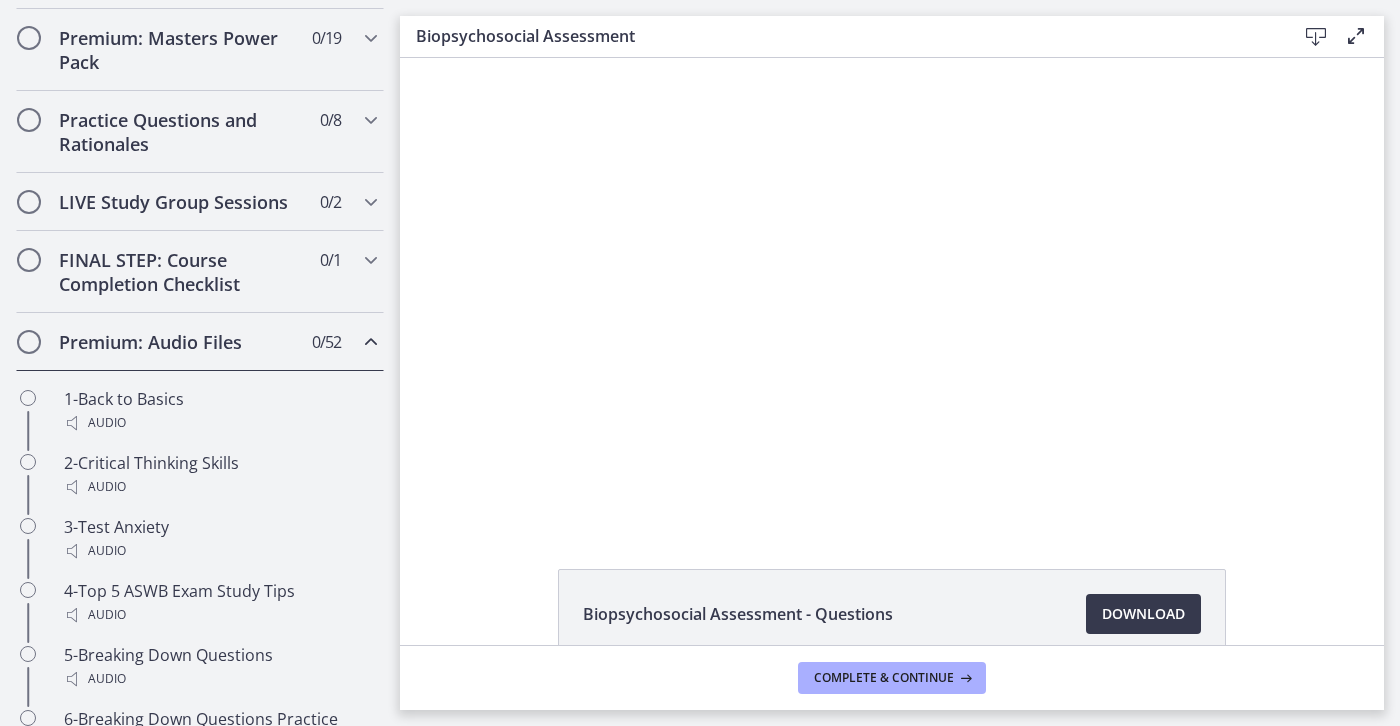 click on "Premium: Audio Files" at bounding box center (181, 342) 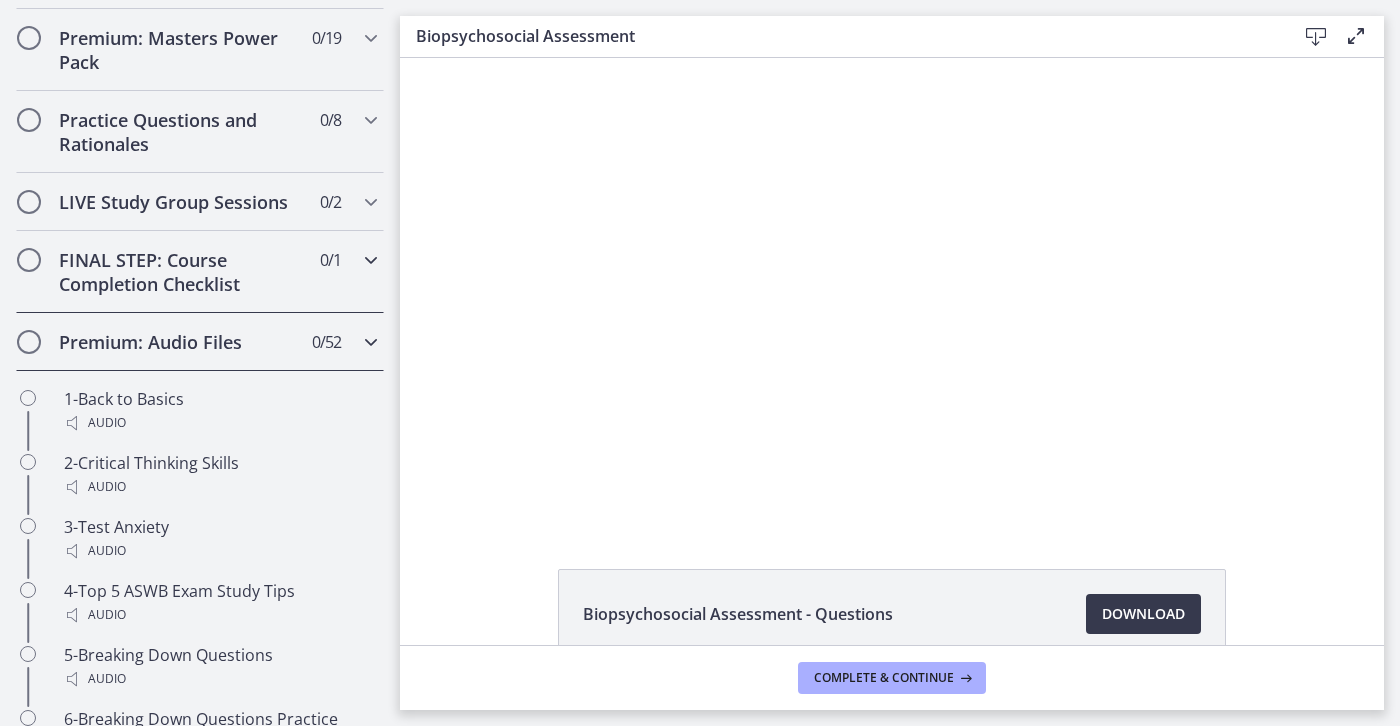 scroll, scrollTop: 956, scrollLeft: 0, axis: vertical 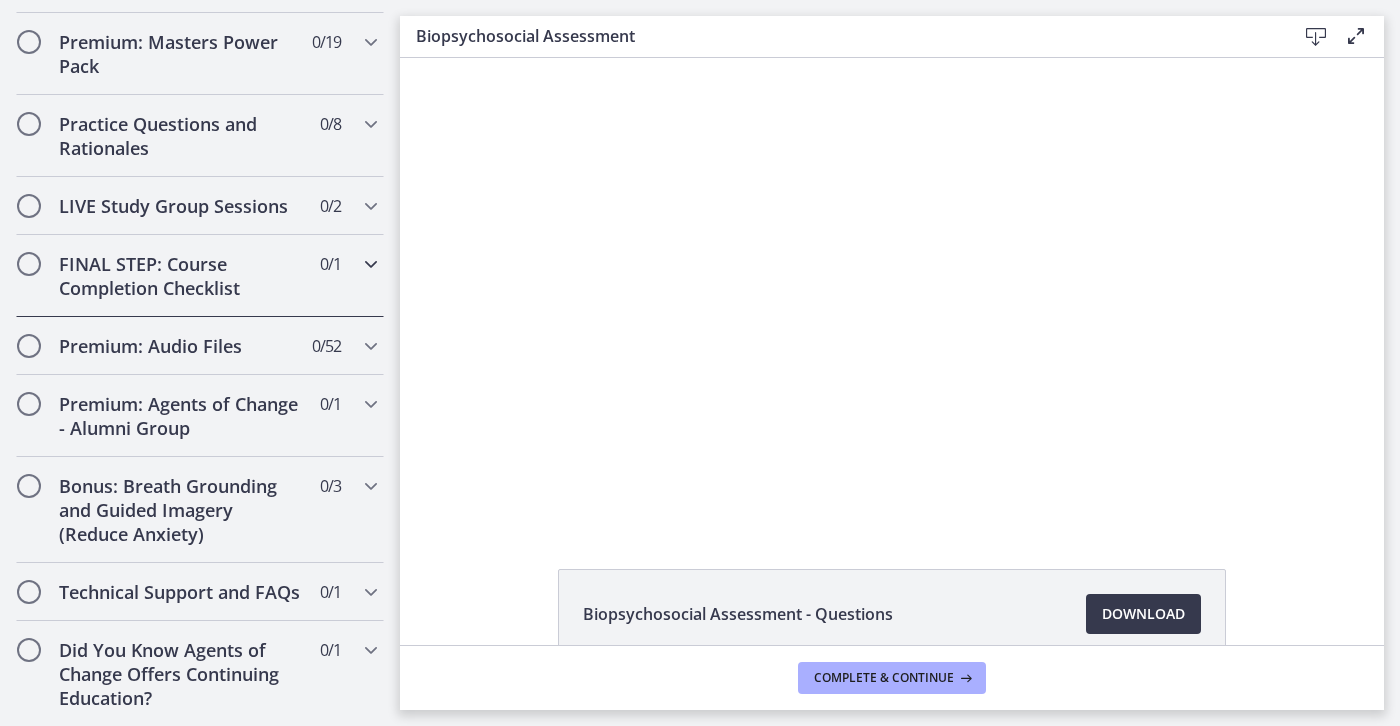 click on "FINAL STEP: Course Completion Checklist" at bounding box center (181, 276) 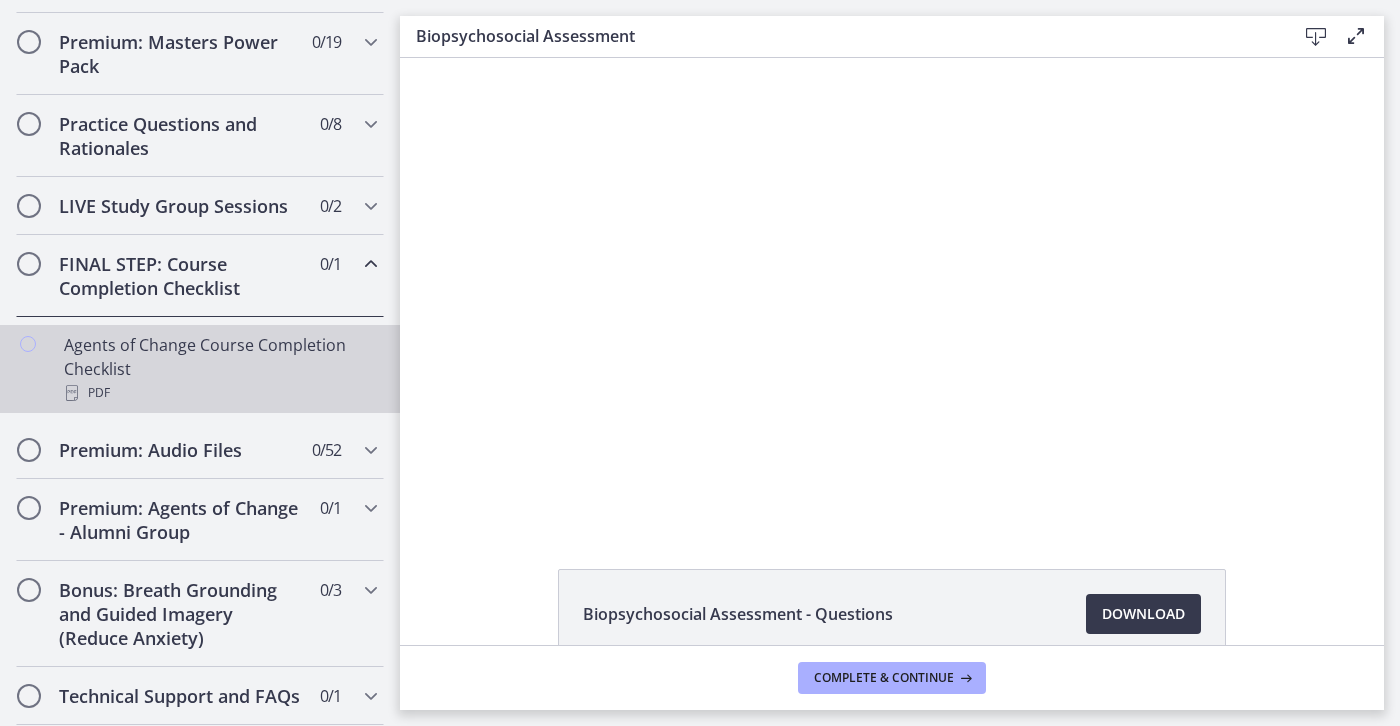 click on "PDF" at bounding box center [220, 393] 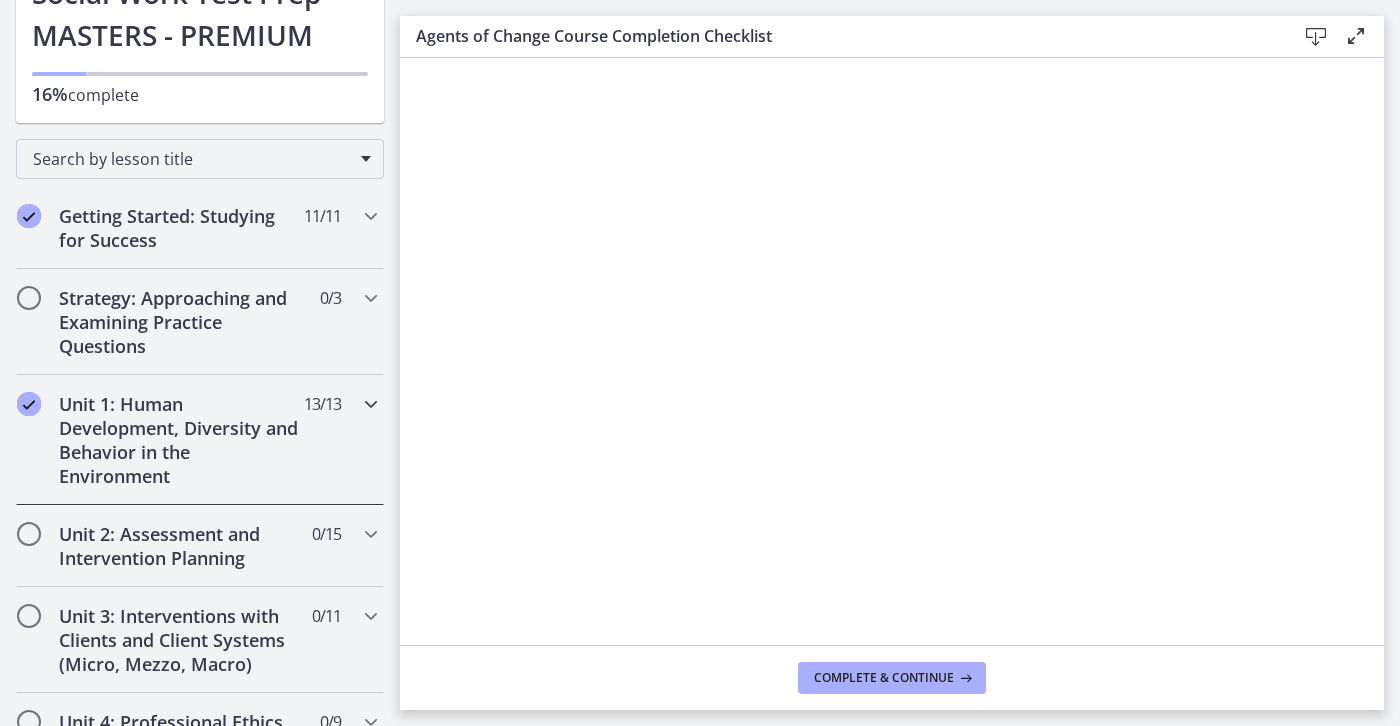 scroll, scrollTop: 189, scrollLeft: 0, axis: vertical 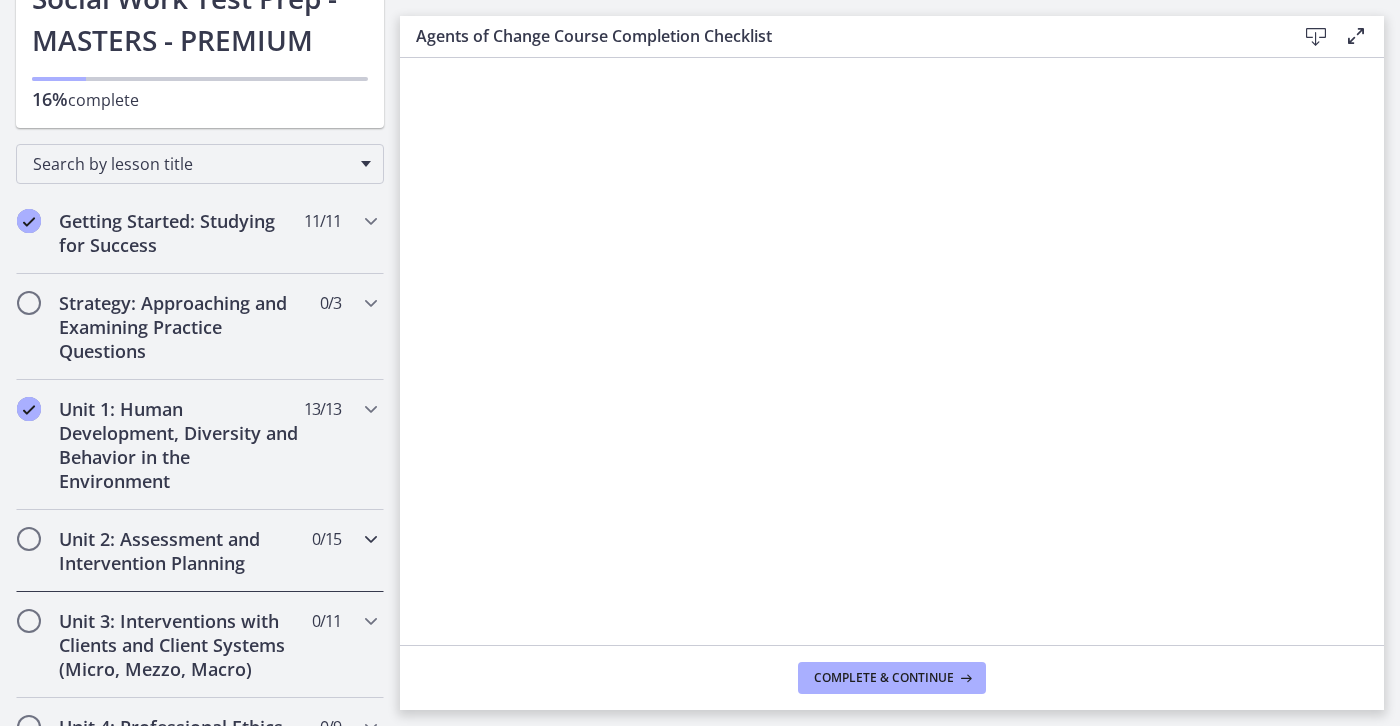 click on "Unit 2: Assessment and Intervention Planning" at bounding box center [181, 551] 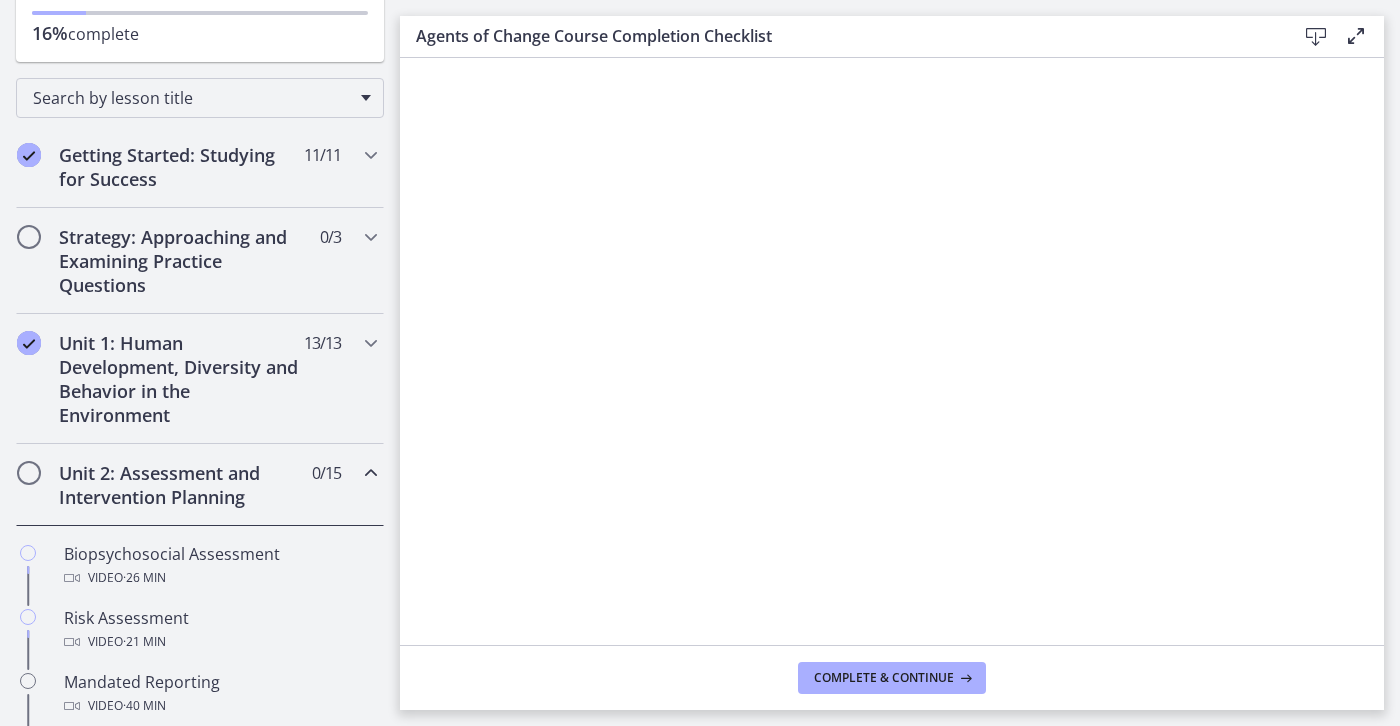 scroll, scrollTop: 256, scrollLeft: 0, axis: vertical 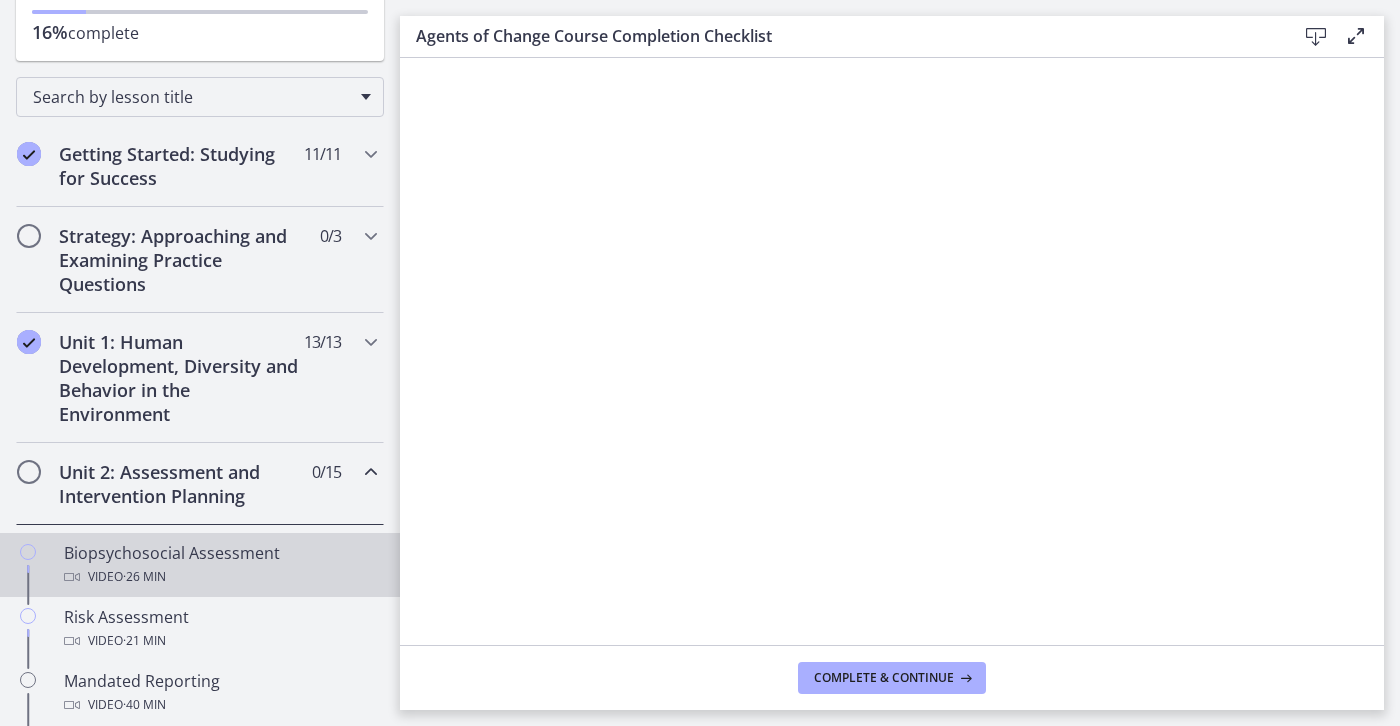 click on "Video
·  26 min" at bounding box center [220, 577] 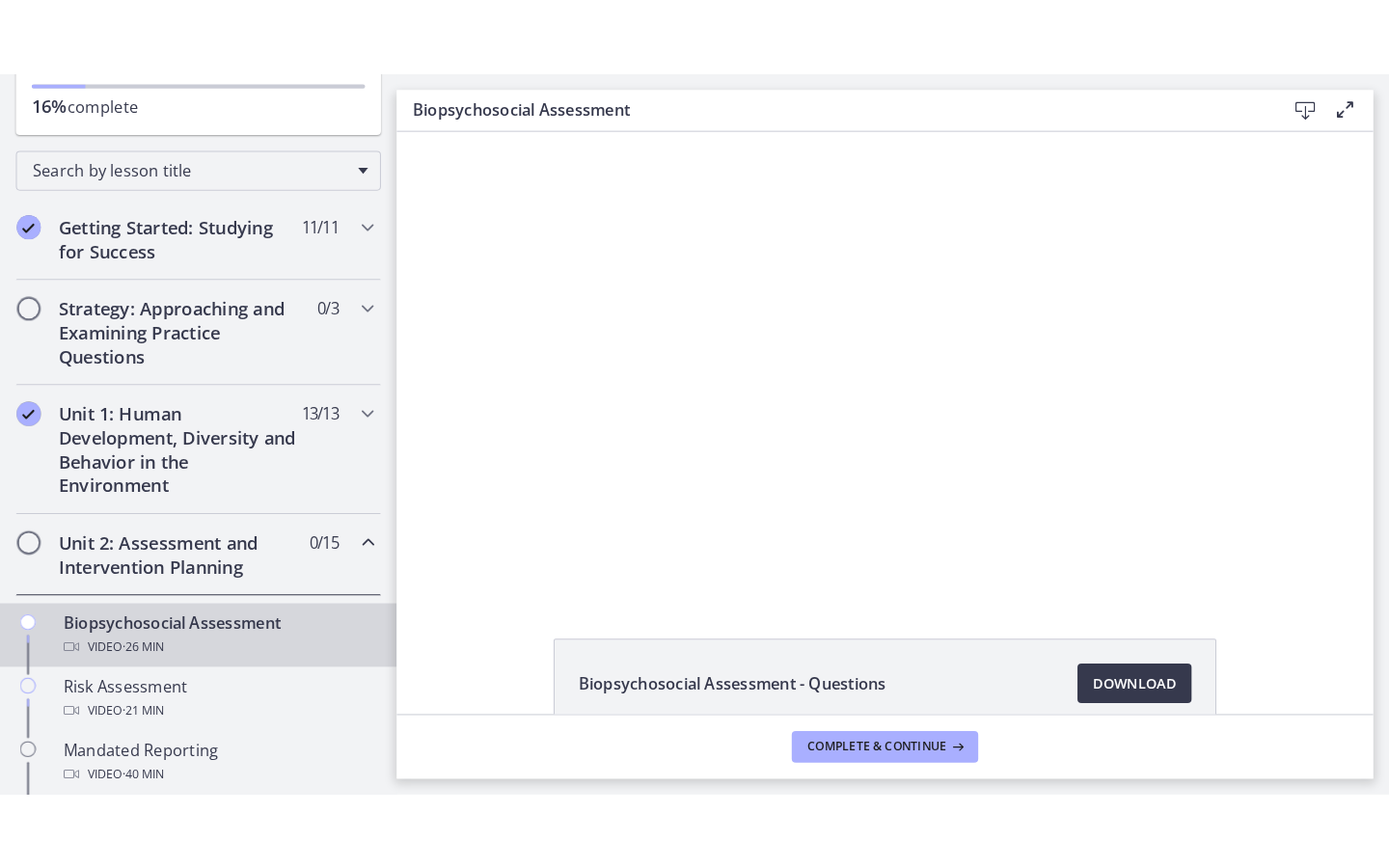 scroll, scrollTop: 0, scrollLeft: 0, axis: both 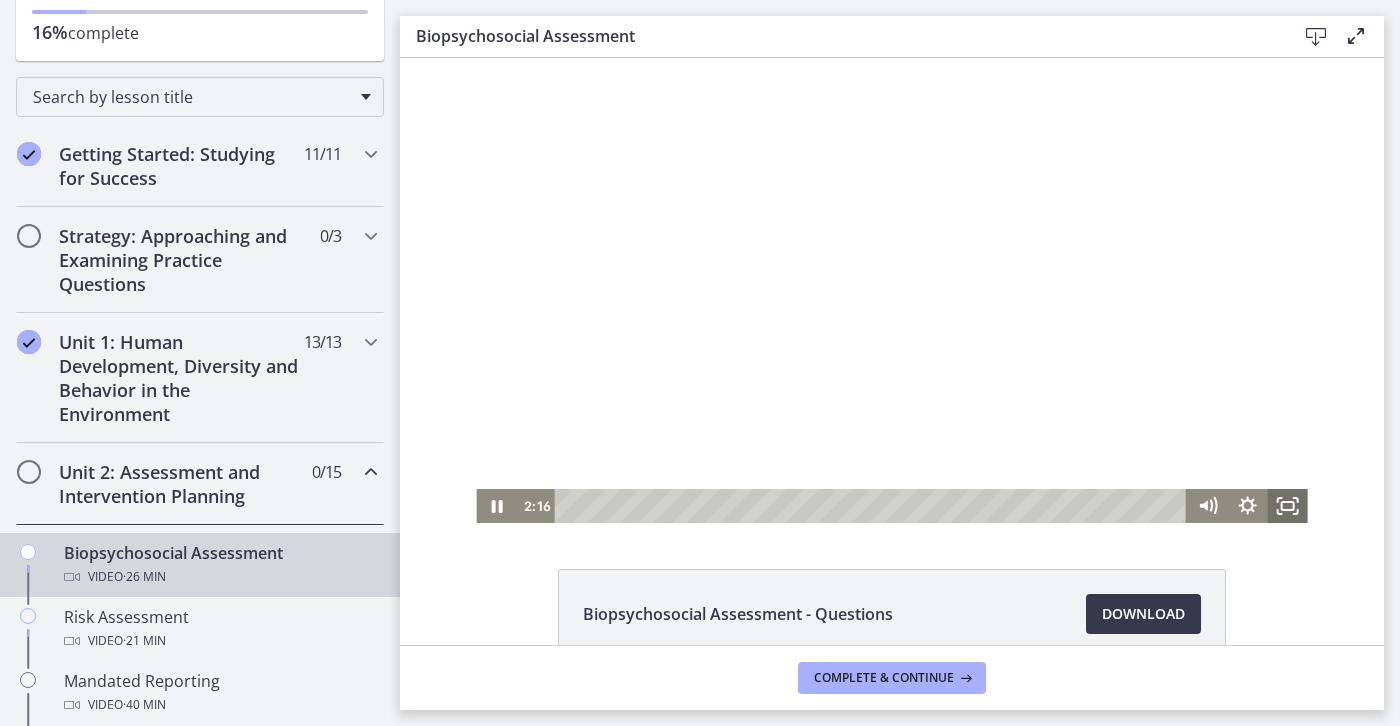 click 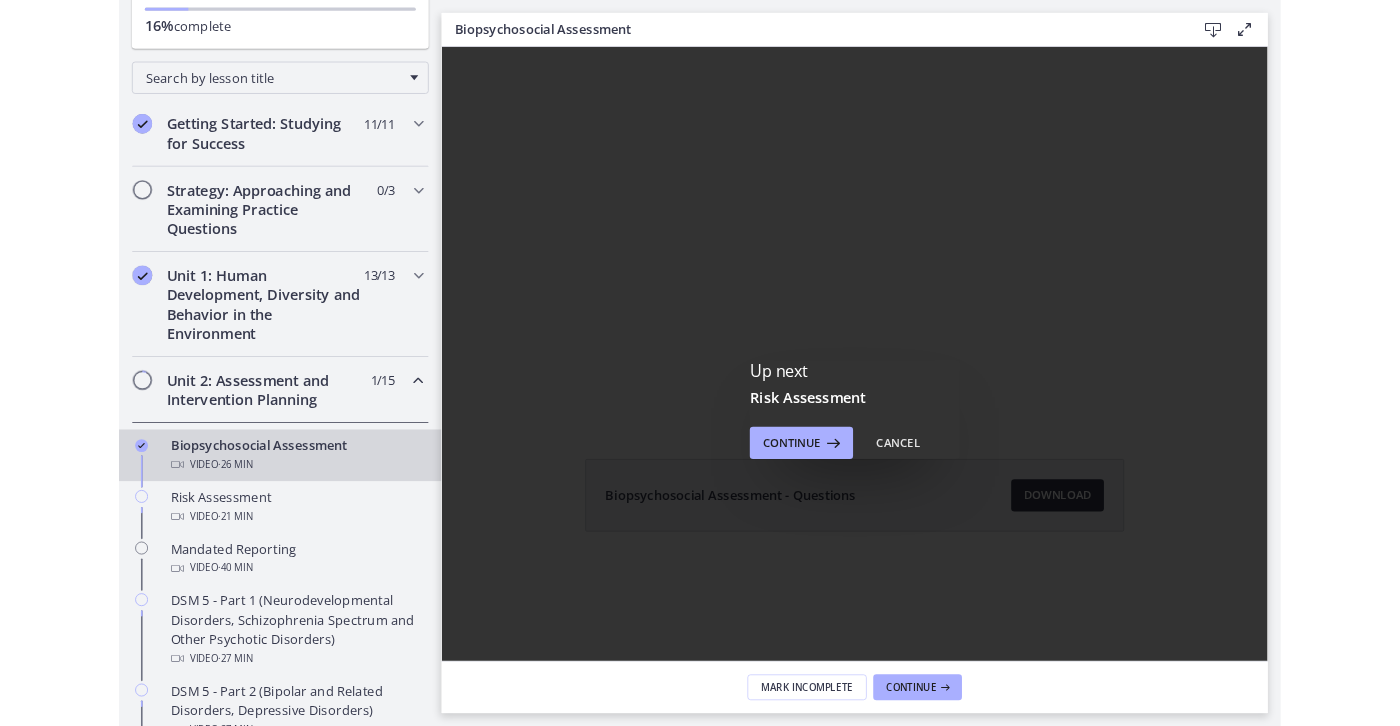 scroll, scrollTop: 0, scrollLeft: 0, axis: both 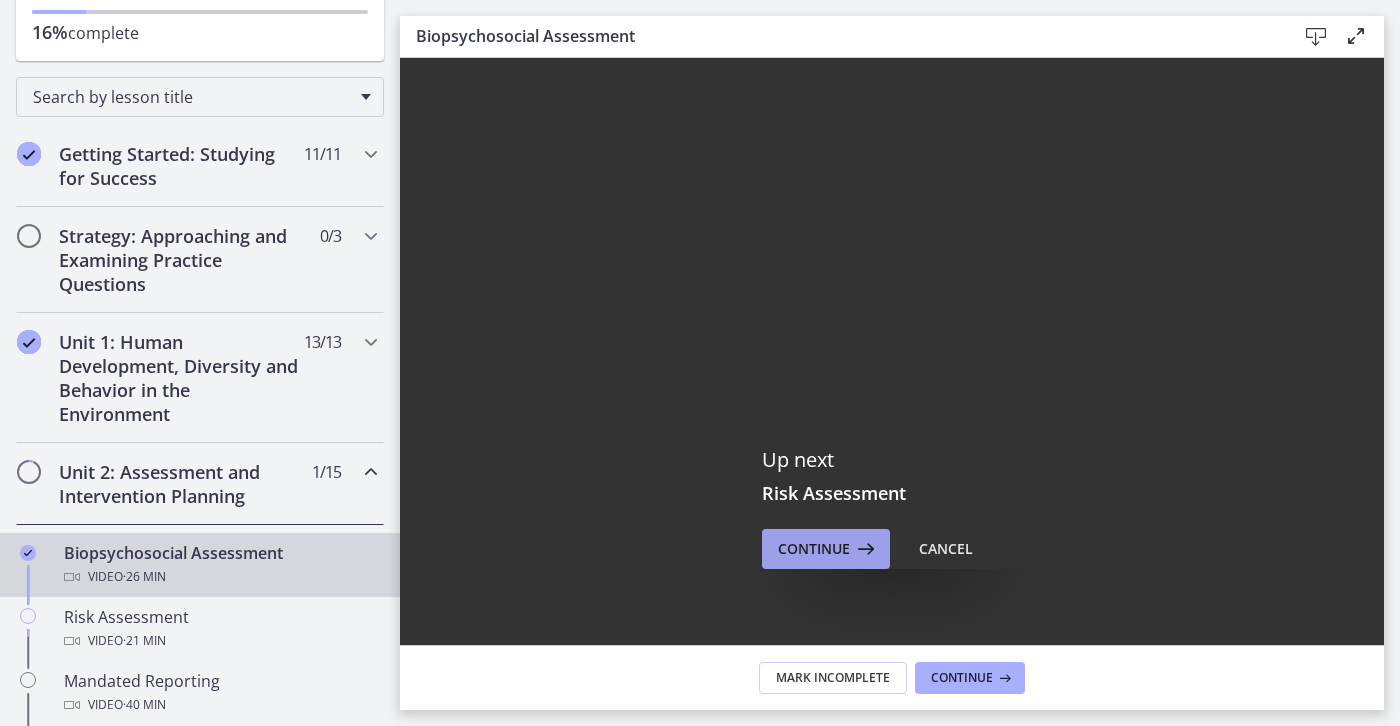 click on "Continue" at bounding box center [814, 549] 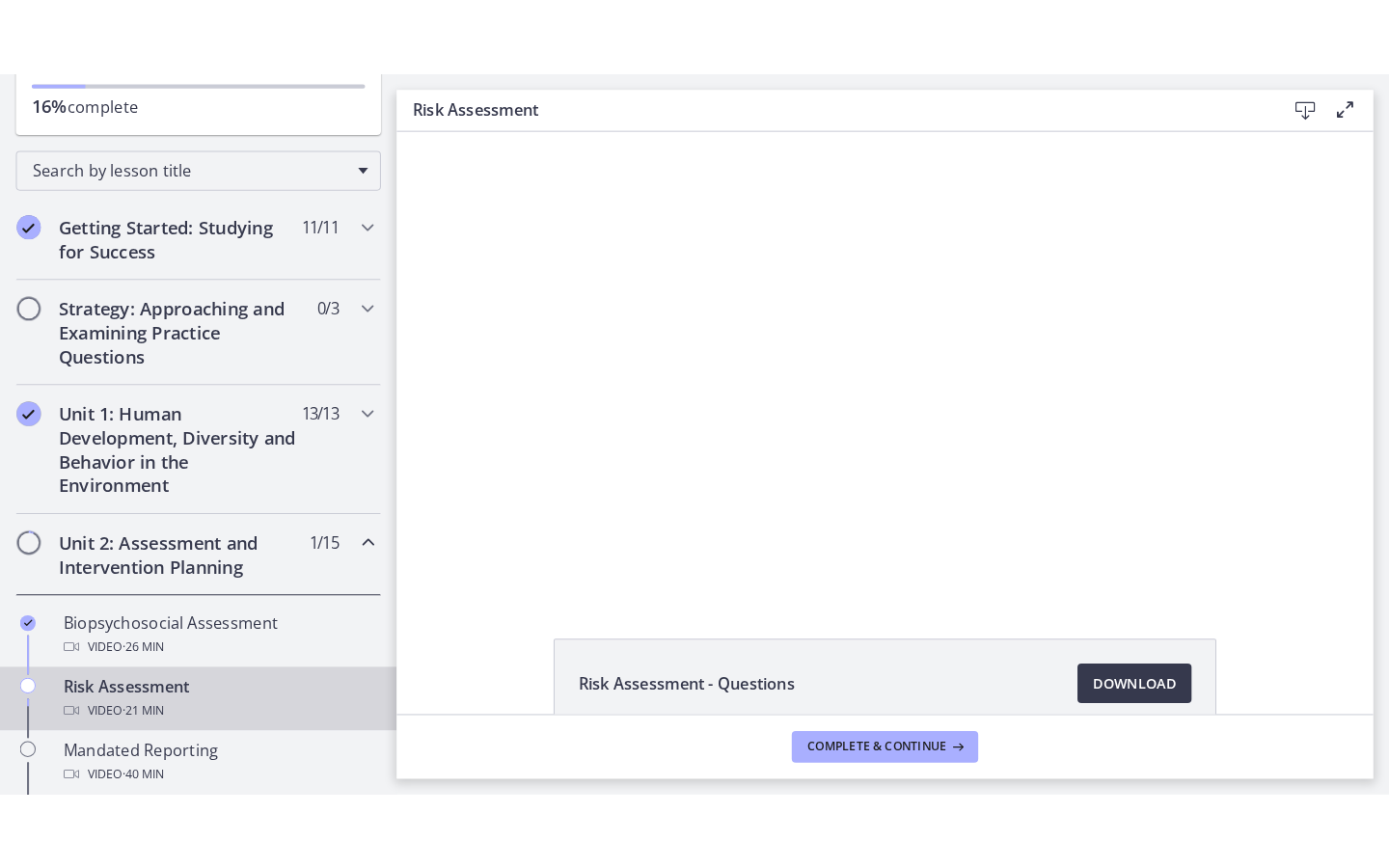 scroll, scrollTop: 0, scrollLeft: 0, axis: both 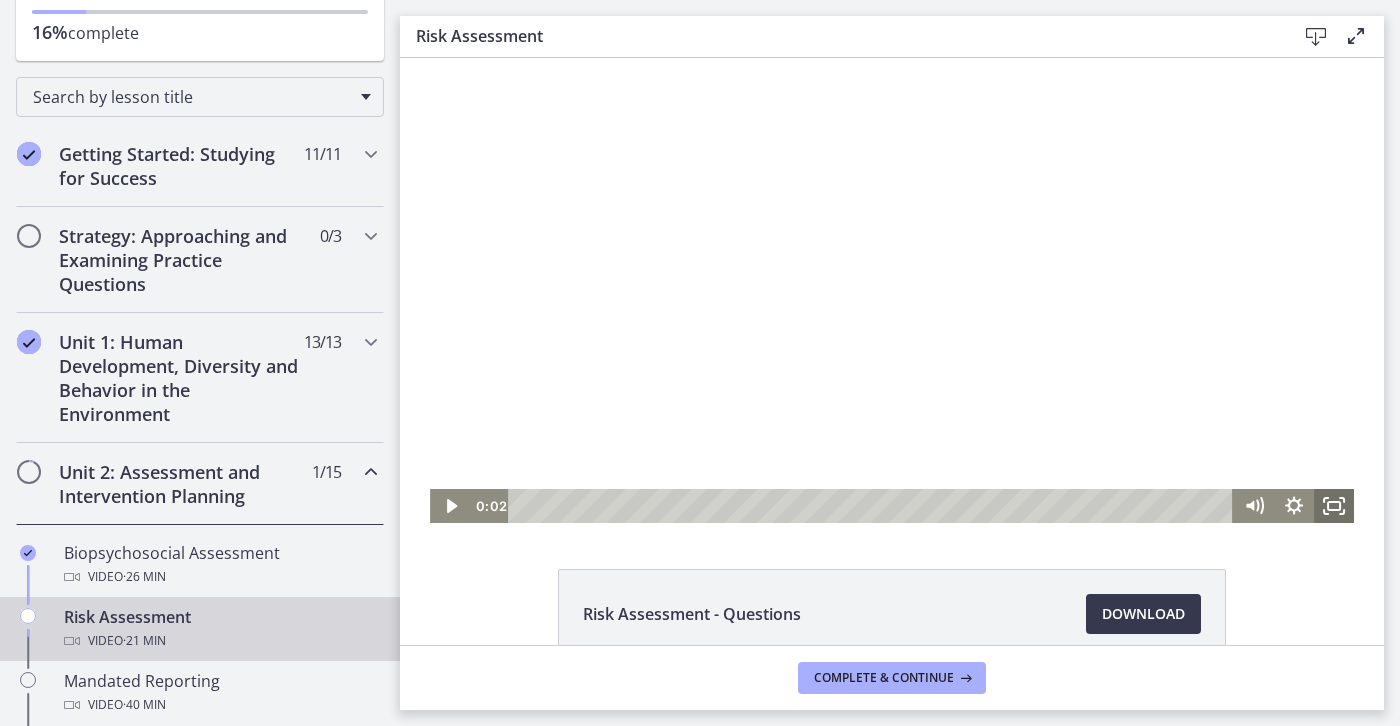 click 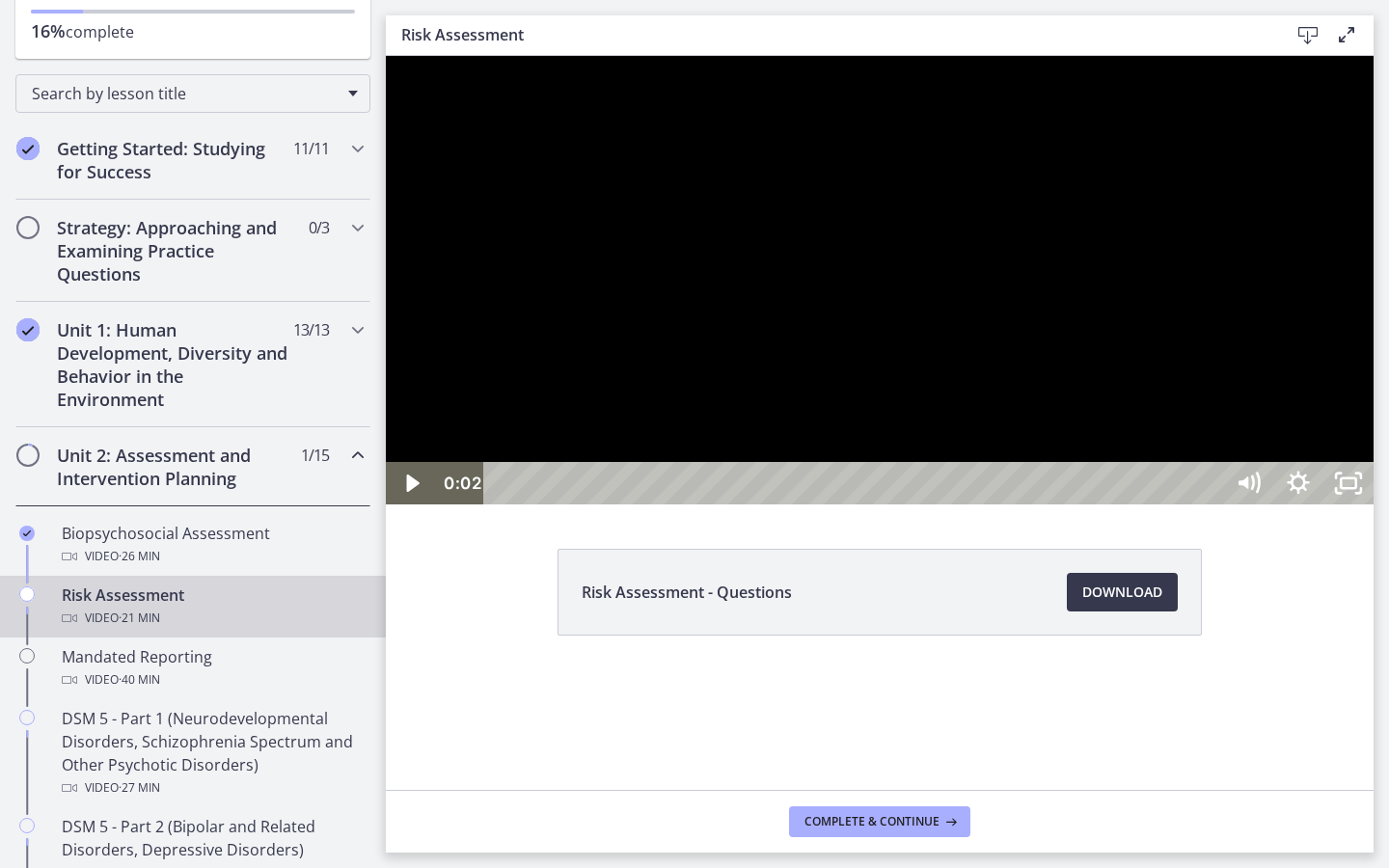 click at bounding box center [880, 280] 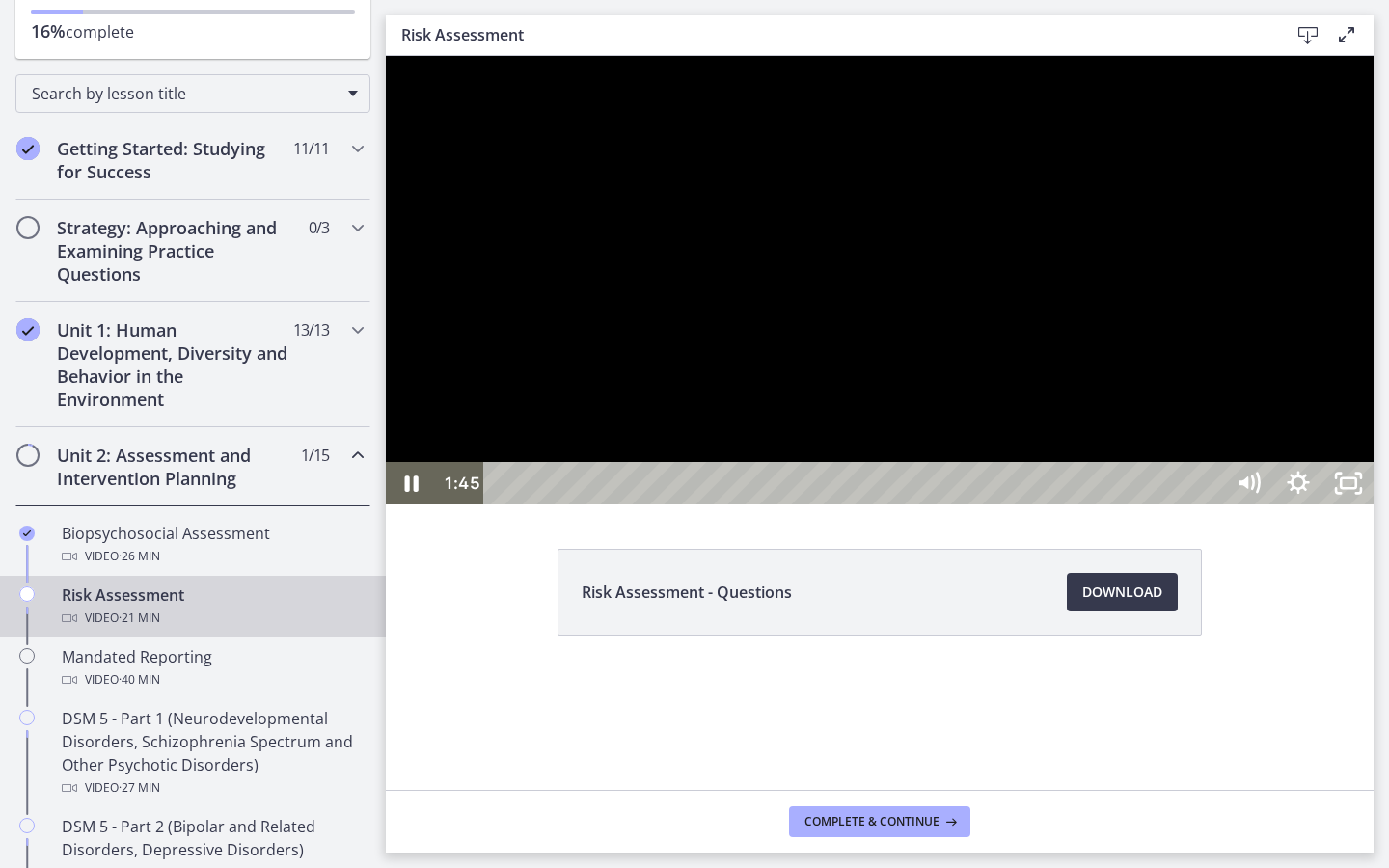 type 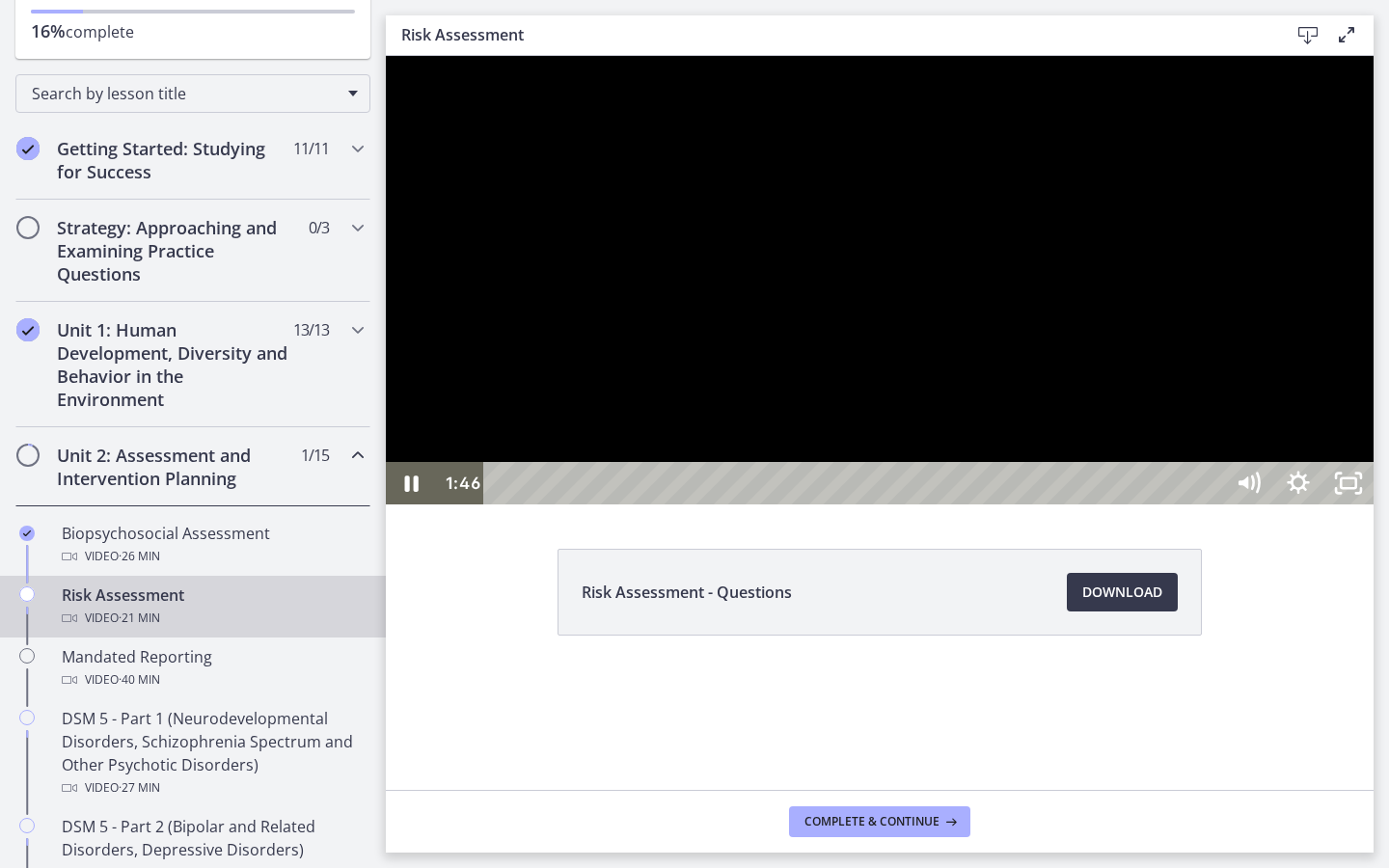 click at bounding box center [386, 56] 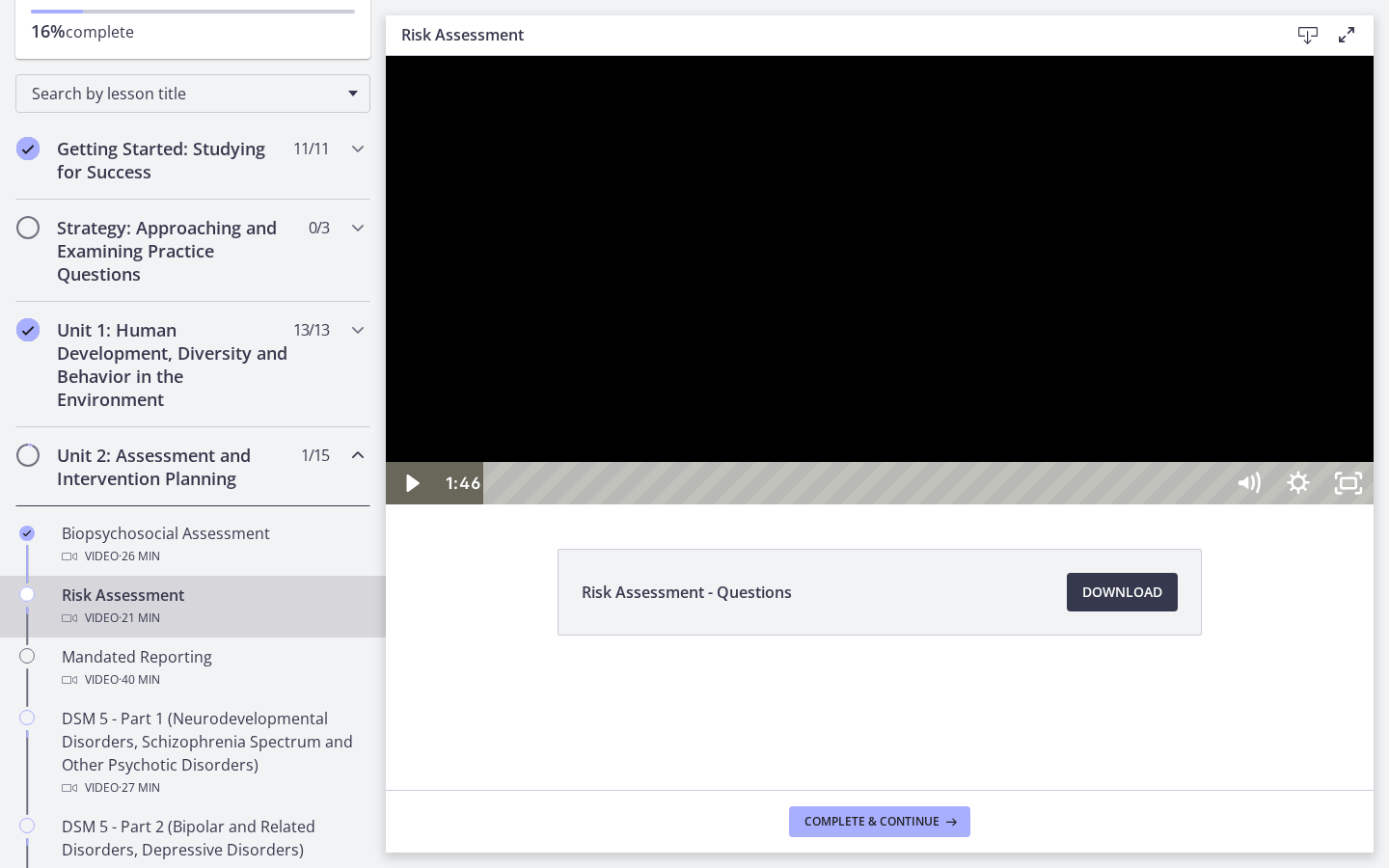 click at bounding box center [386, 56] 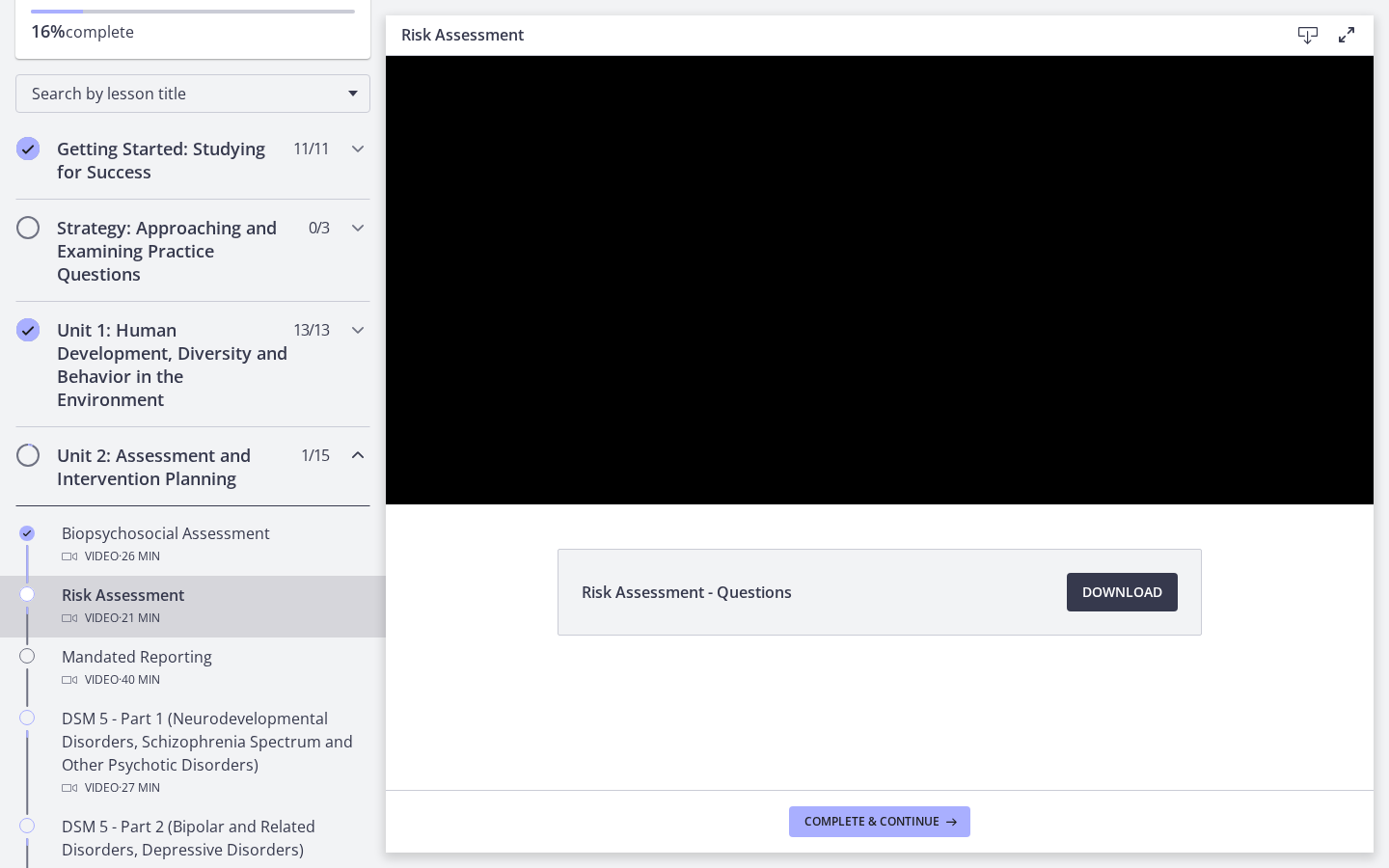 click at bounding box center (386, 56) 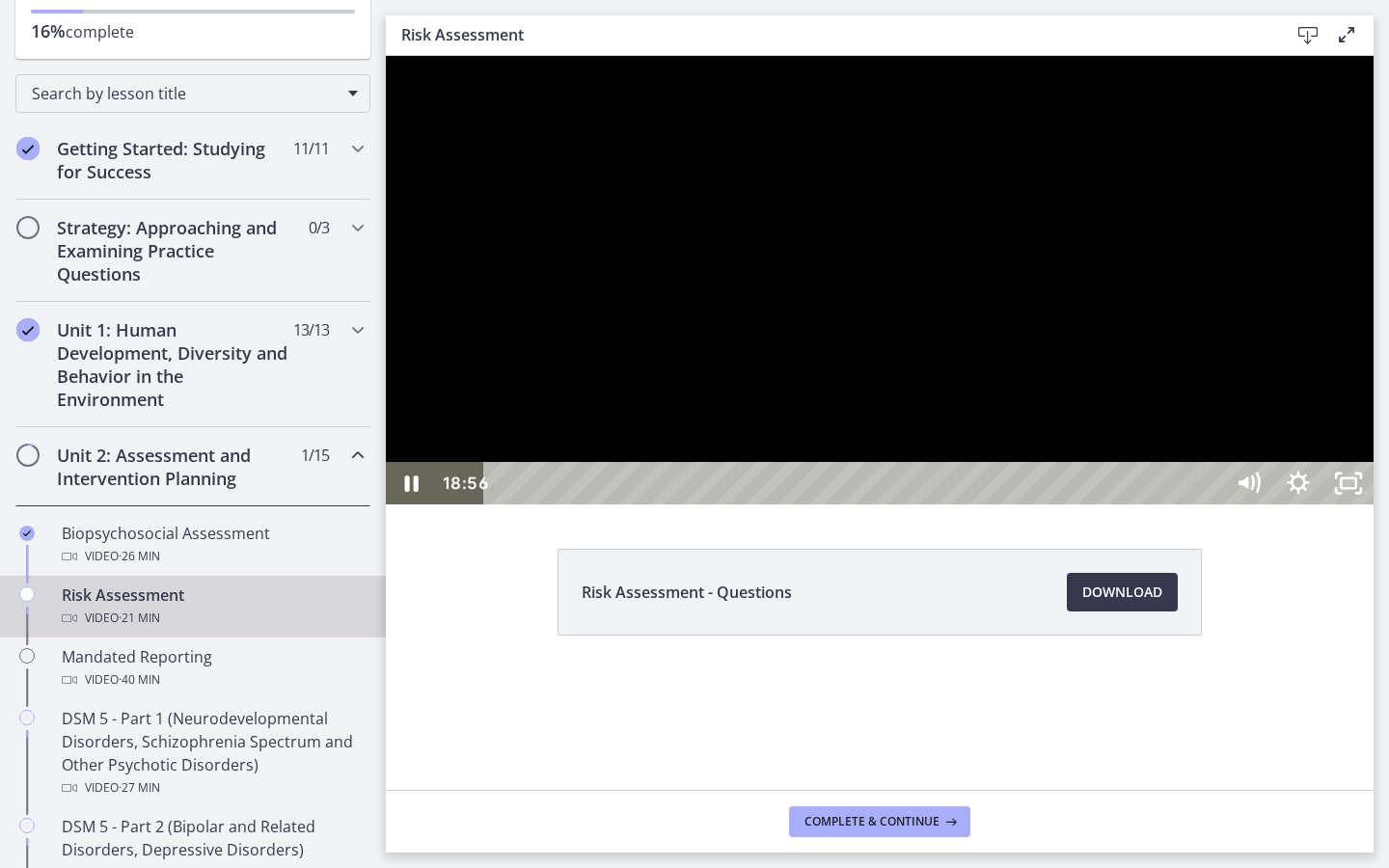 click at bounding box center (857, 483) 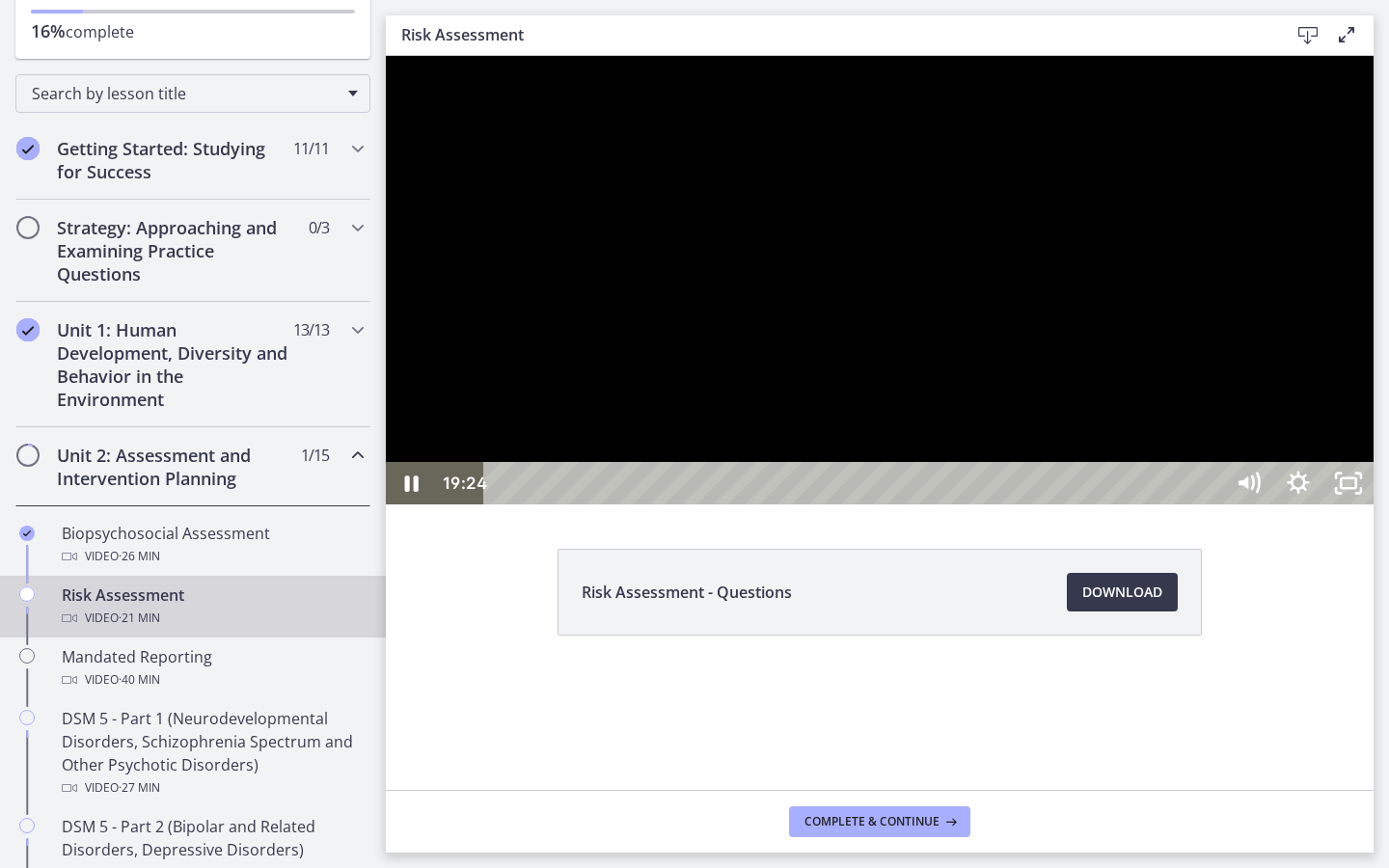 click on "19:24" at bounding box center (857, 483) 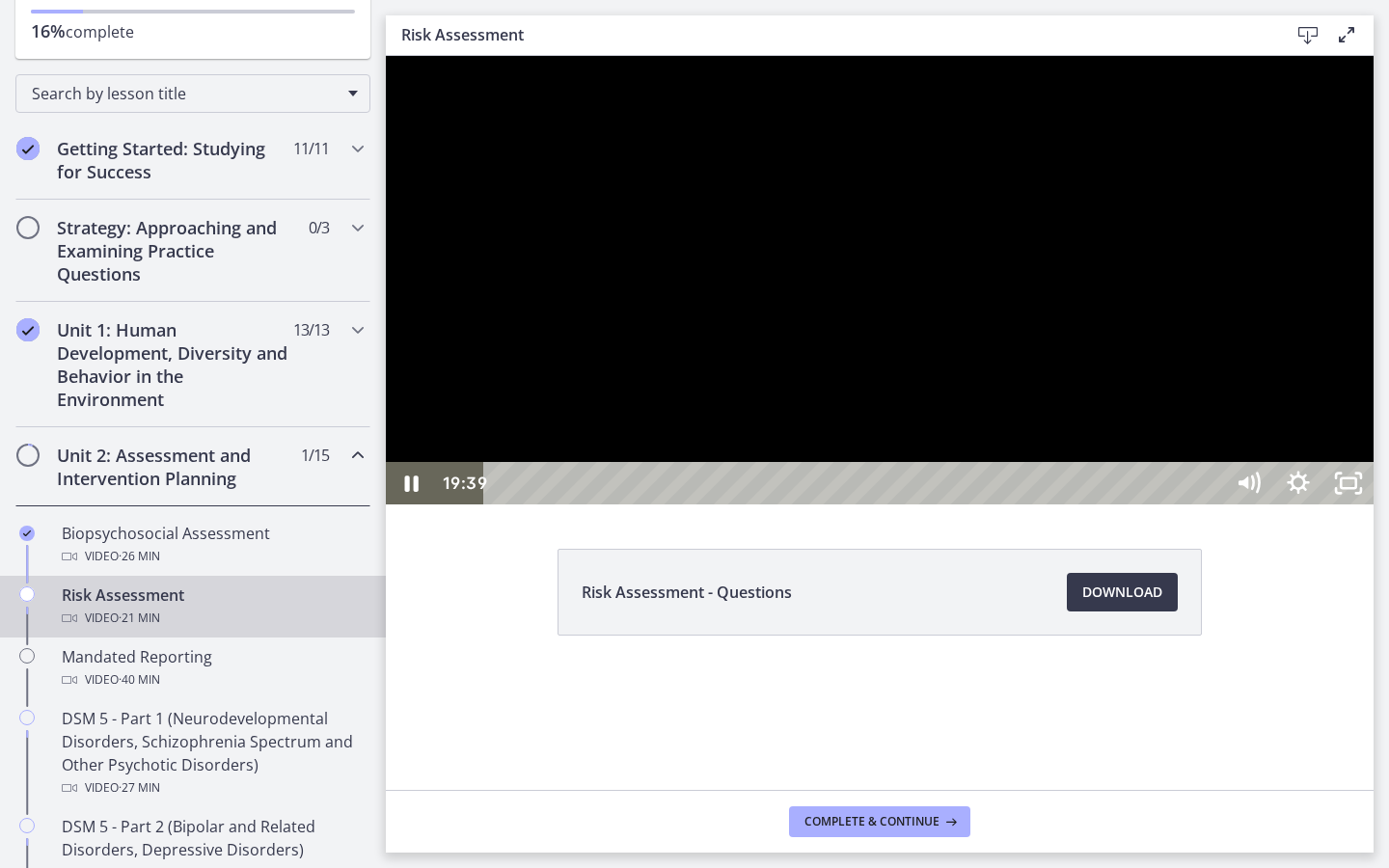 click on "19:39" at bounding box center (857, 483) 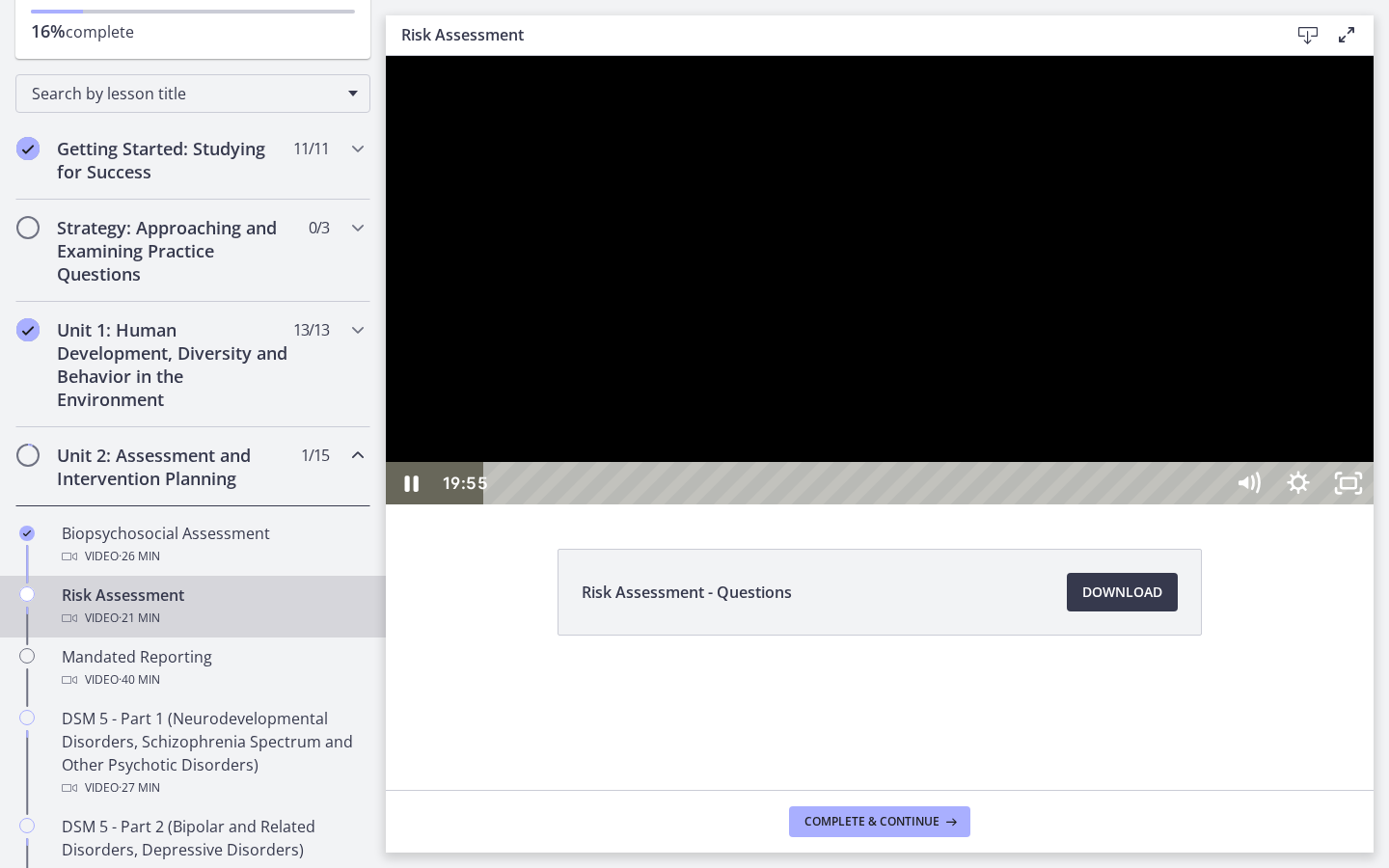 click on "20:11" at bounding box center (857, 483) 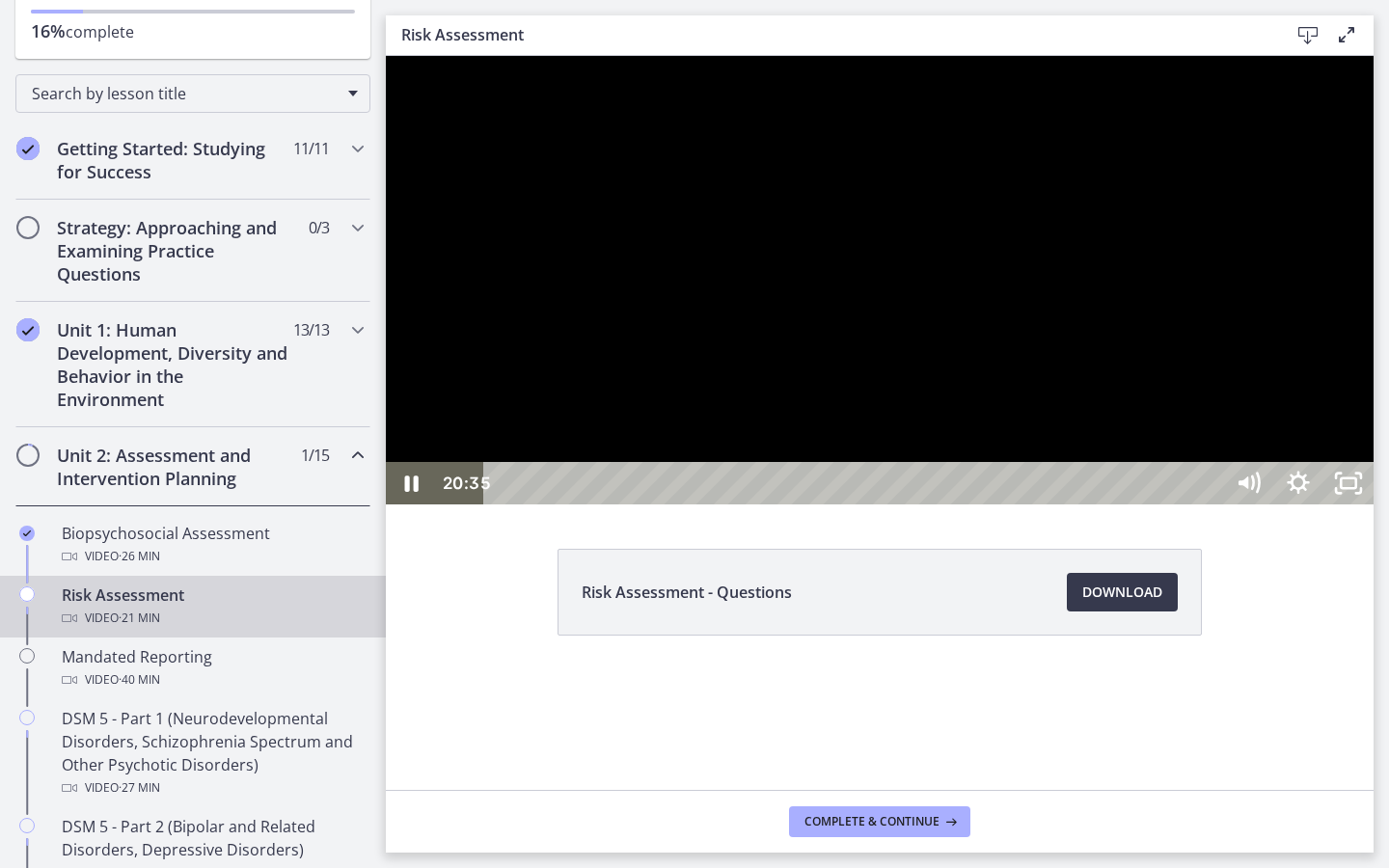 click on "20:35" at bounding box center (857, 483) 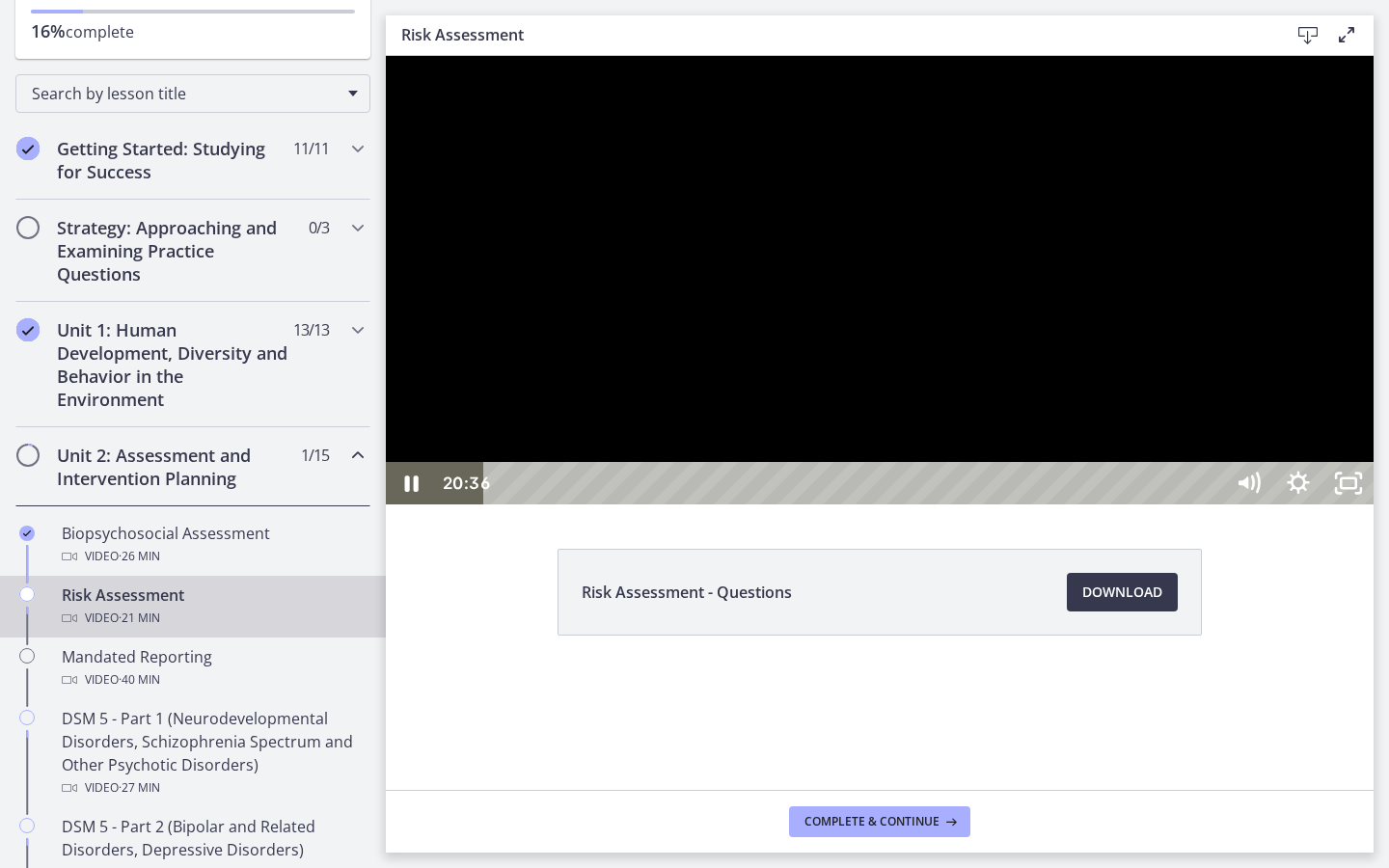 click on "20:45" at bounding box center (857, 483) 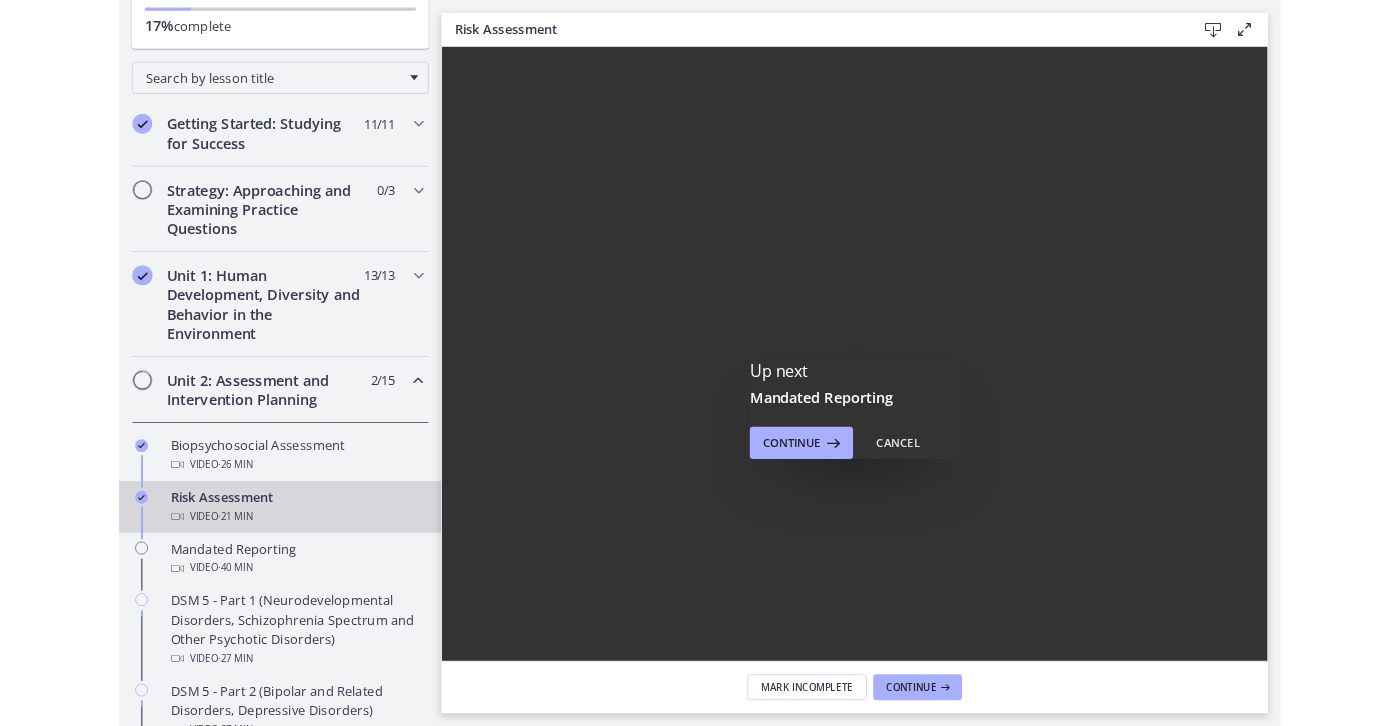 scroll, scrollTop: 0, scrollLeft: 0, axis: both 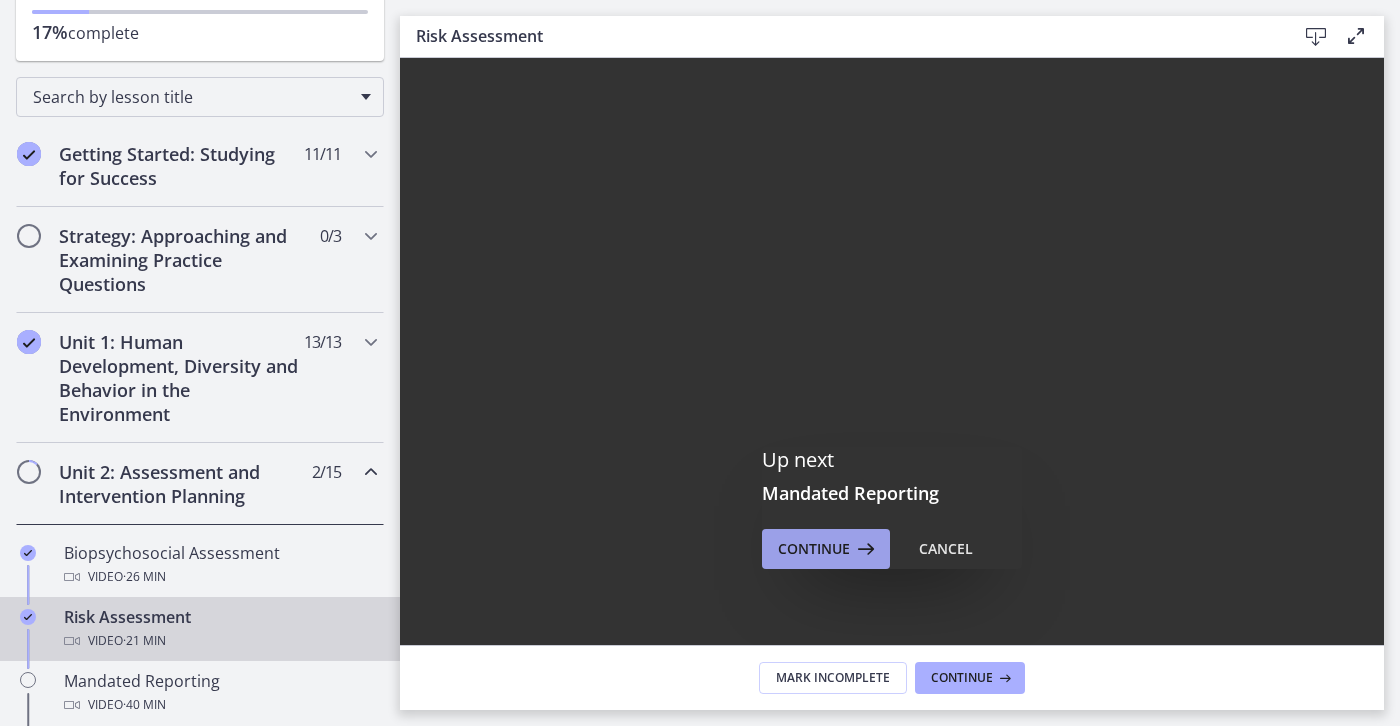 click at bounding box center [864, 549] 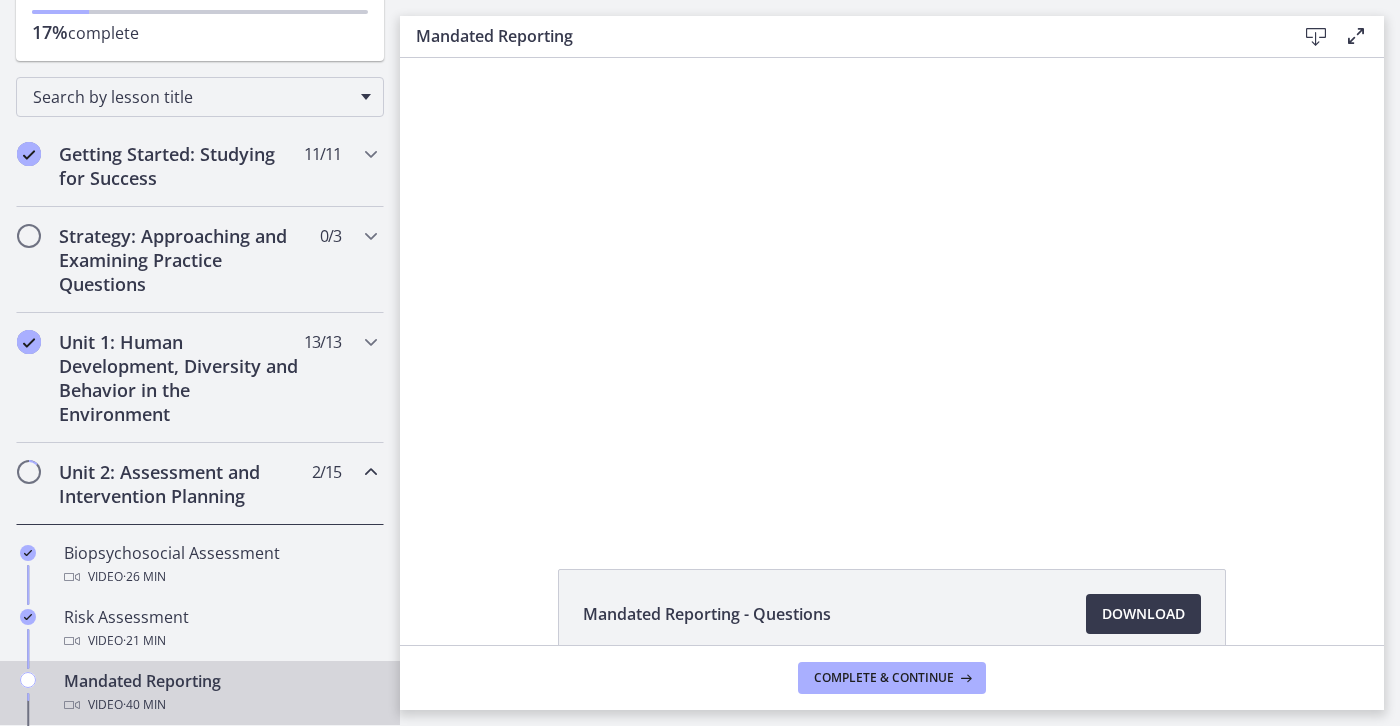 scroll, scrollTop: 0, scrollLeft: 0, axis: both 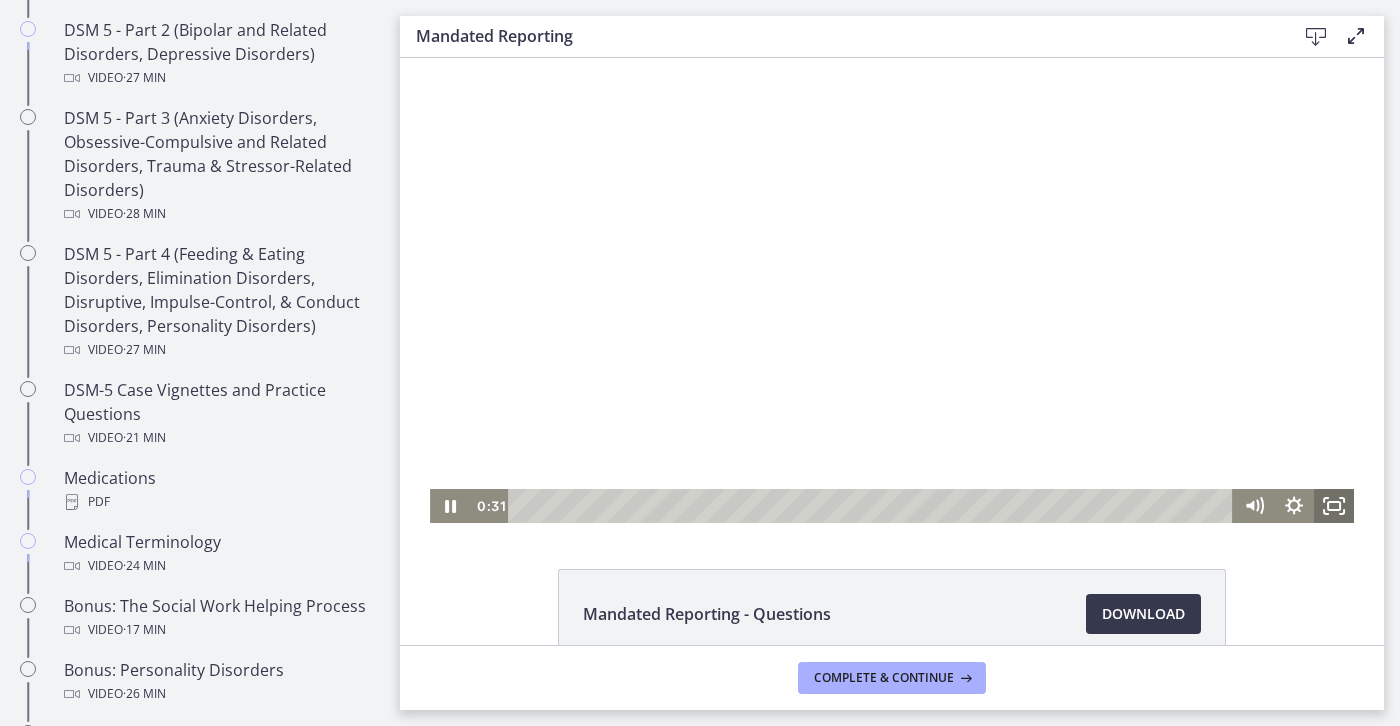 click 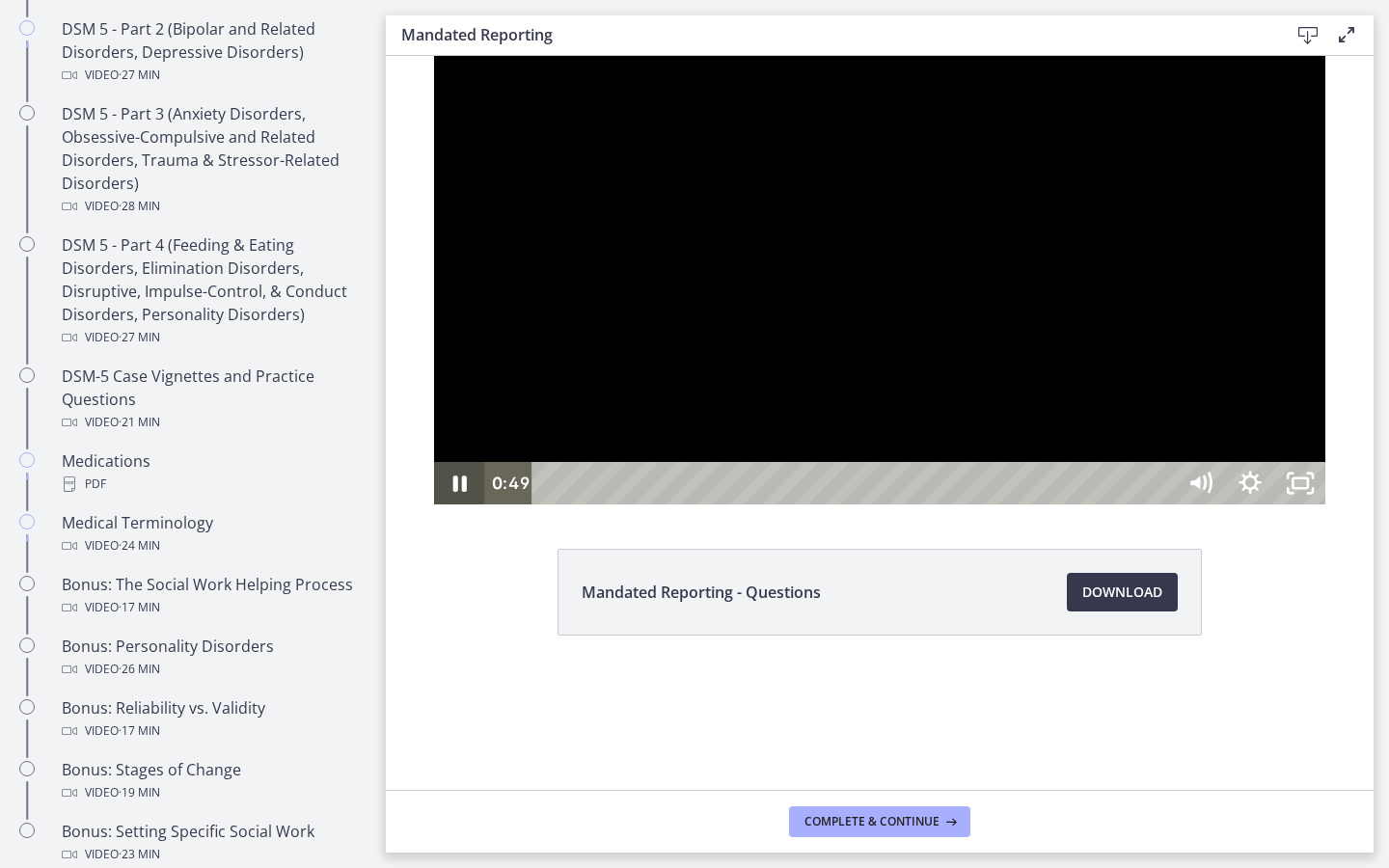 type 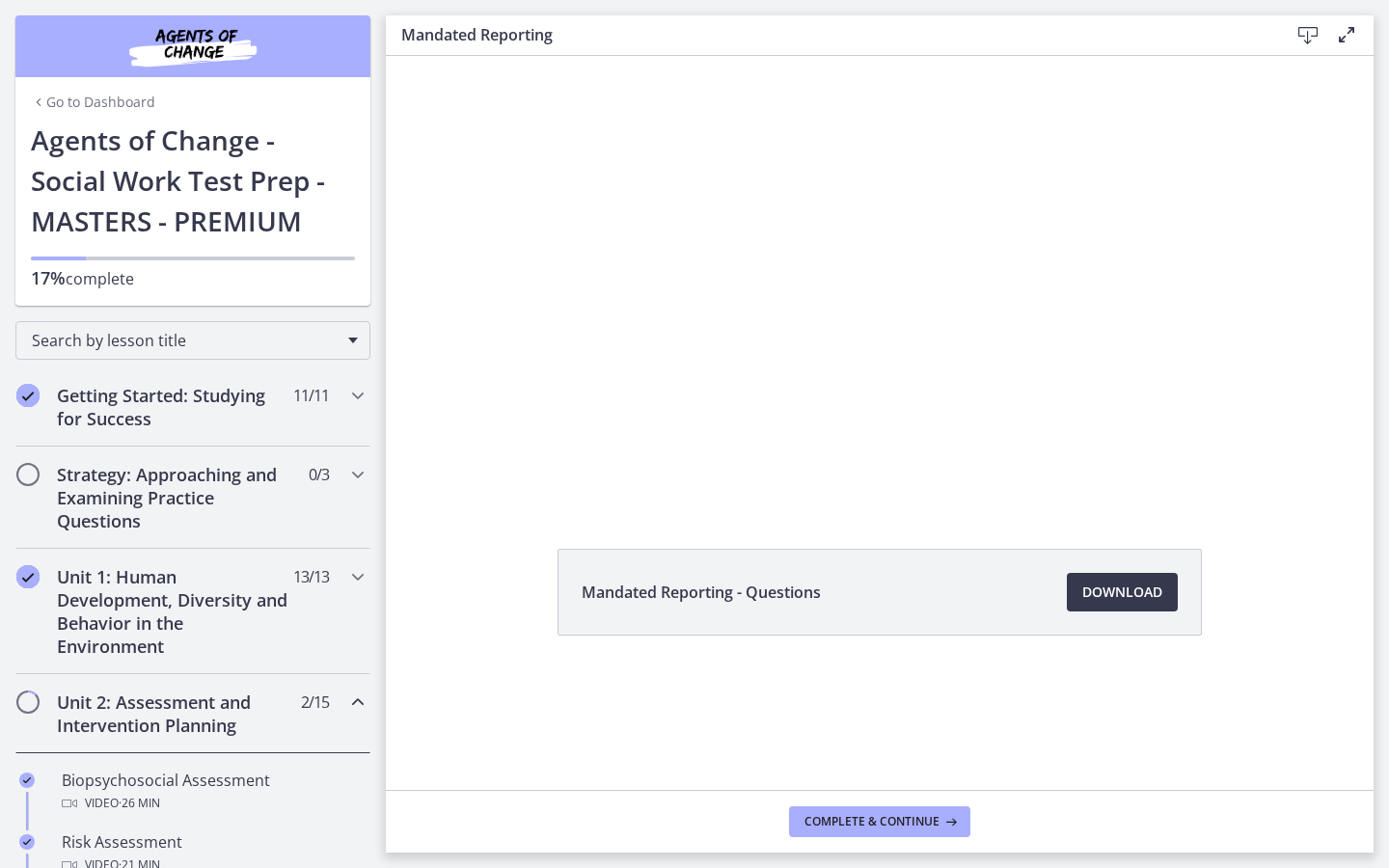 scroll, scrollTop: 0, scrollLeft: 0, axis: both 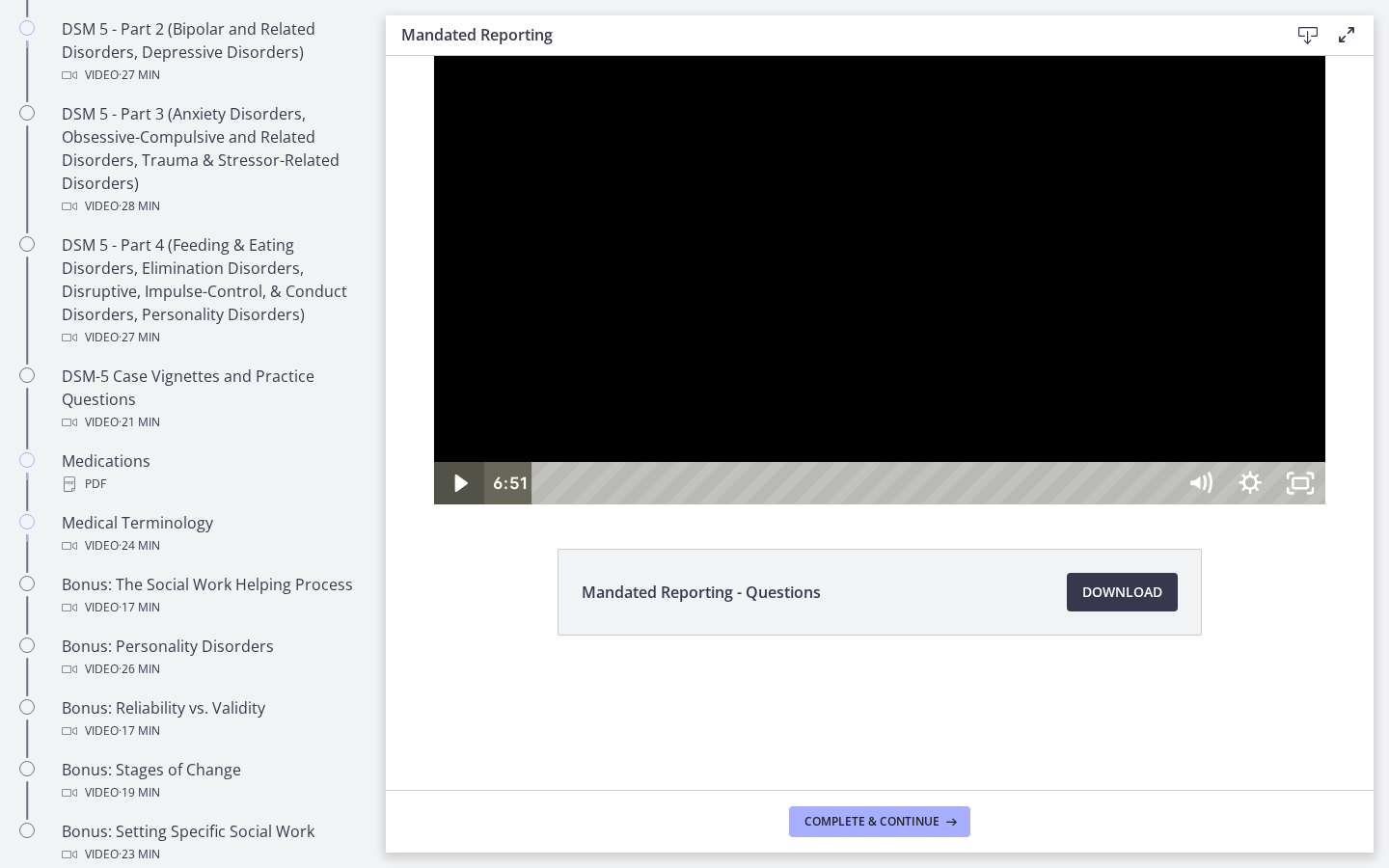 type 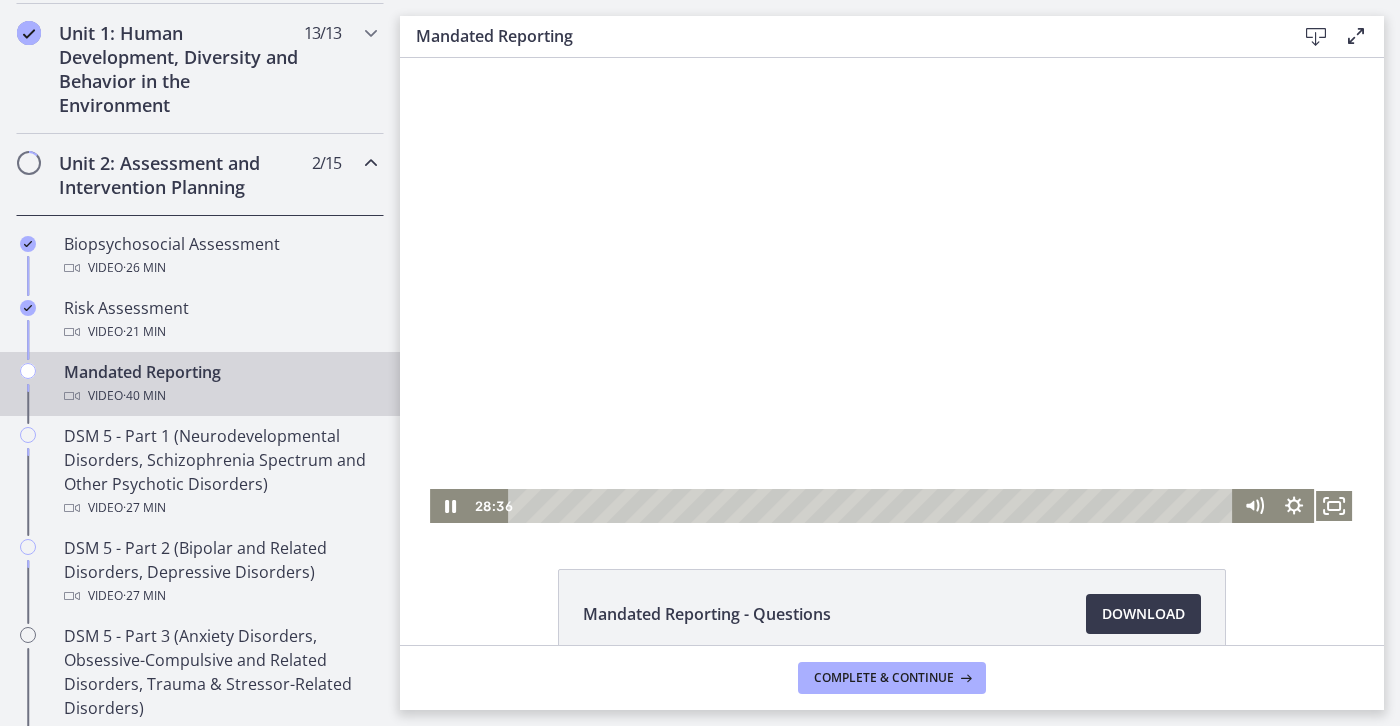 scroll, scrollTop: 414, scrollLeft: 0, axis: vertical 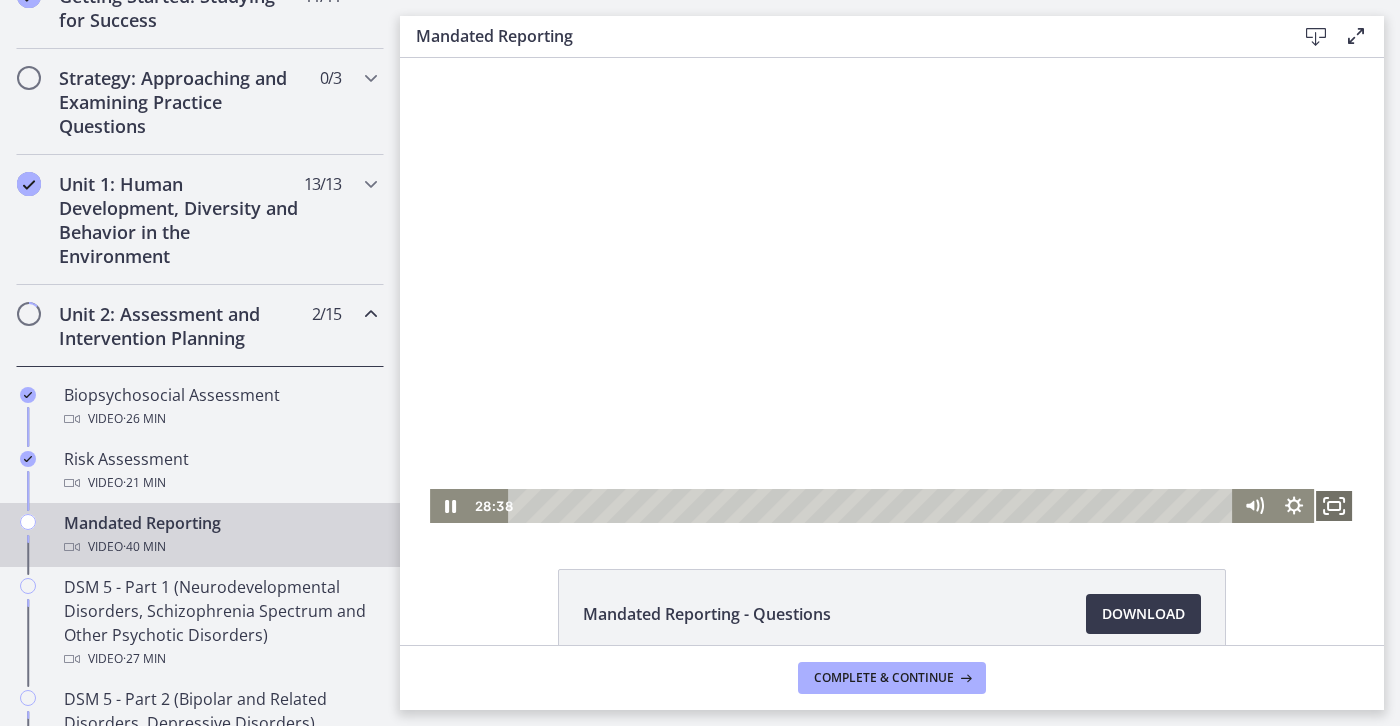 click 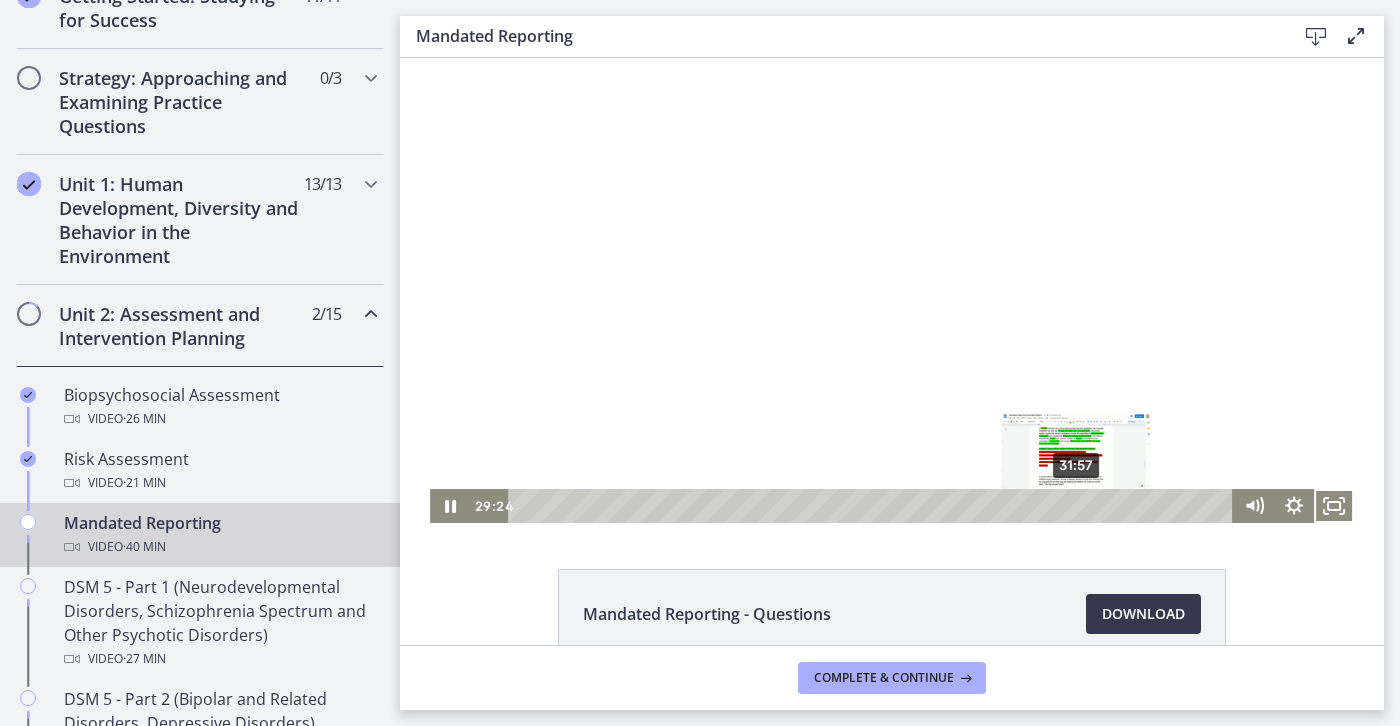 click on "31:57" at bounding box center [873, 506] 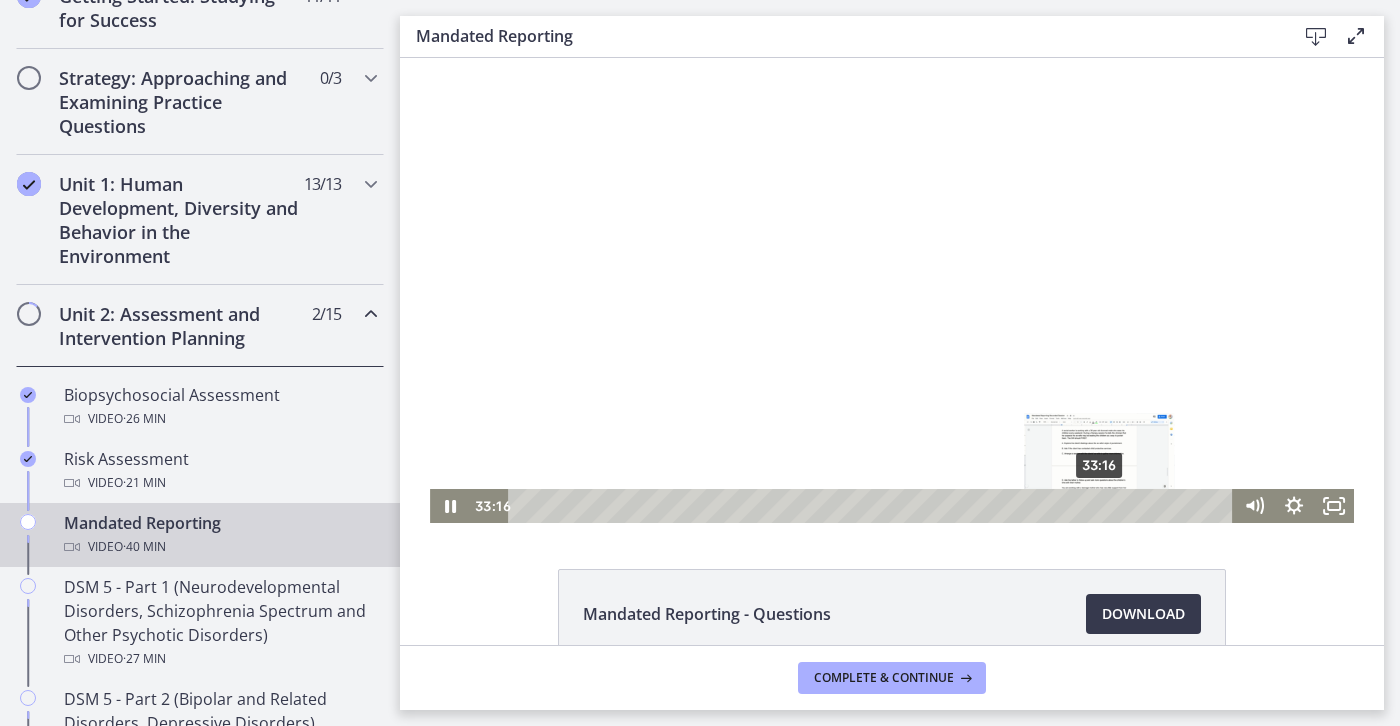 click on "33:16" at bounding box center [873, 506] 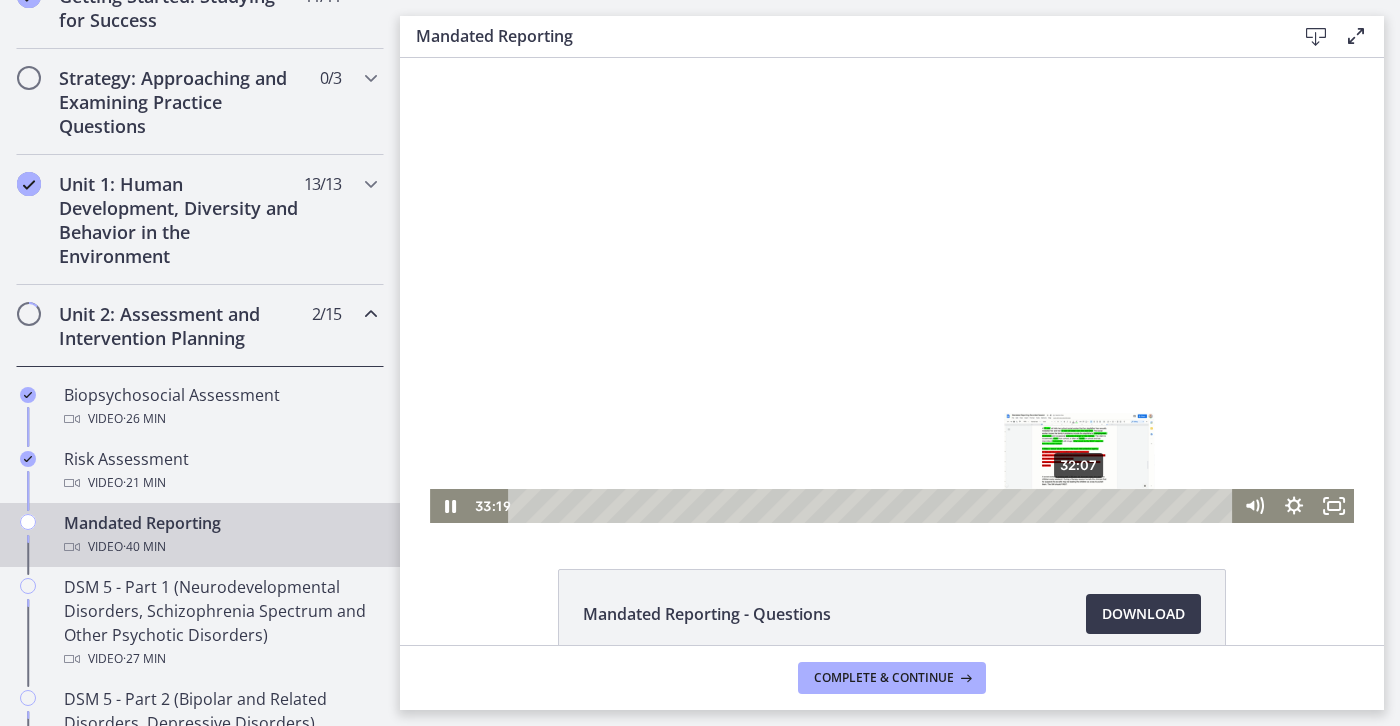 click on "32:07" at bounding box center (873, 506) 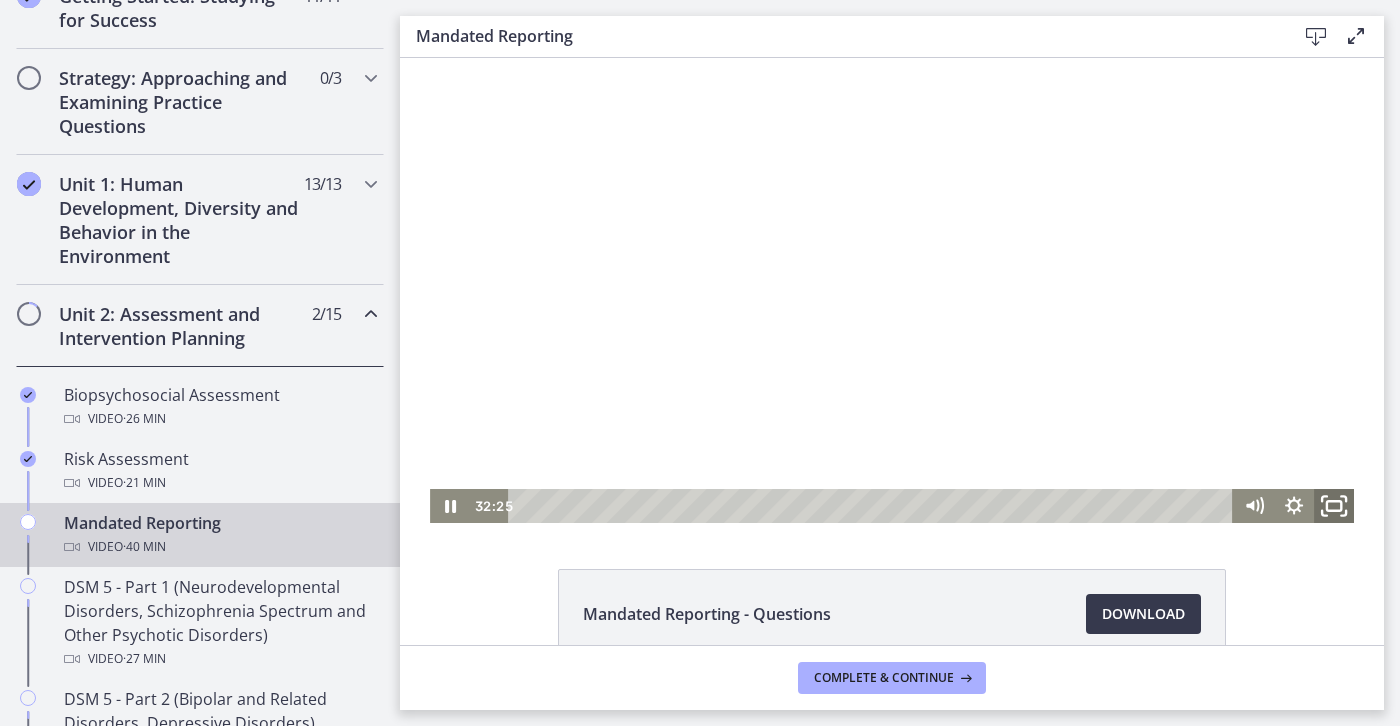 click 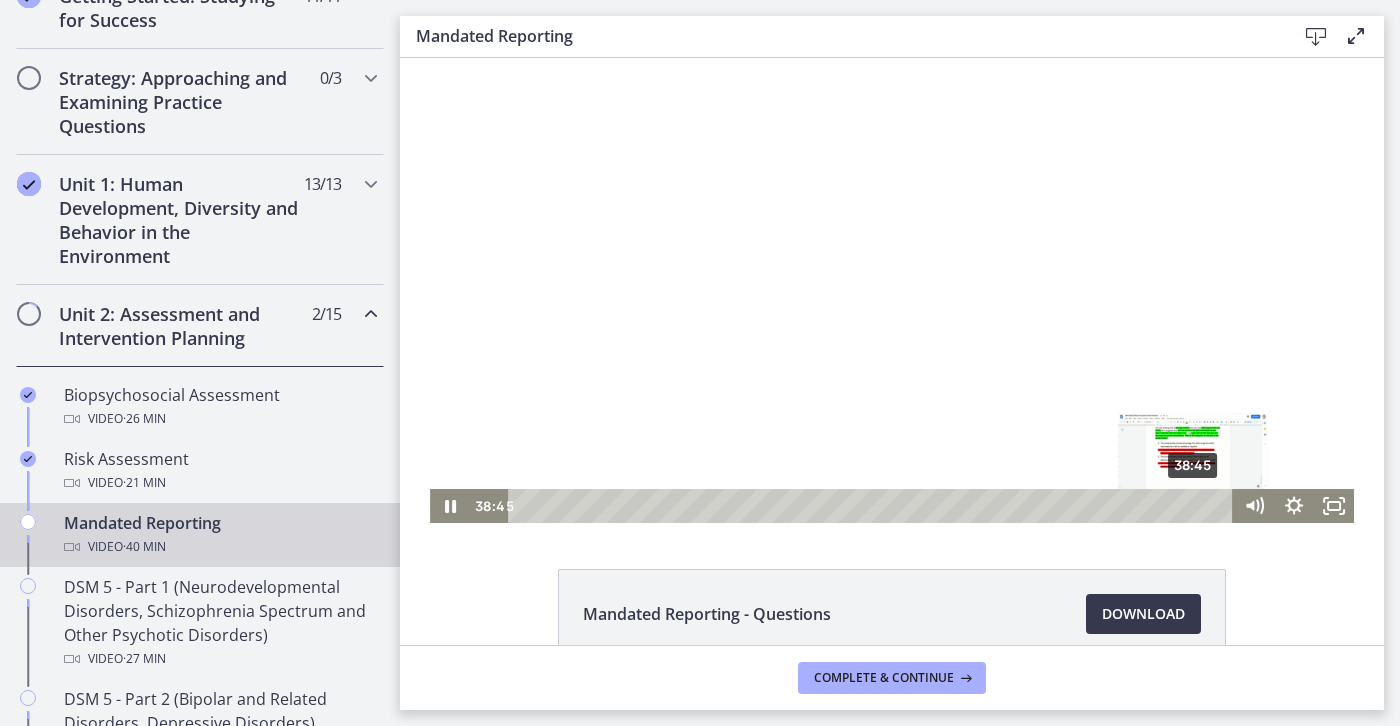 click on "38:45" at bounding box center [873, 506] 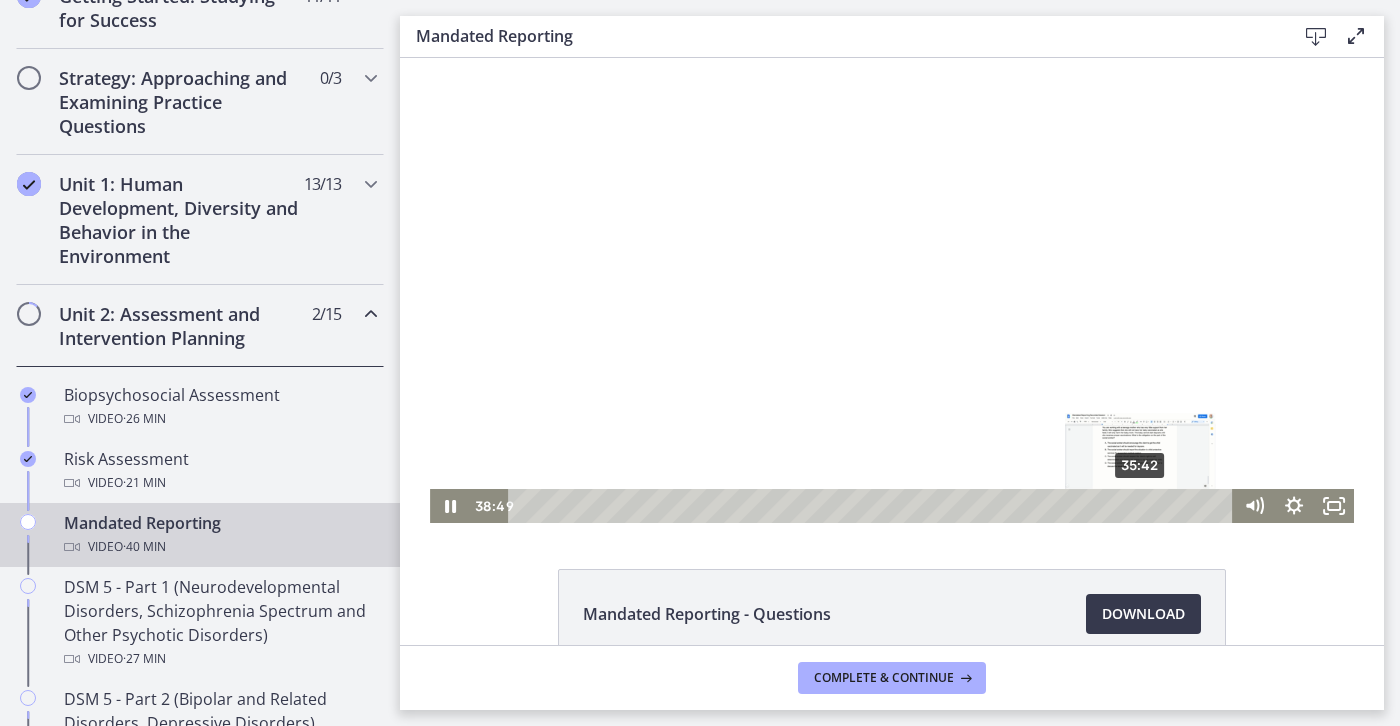 click on "35:42" at bounding box center [873, 506] 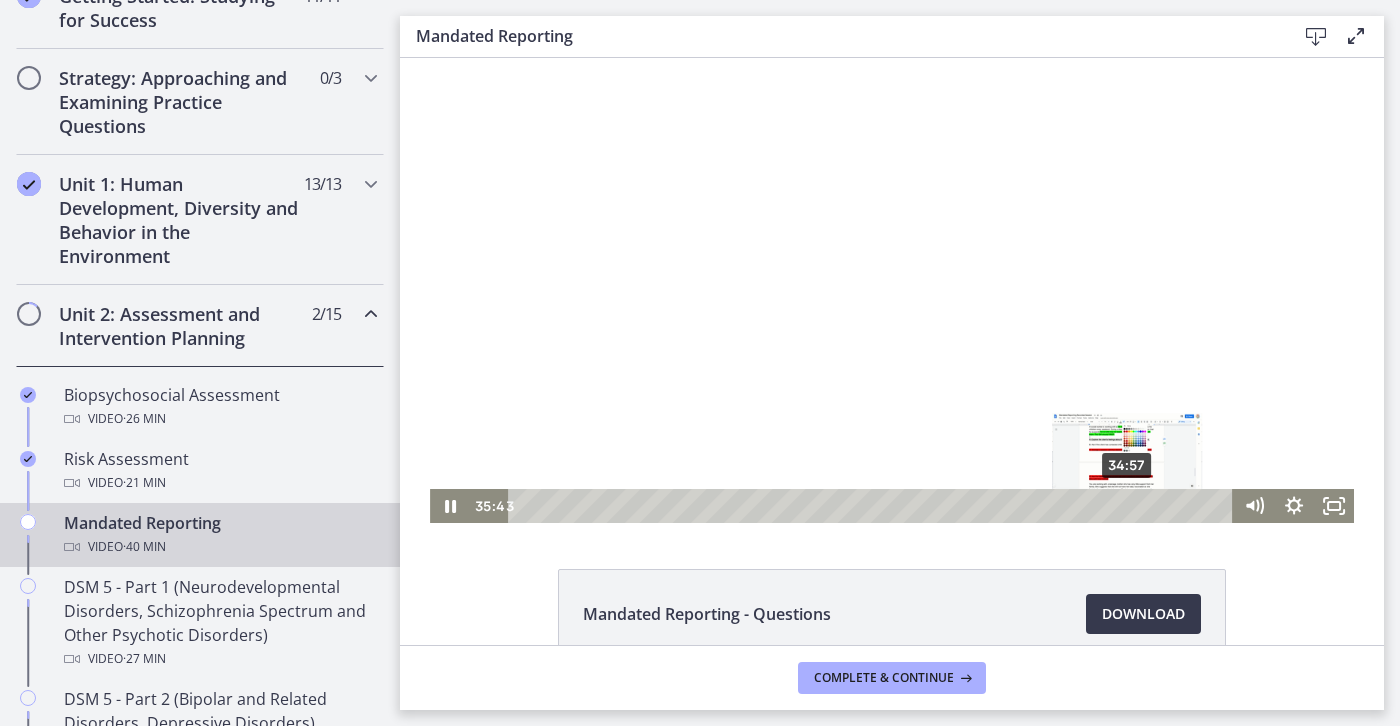 click on "34:57" at bounding box center [873, 506] 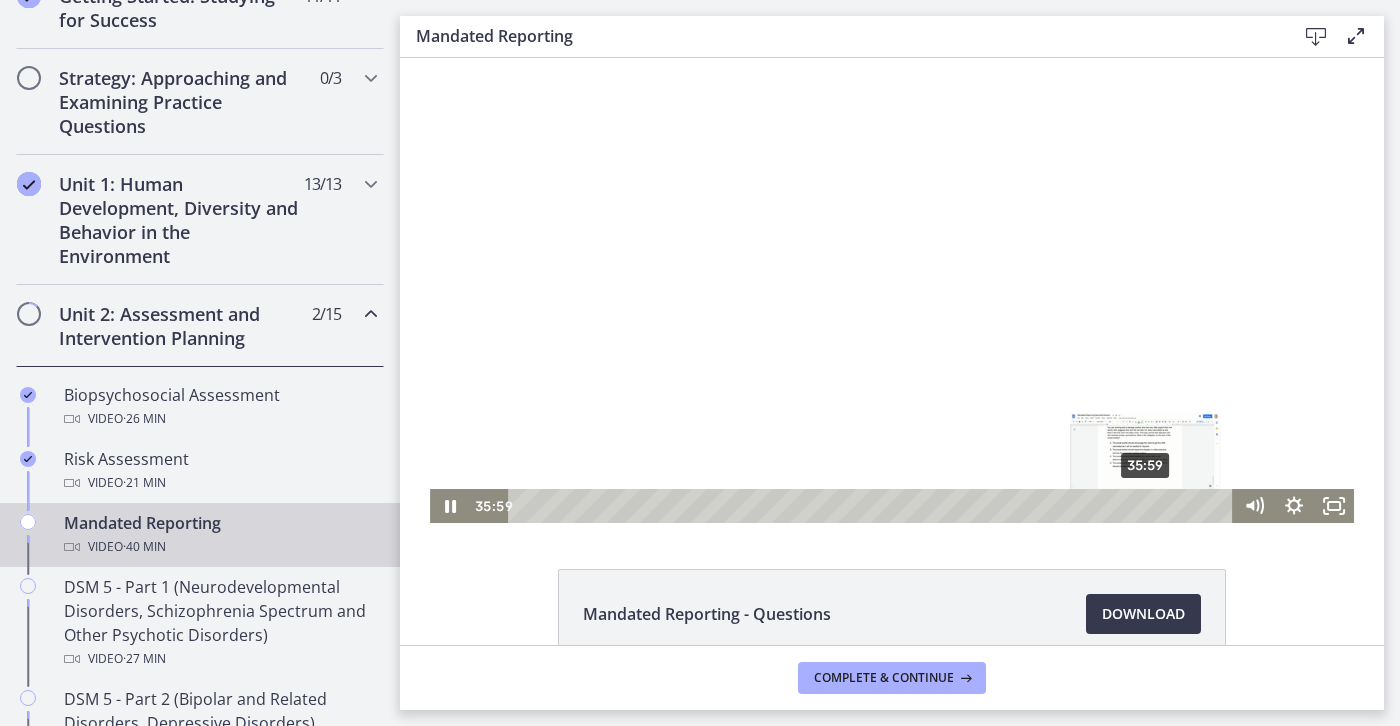 click on "35:59" at bounding box center (873, 506) 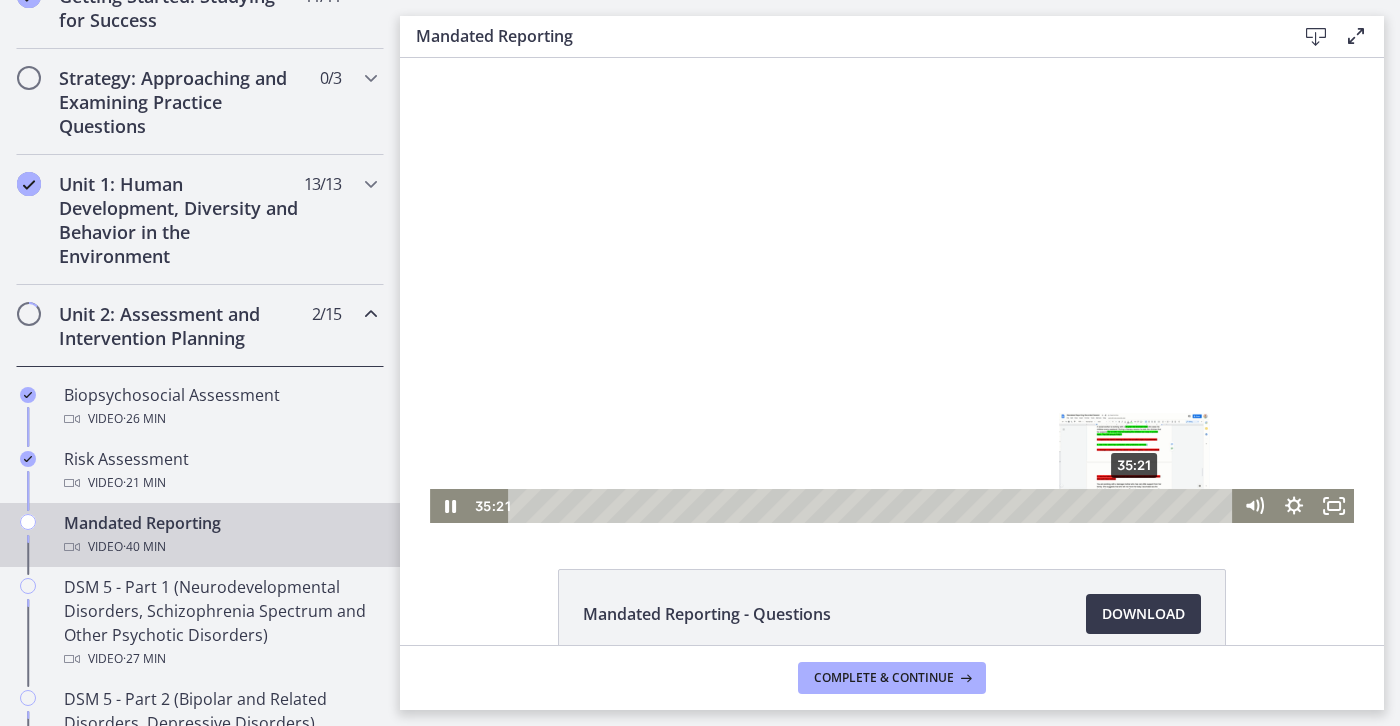 click on "35:21" at bounding box center (873, 506) 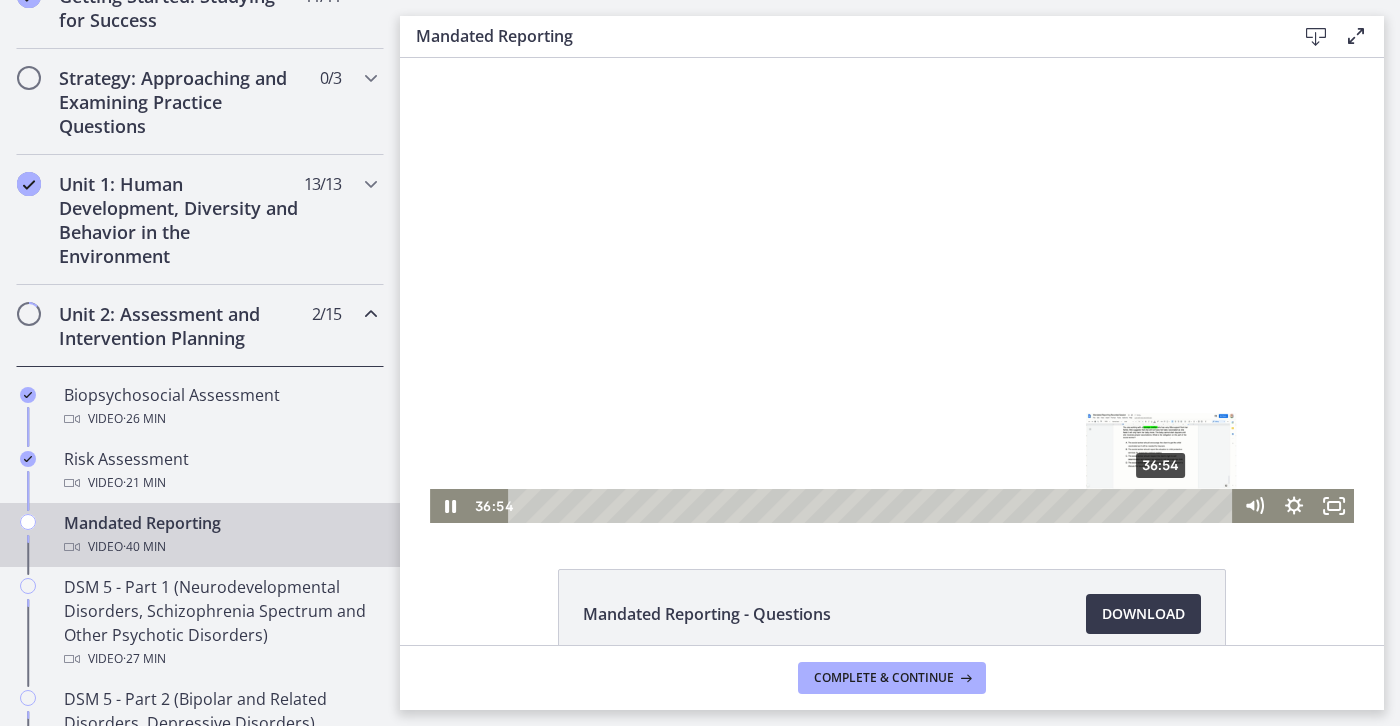 click on "36:54" at bounding box center (873, 506) 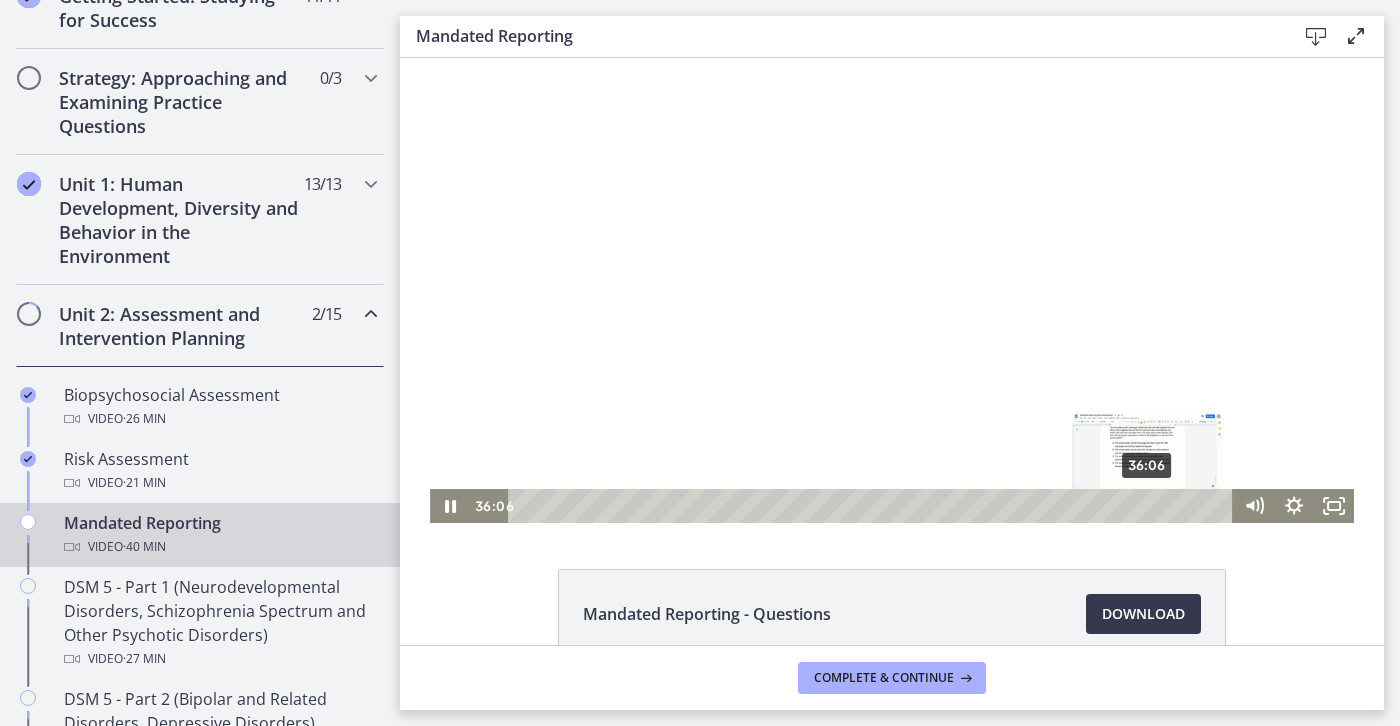 click on "36:06" at bounding box center [873, 506] 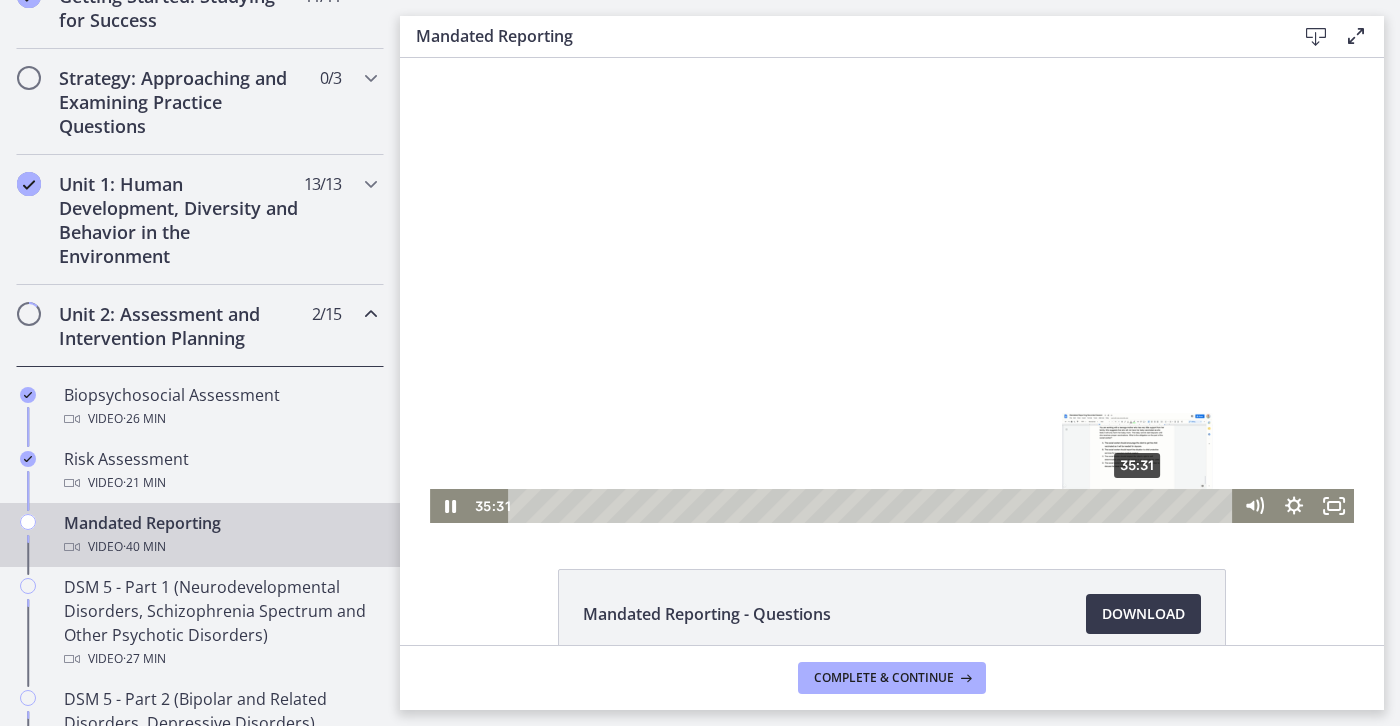 click on "35:31" at bounding box center [873, 506] 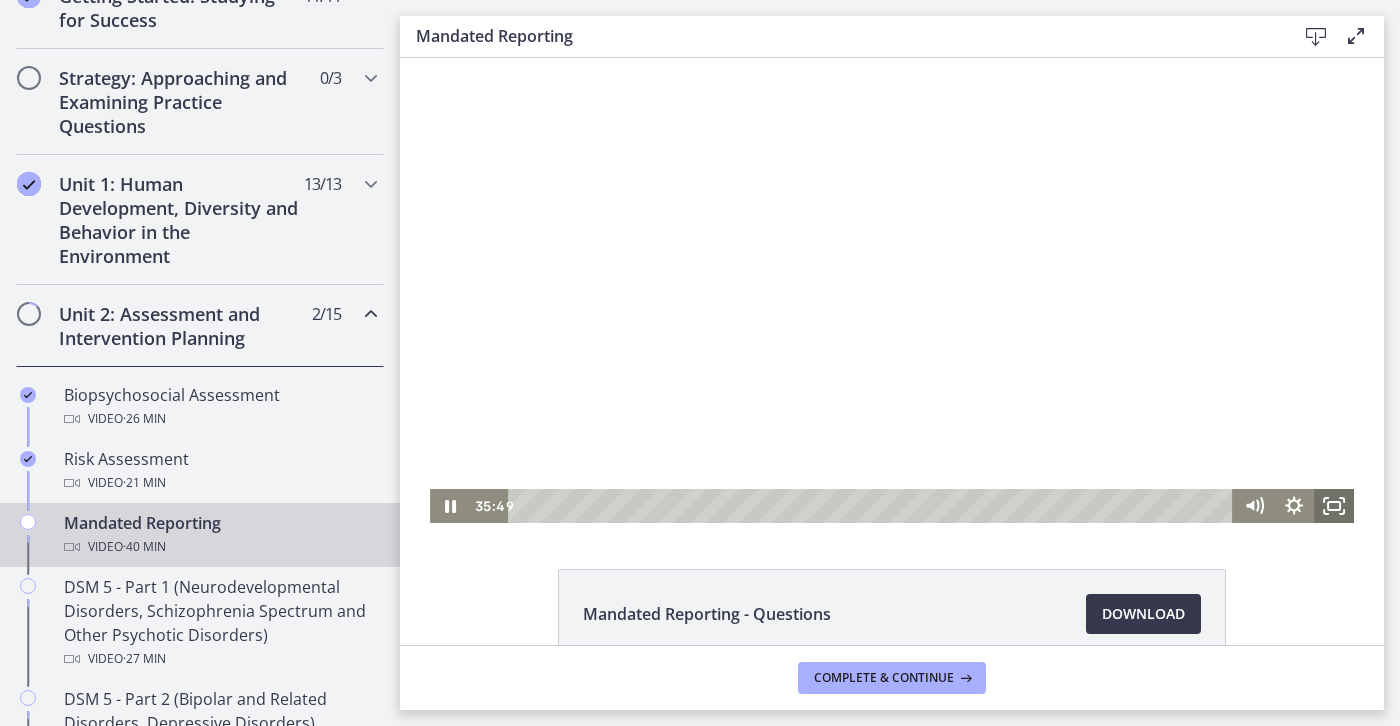click 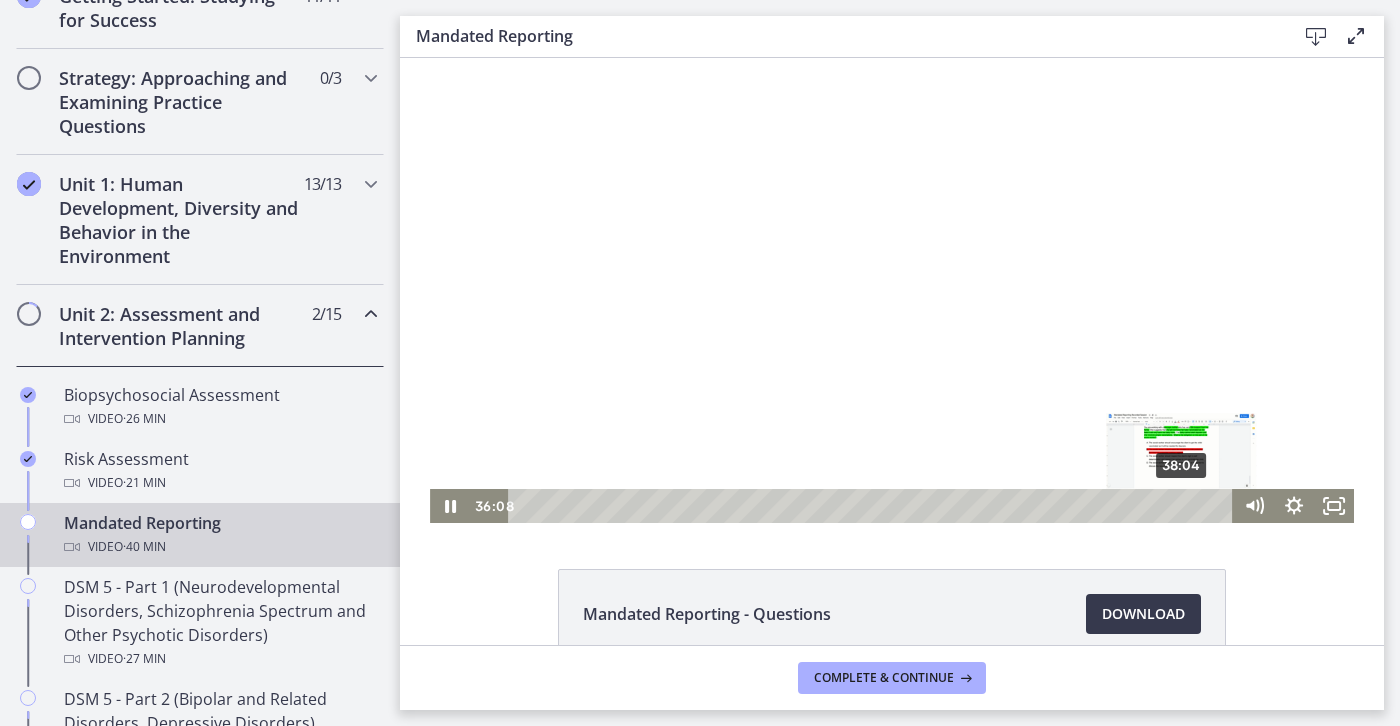 click on "38:04" at bounding box center [873, 506] 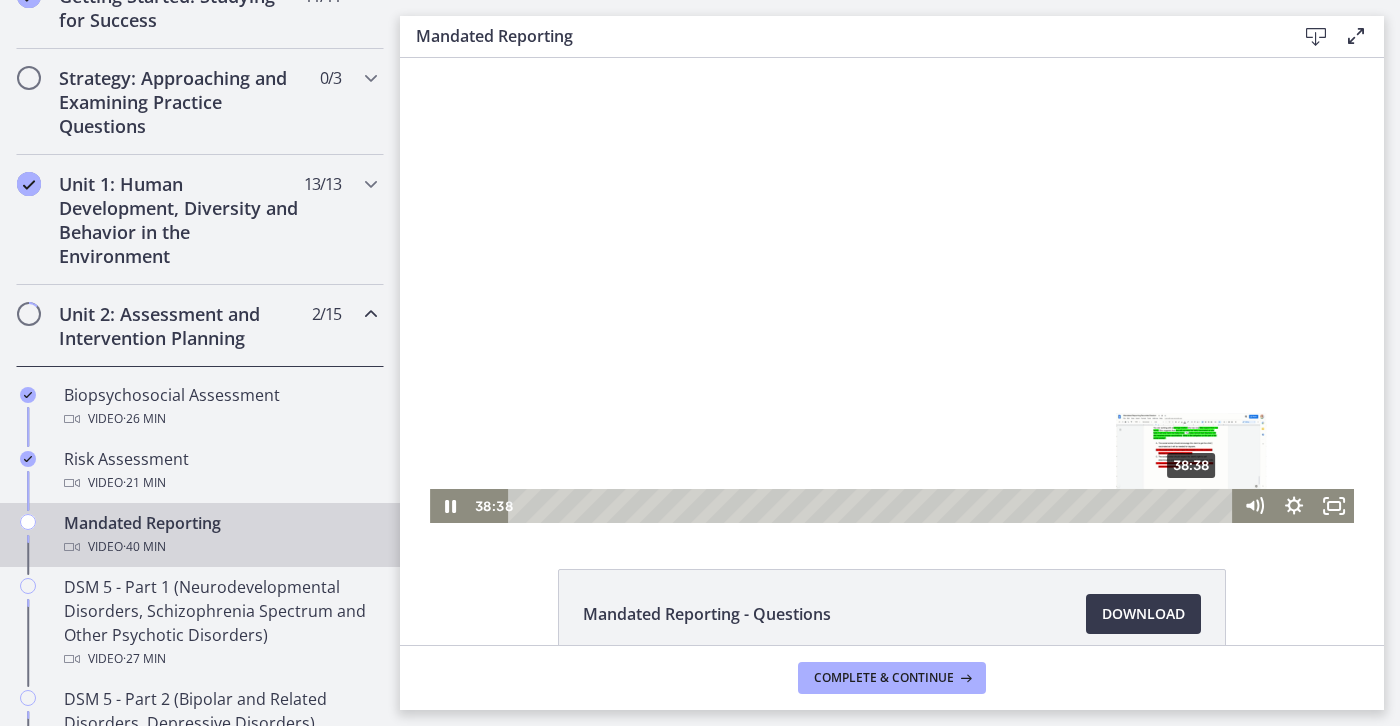 click on "38:38" at bounding box center (873, 506) 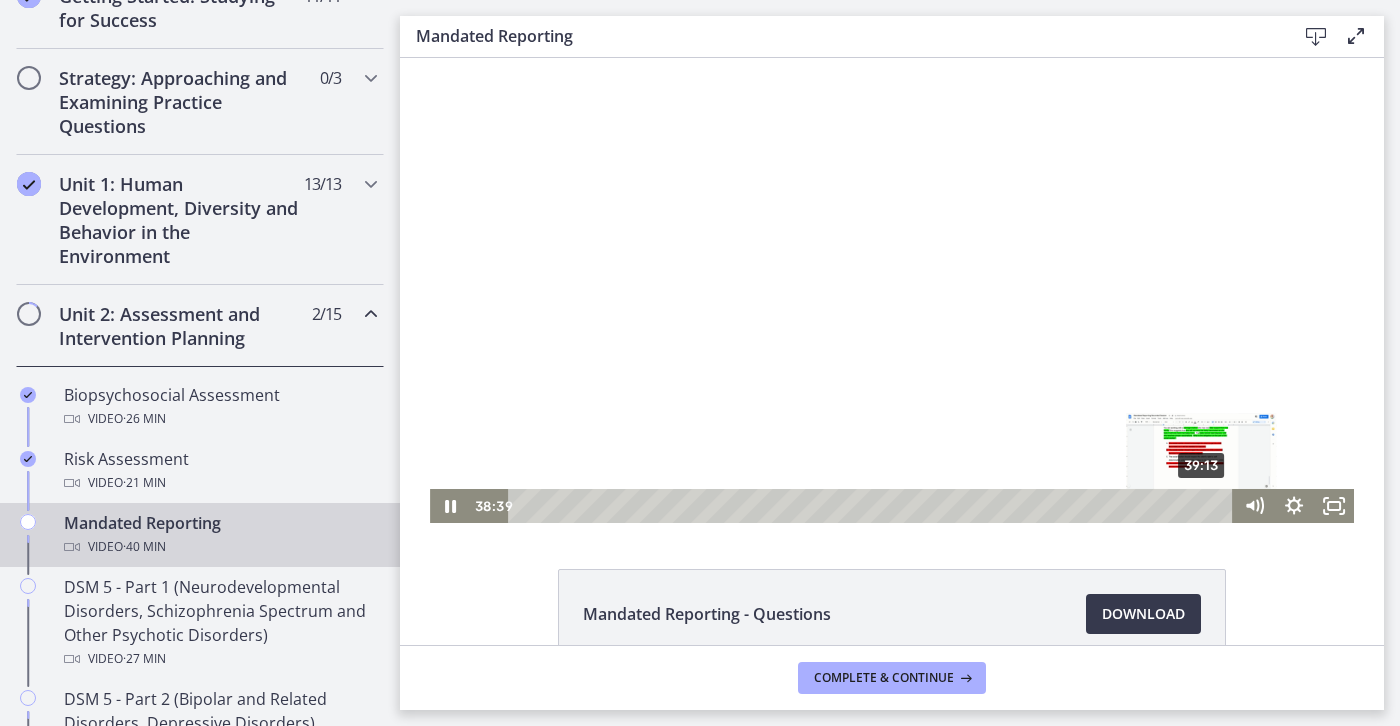 click on "39:13" at bounding box center (873, 506) 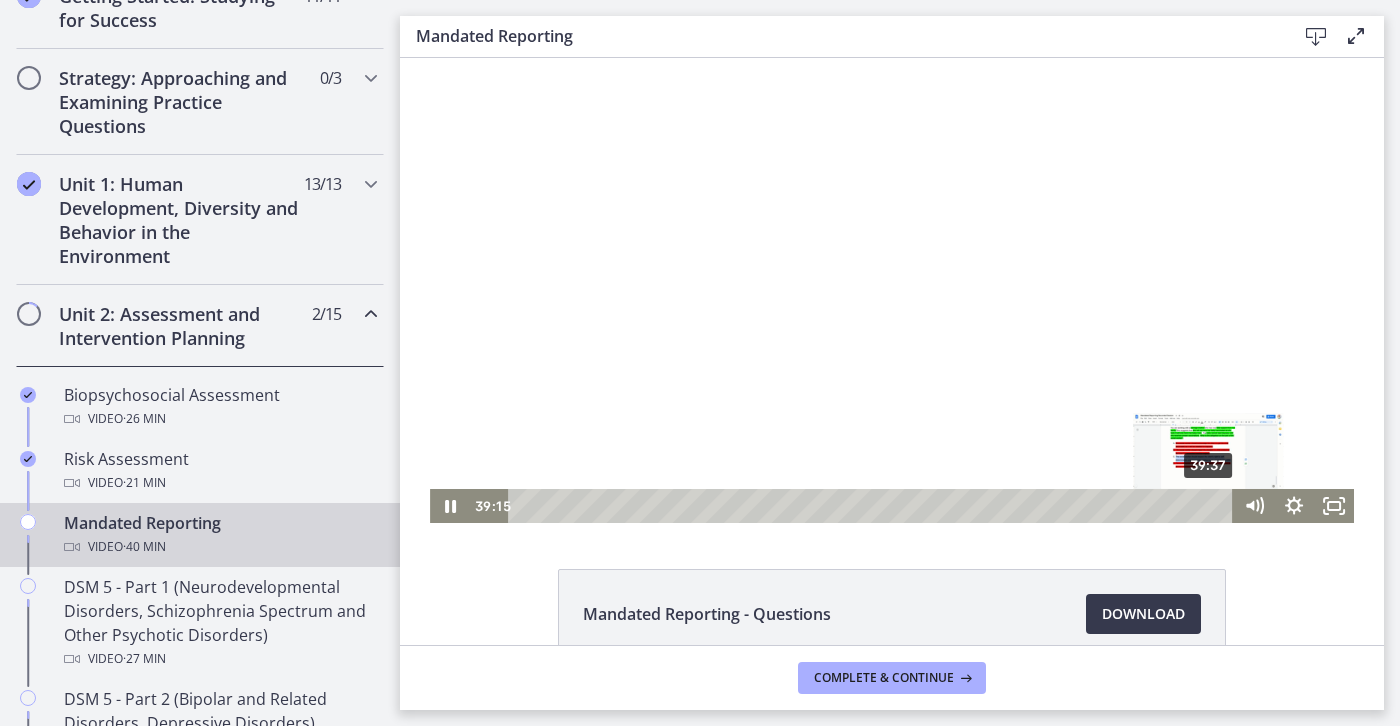 click on "39:37" at bounding box center [873, 506] 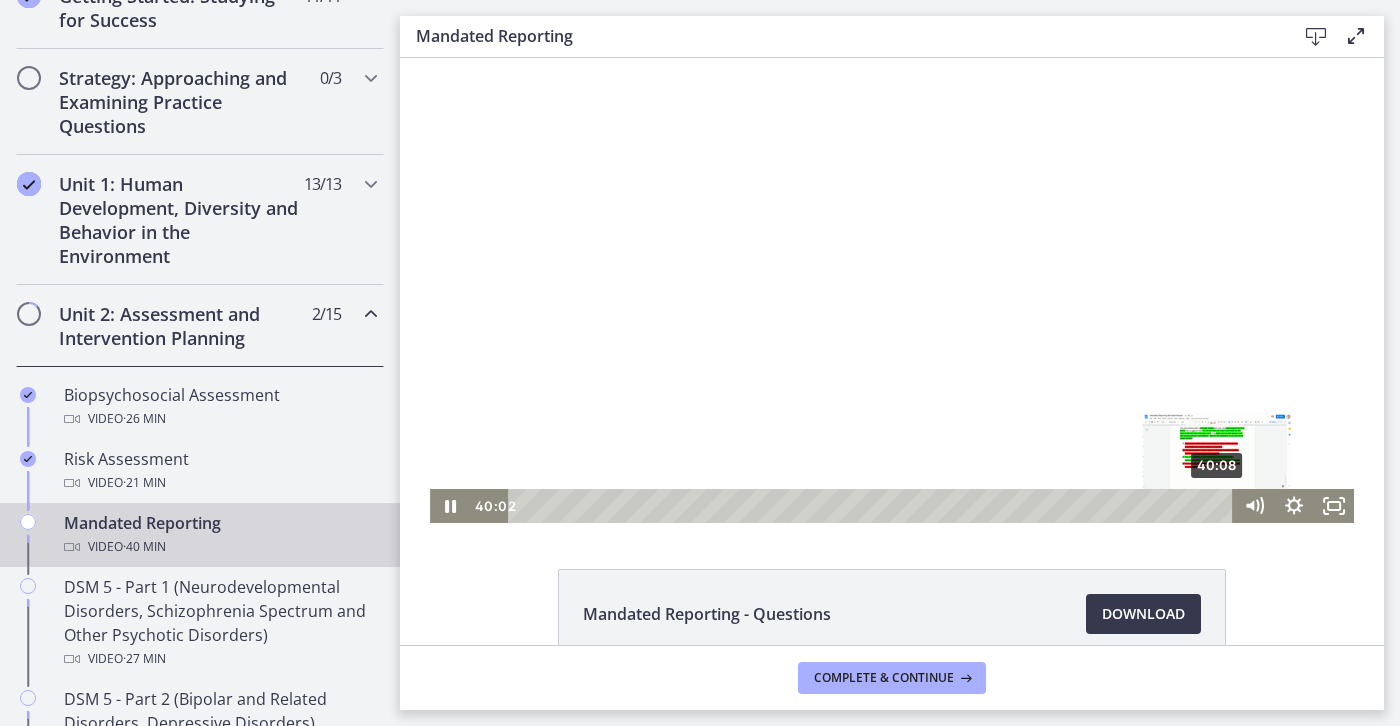 drag, startPoint x: 1219, startPoint y: 505, endPoint x: 1235, endPoint y: 505, distance: 16 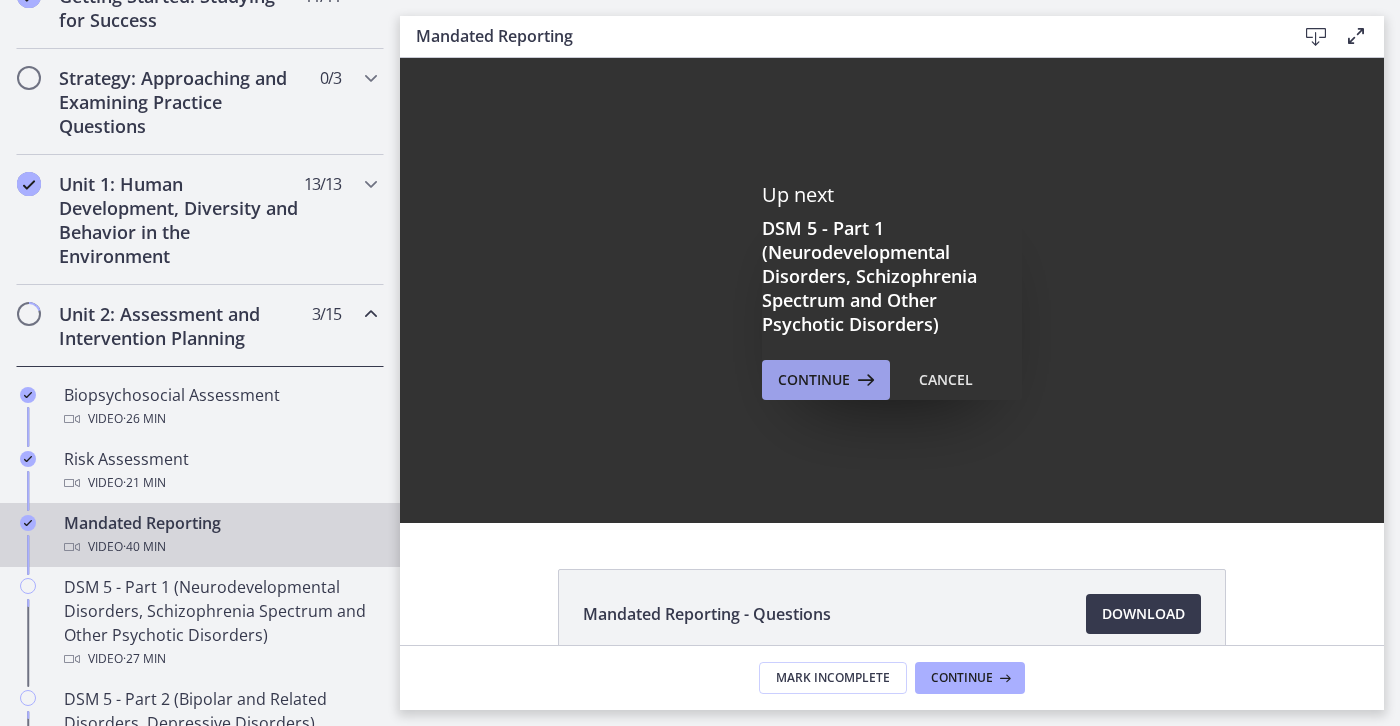 click at bounding box center (864, 380) 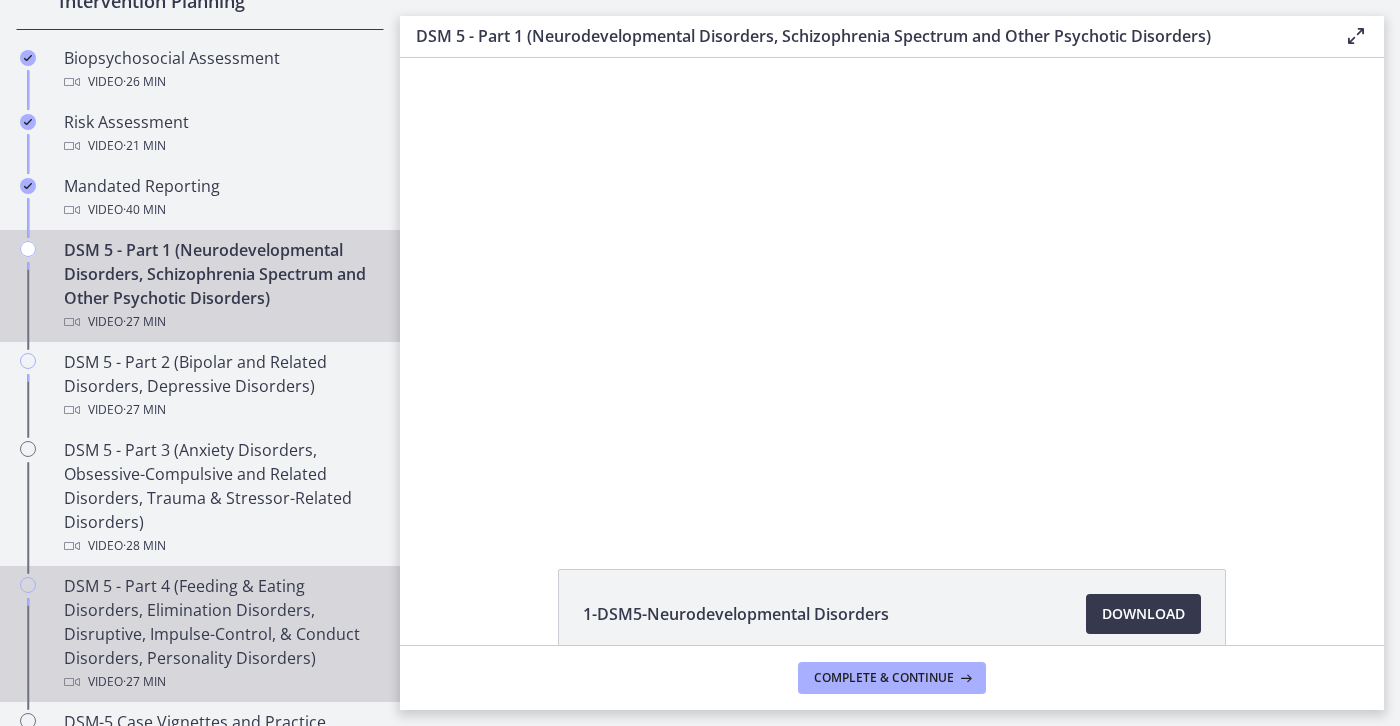 scroll, scrollTop: 750, scrollLeft: 0, axis: vertical 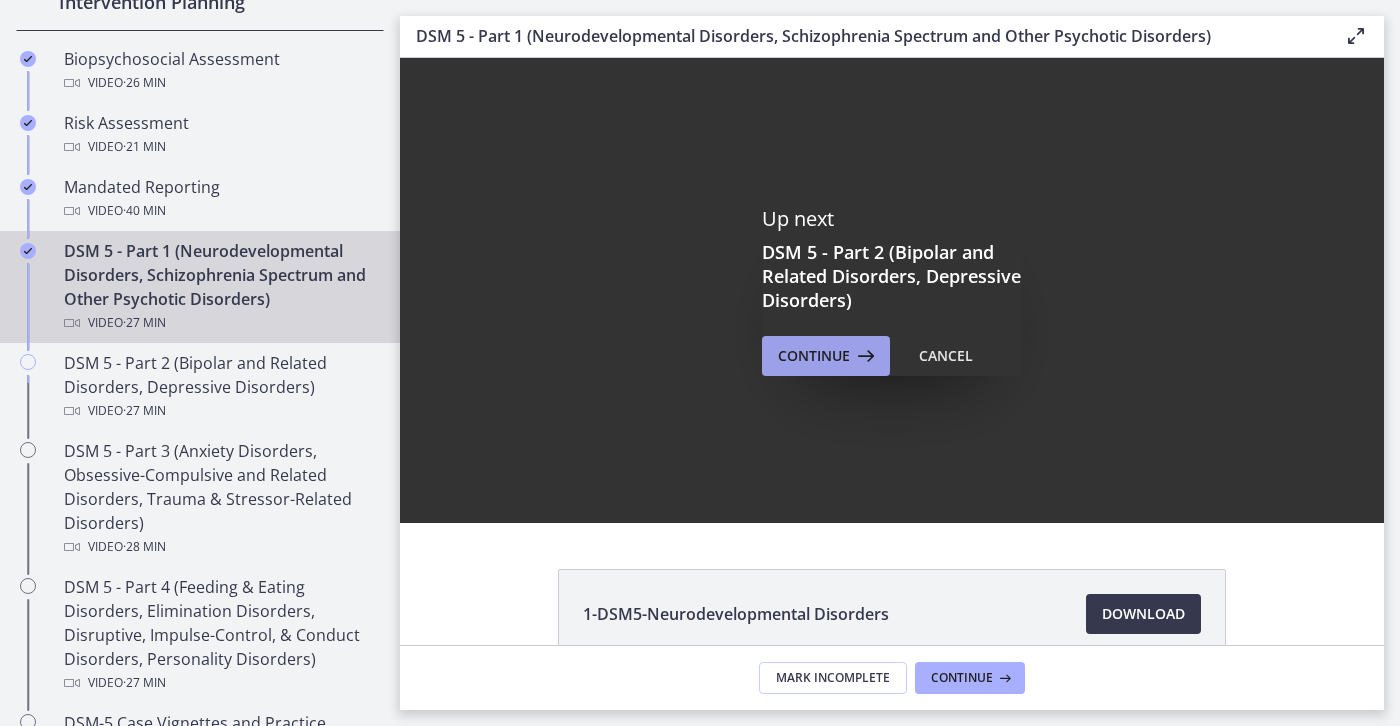 click at bounding box center (864, 356) 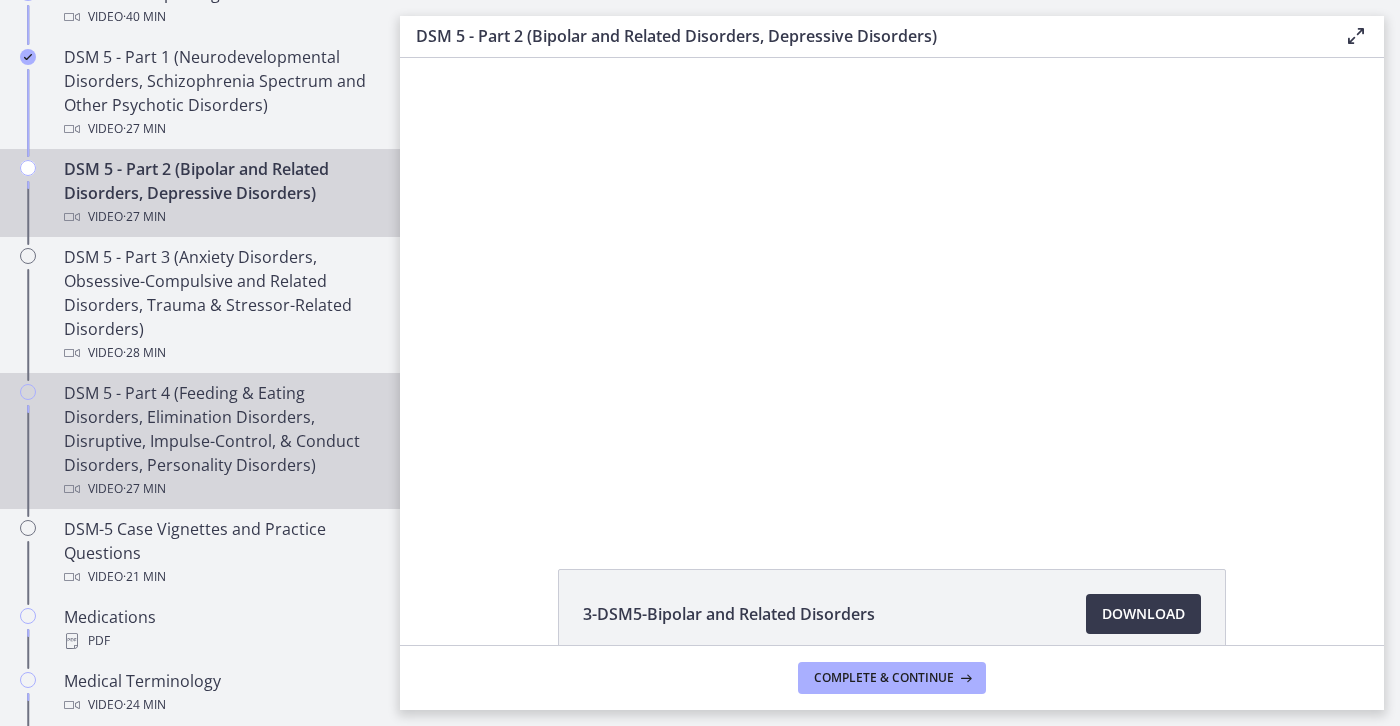 scroll, scrollTop: 945, scrollLeft: 0, axis: vertical 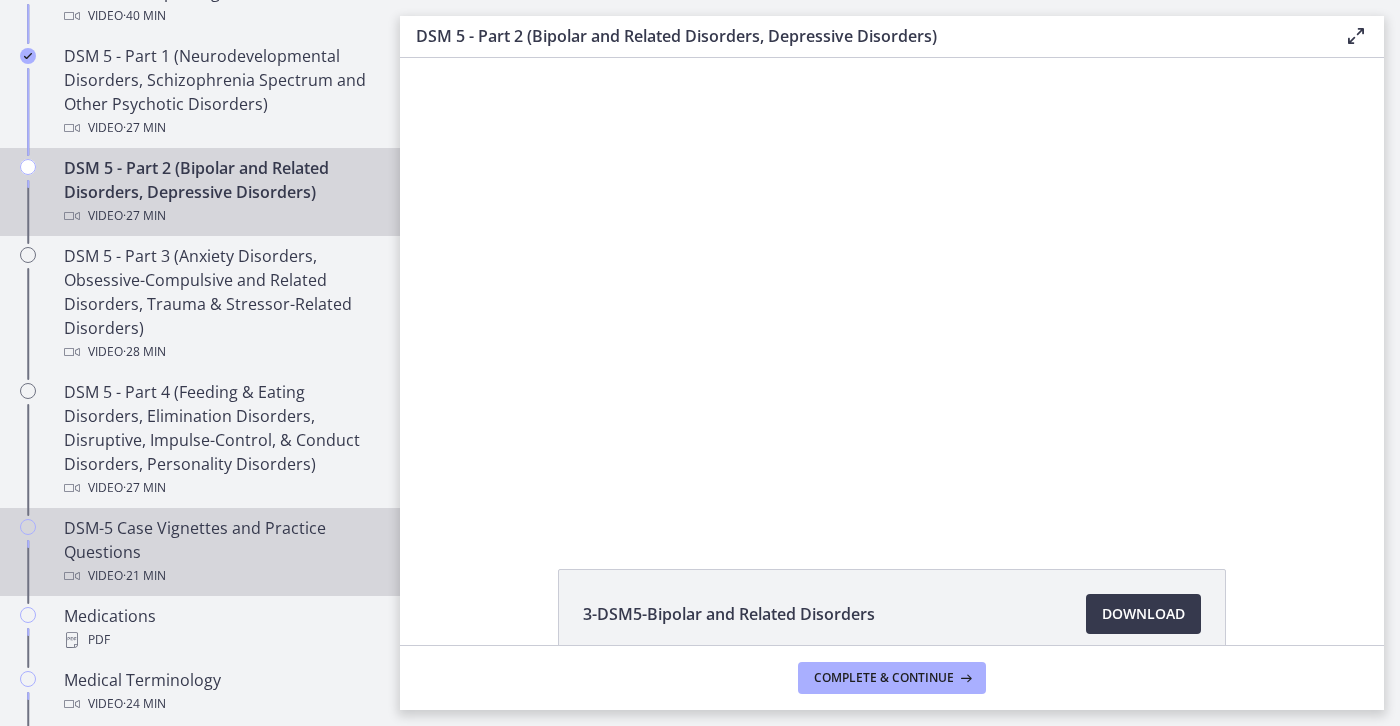click on "DSM-5 Case Vignettes and Practice Questions
Video
·  21 min" at bounding box center (220, 552) 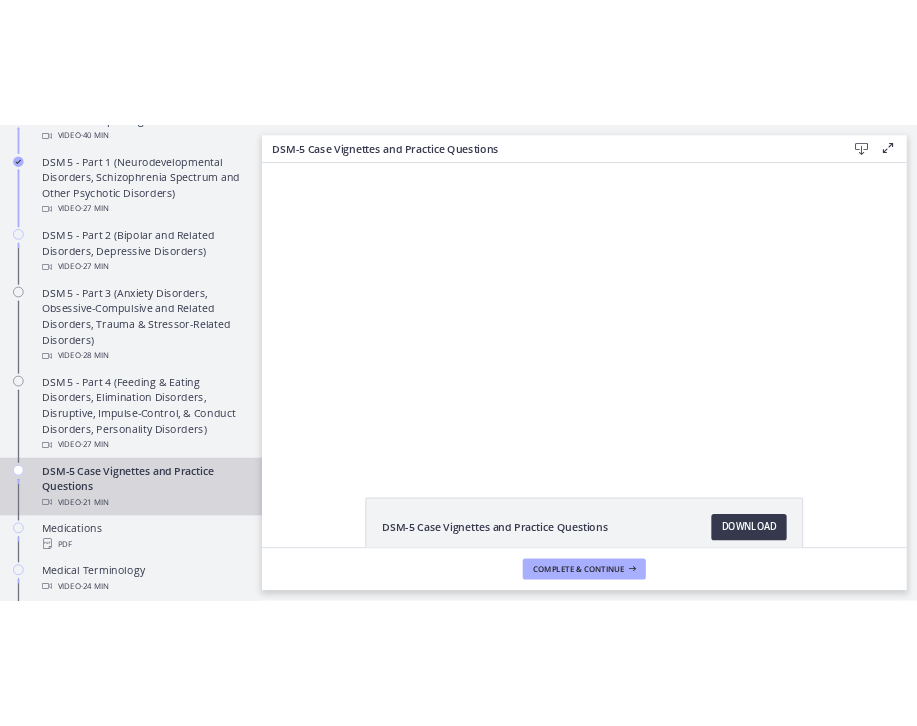 scroll, scrollTop: 0, scrollLeft: 0, axis: both 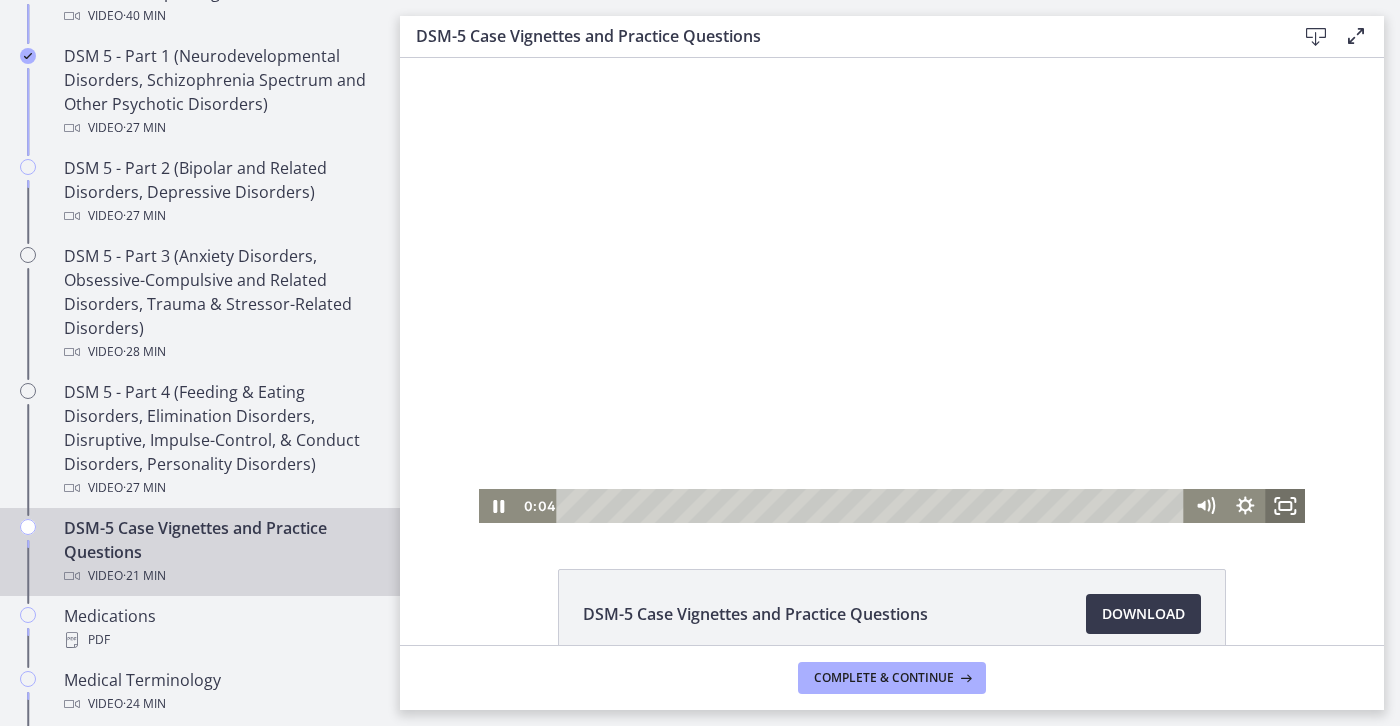click 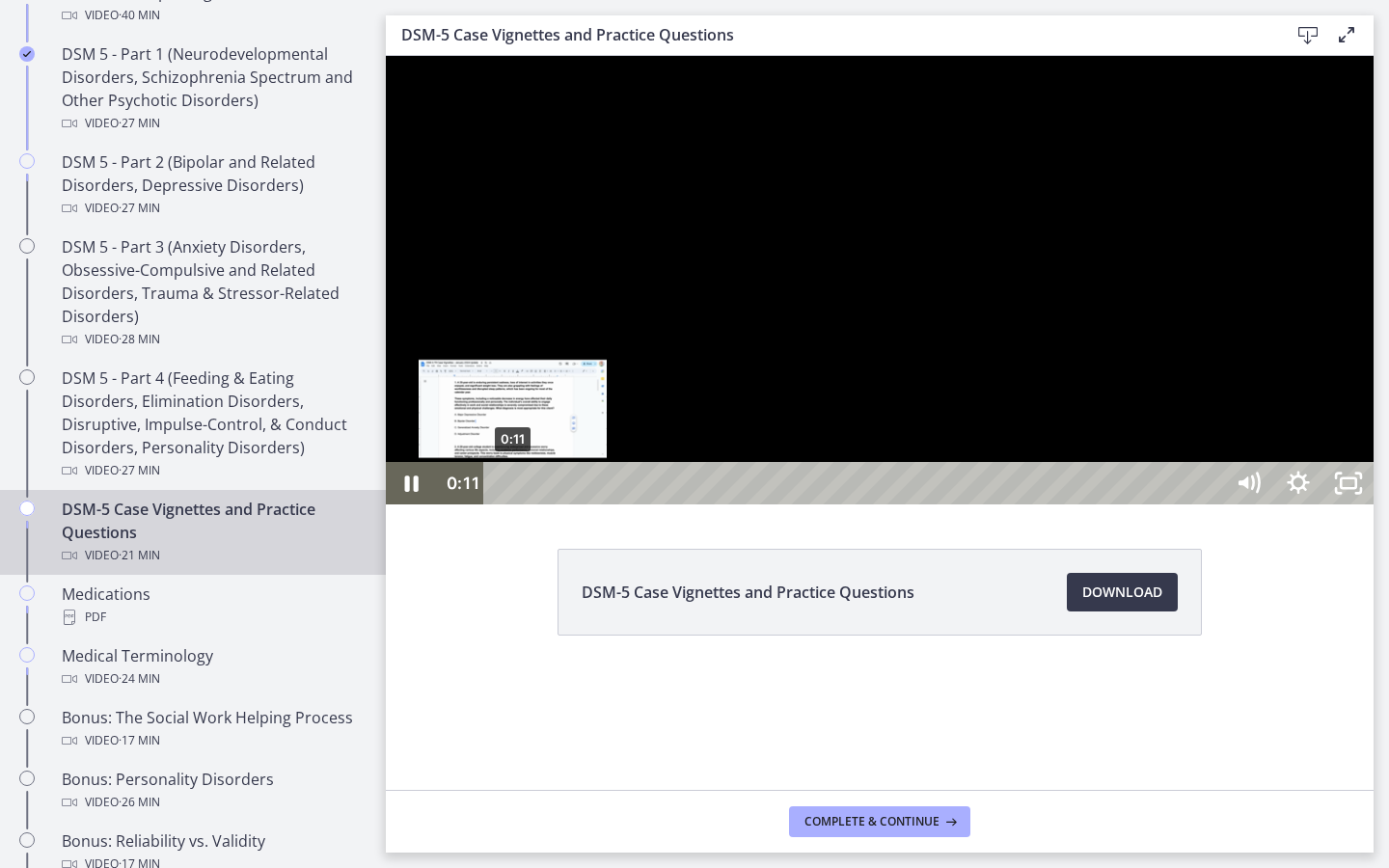 click on "0:11" at bounding box center (857, 483) 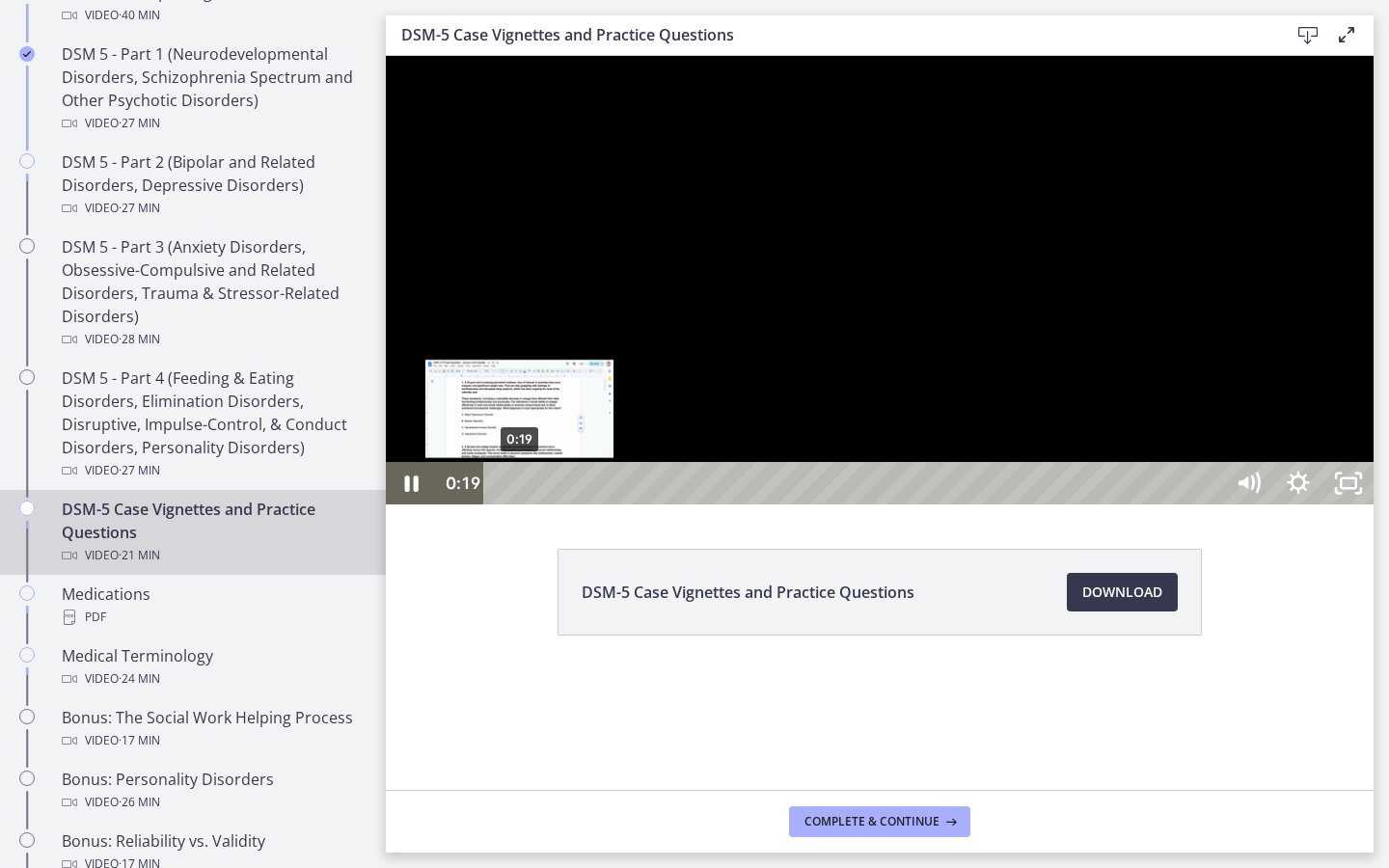 click at bounding box center [519, 483] 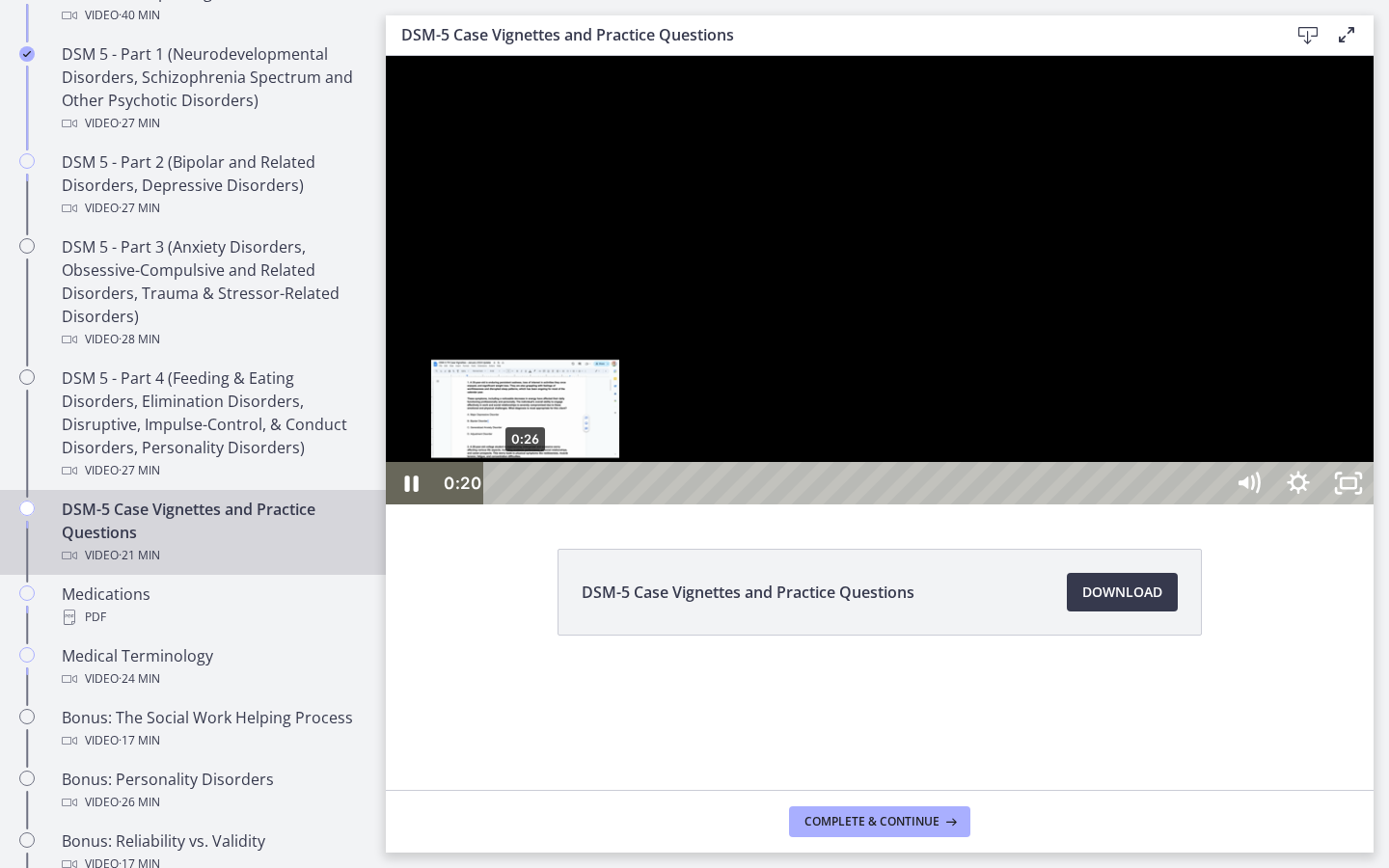 click on "0:26" at bounding box center [857, 483] 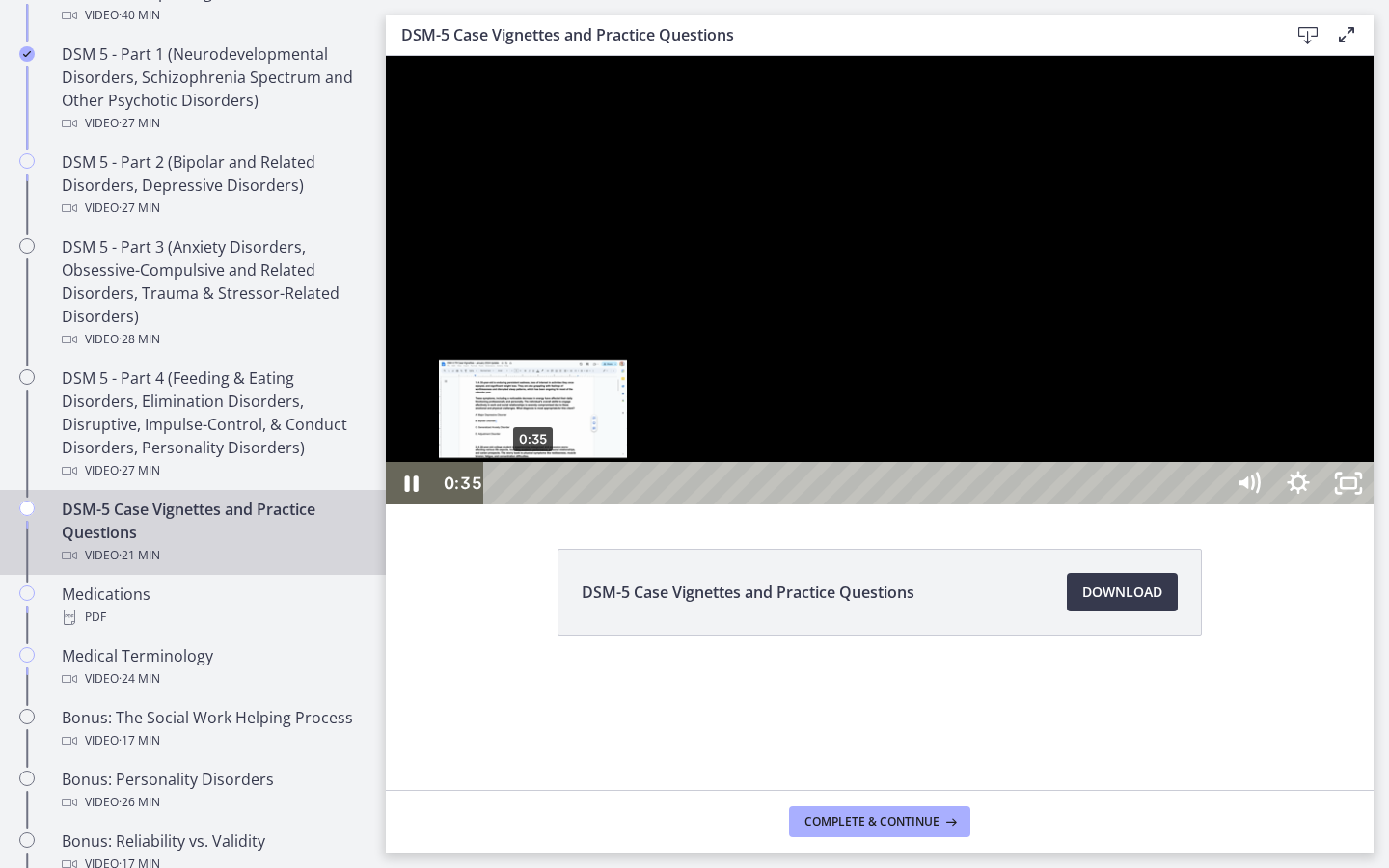 click at bounding box center [532, 483] 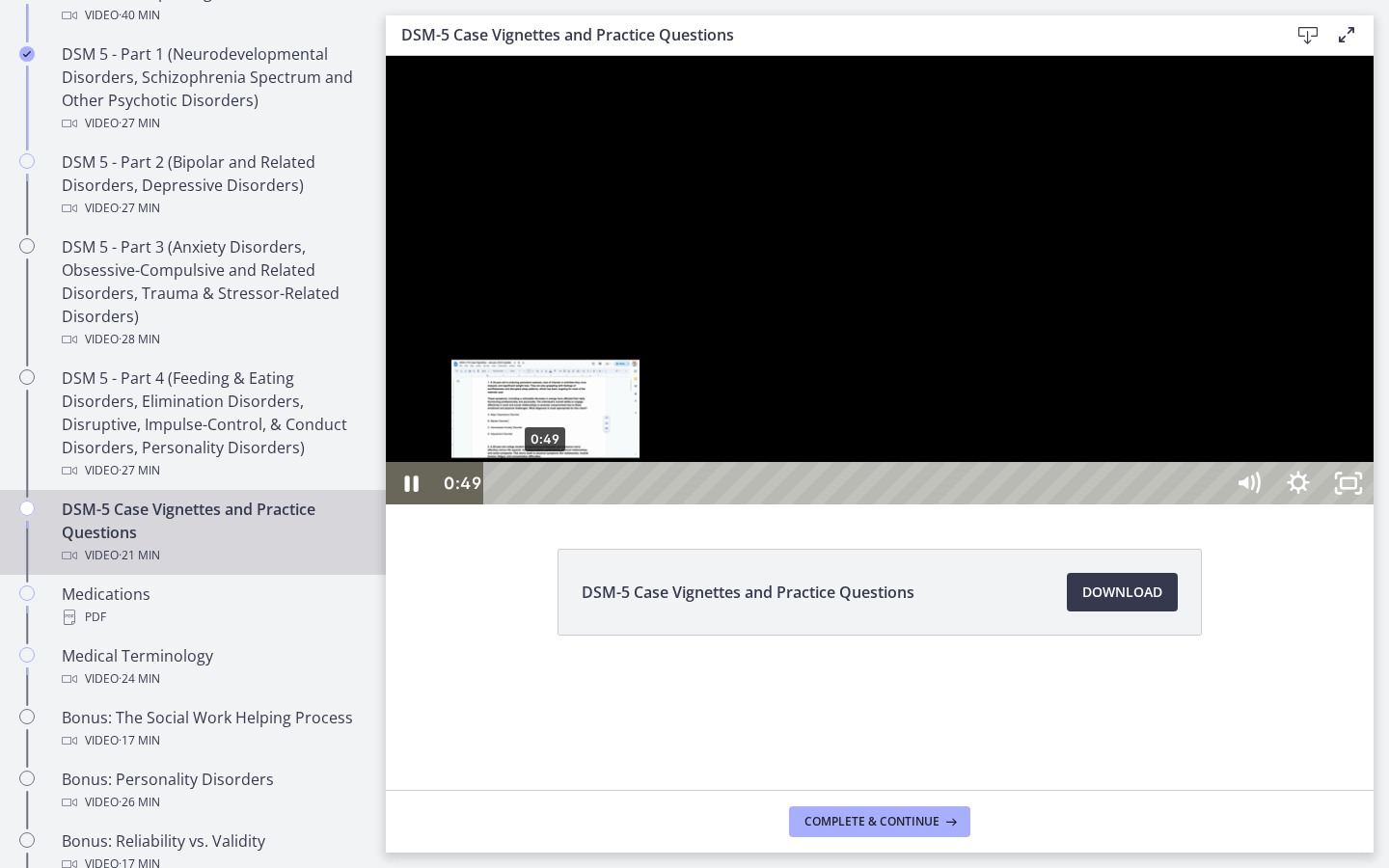 click on "0:49" at bounding box center (857, 483) 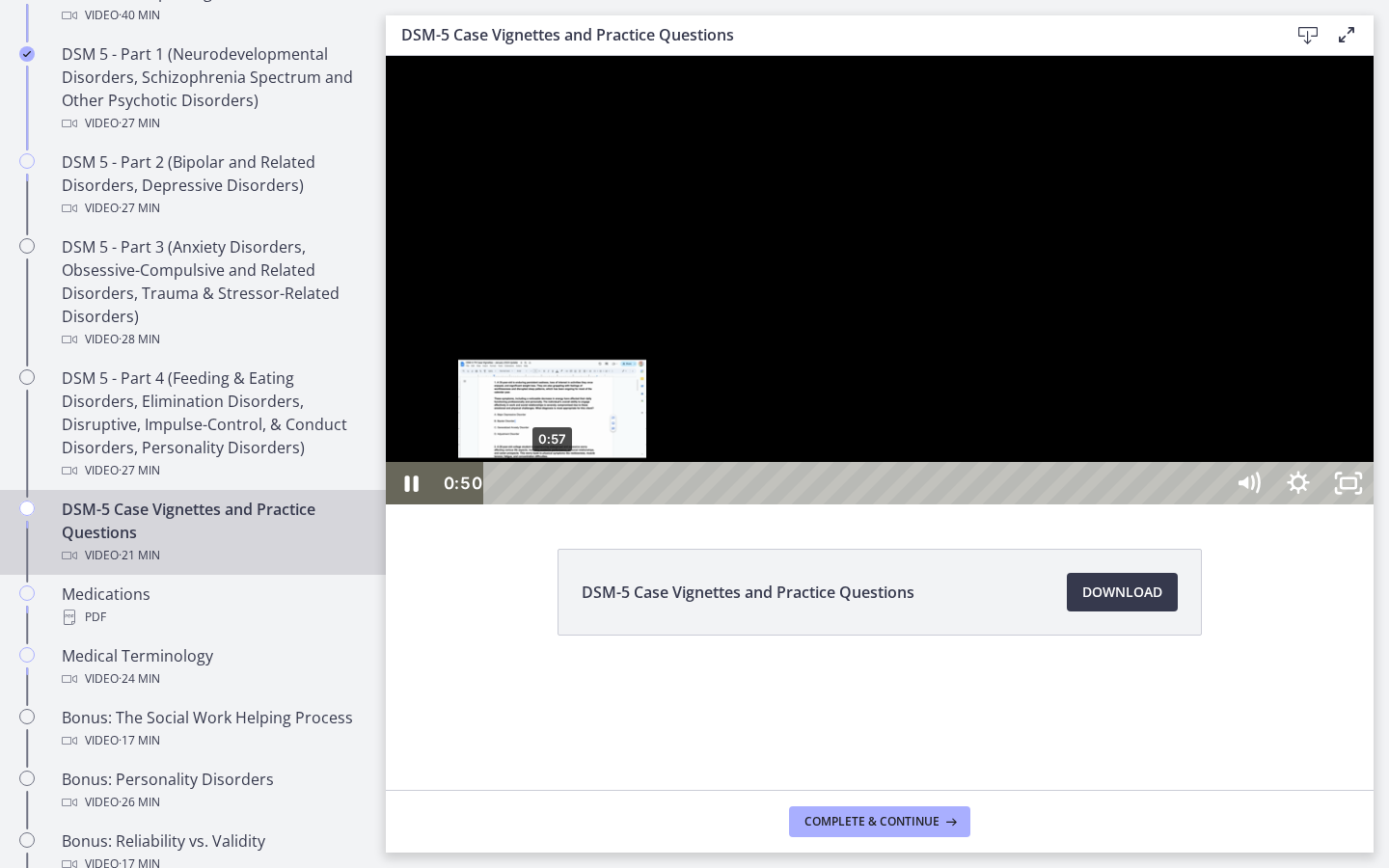 click at bounding box center (545, 483) 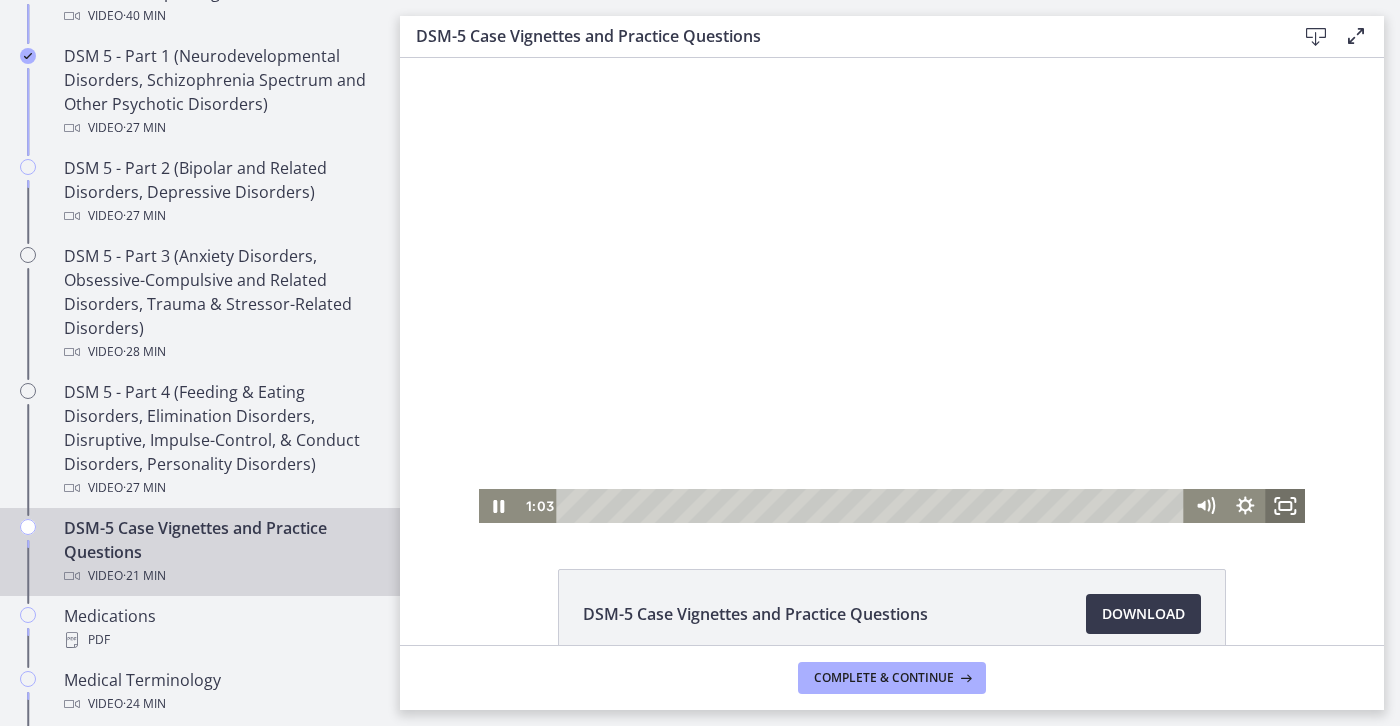 click 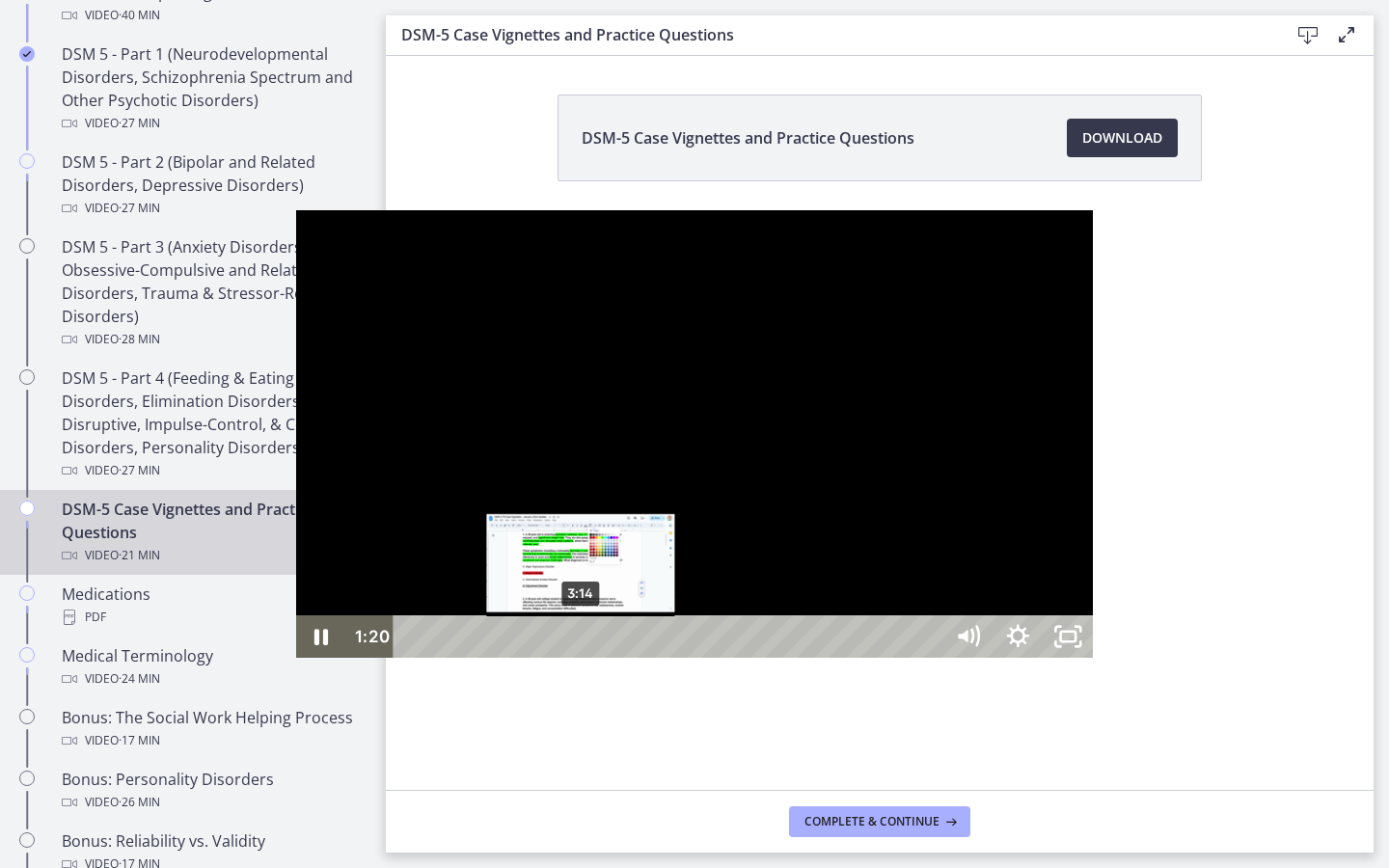 click on "3:14" at bounding box center [671, 637] 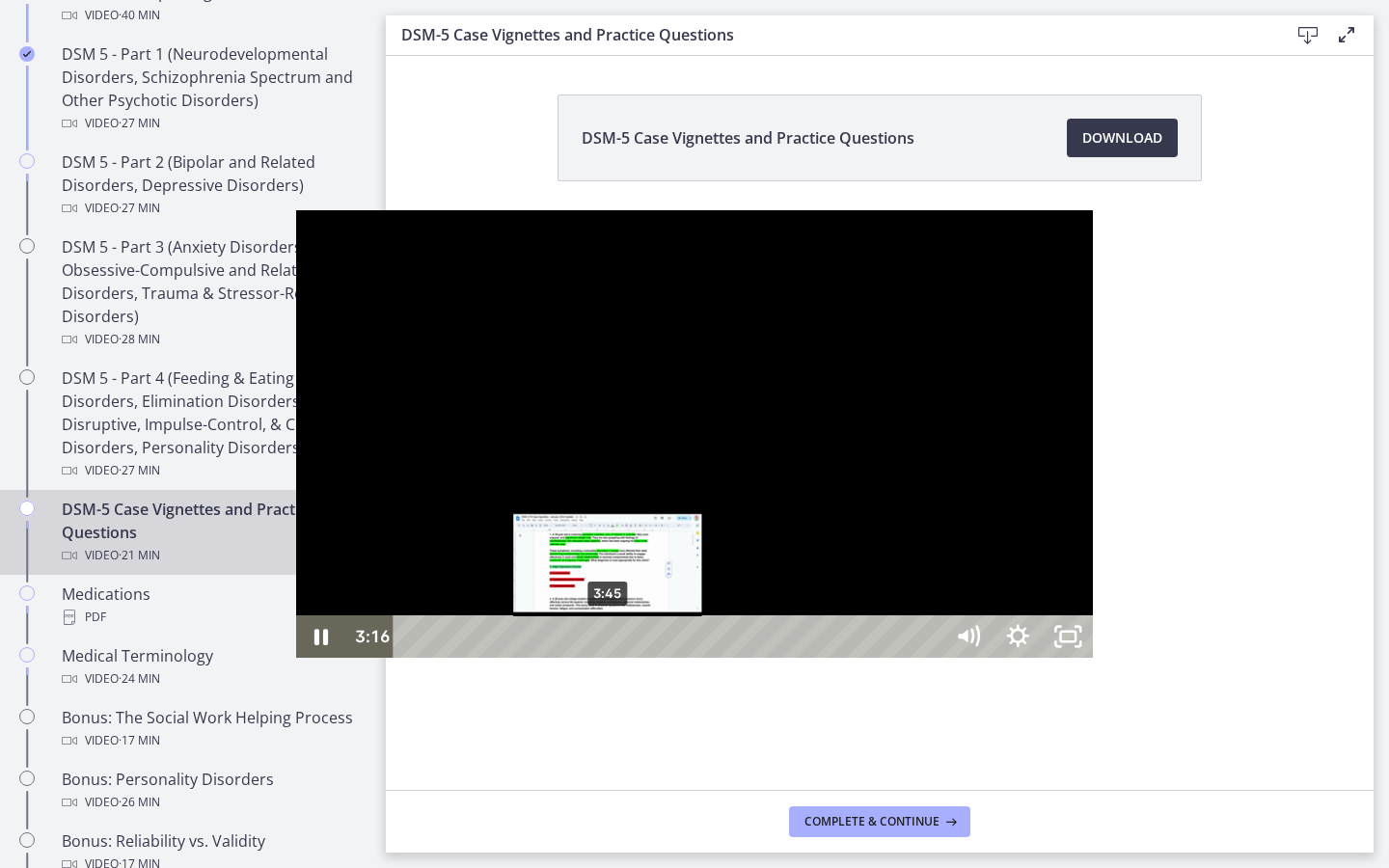 click on "3:45" at bounding box center [671, 637] 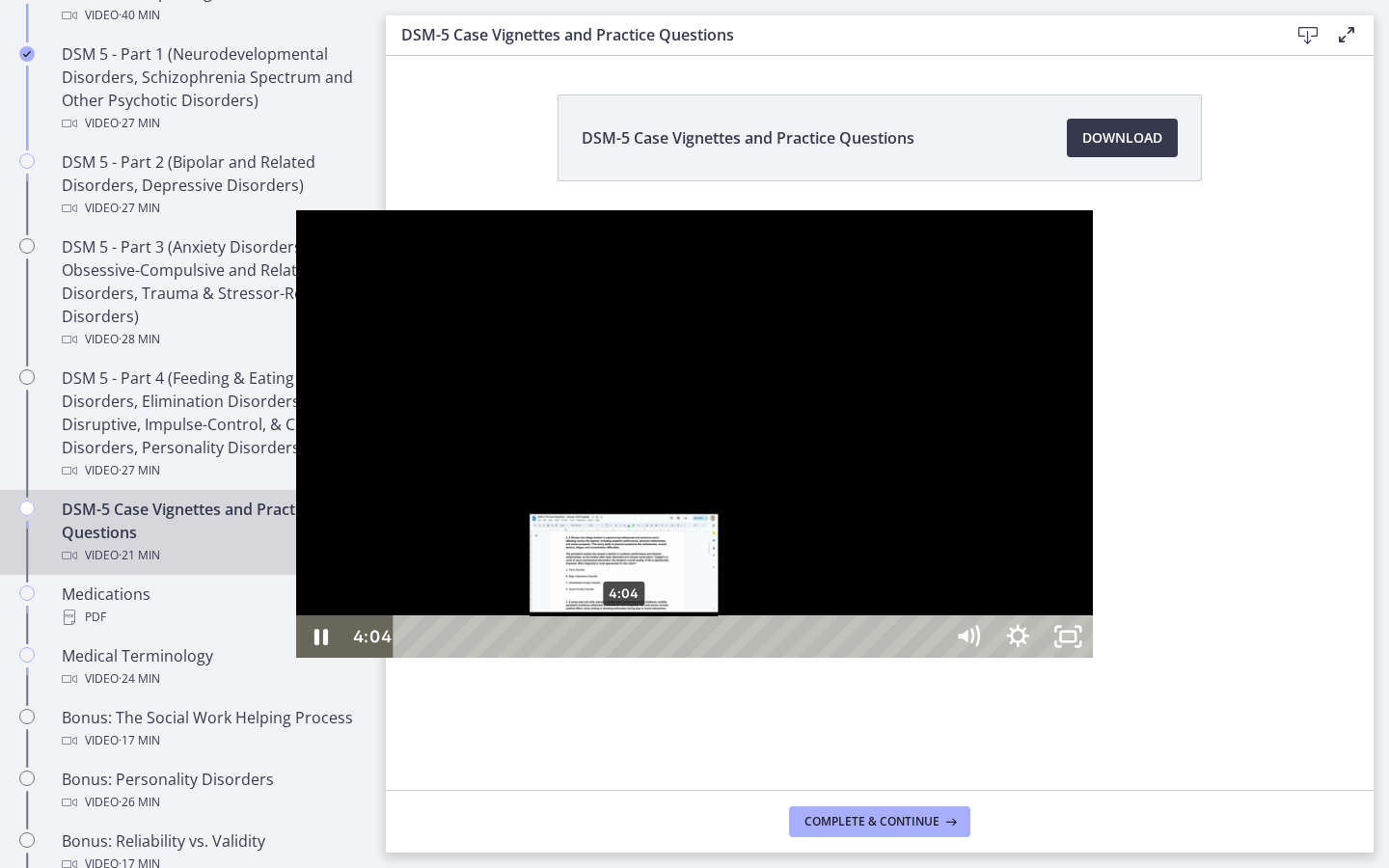 click on "4:04" at bounding box center [671, 637] 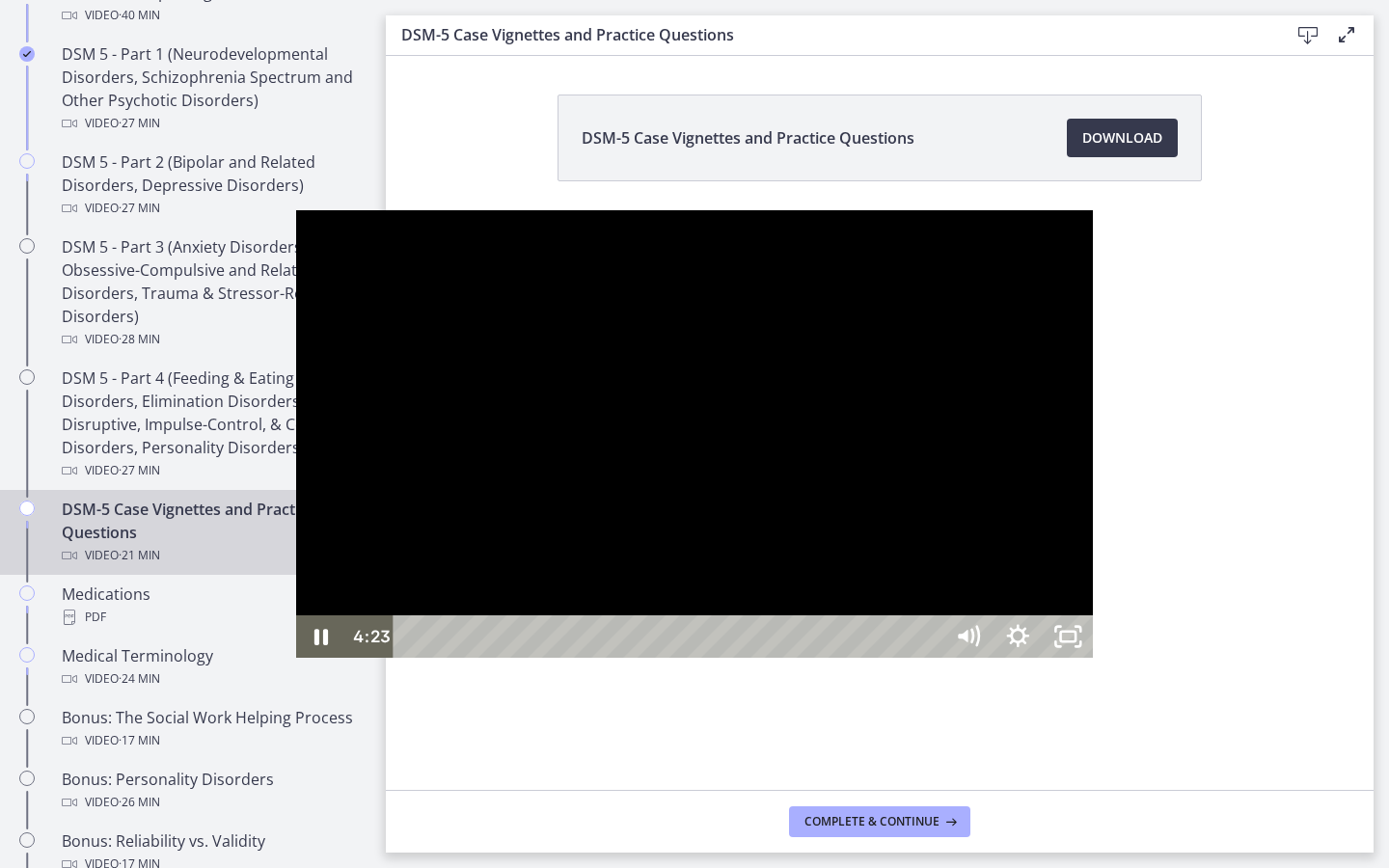 click at bounding box center [694, 434] 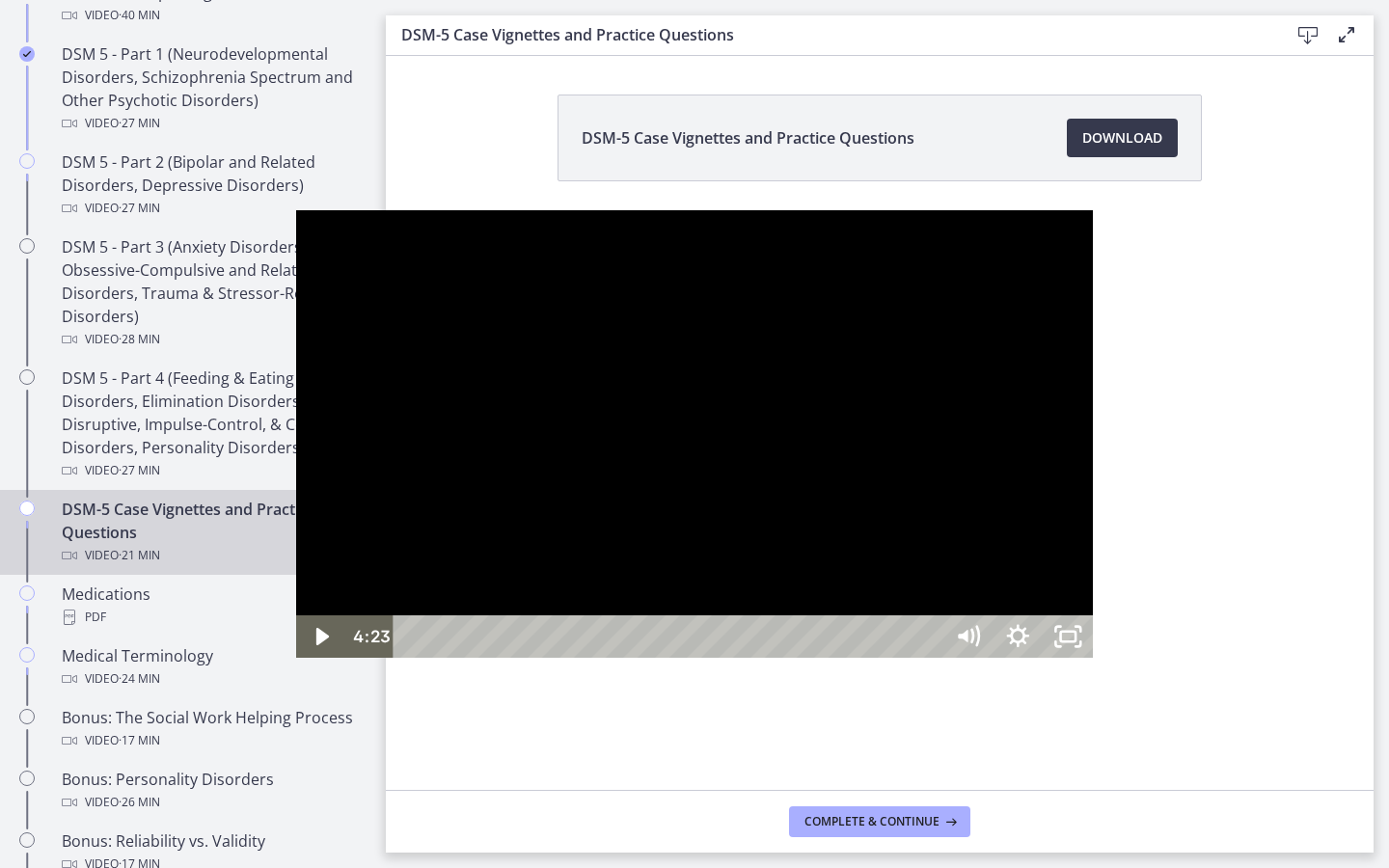 click at bounding box center [694, 434] 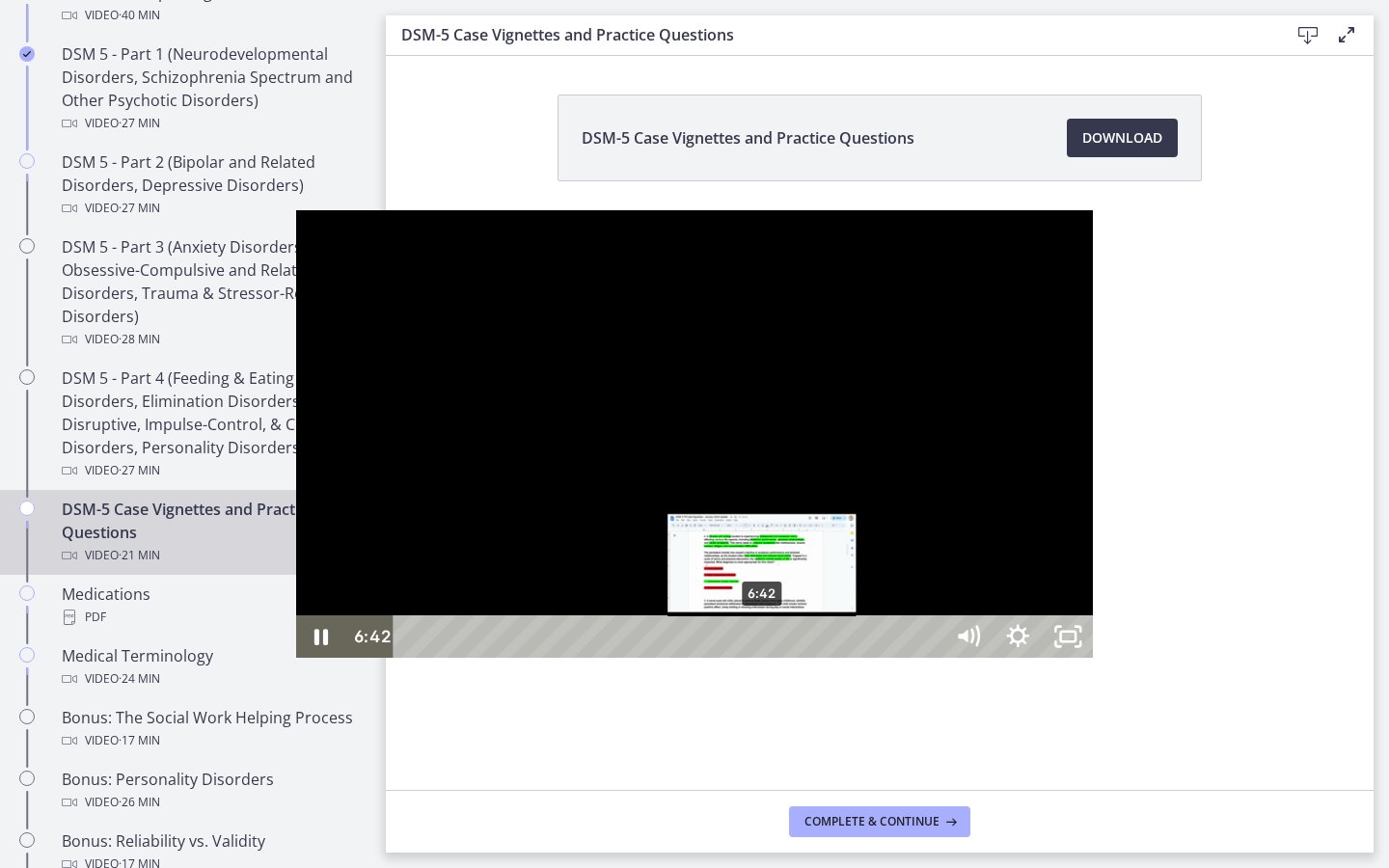 click on "6:42" at bounding box center [671, 637] 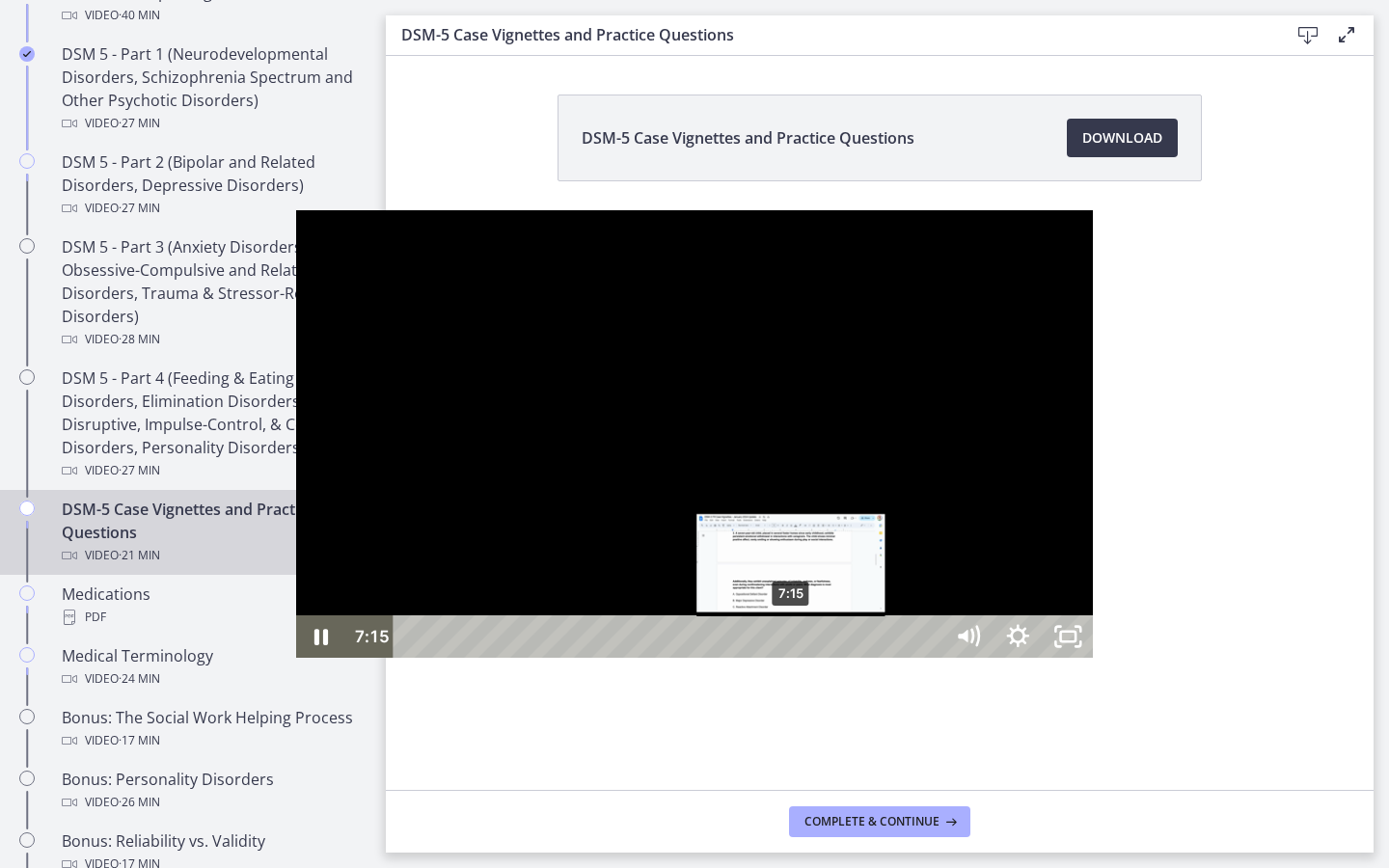 click on "7:15" at bounding box center (671, 637) 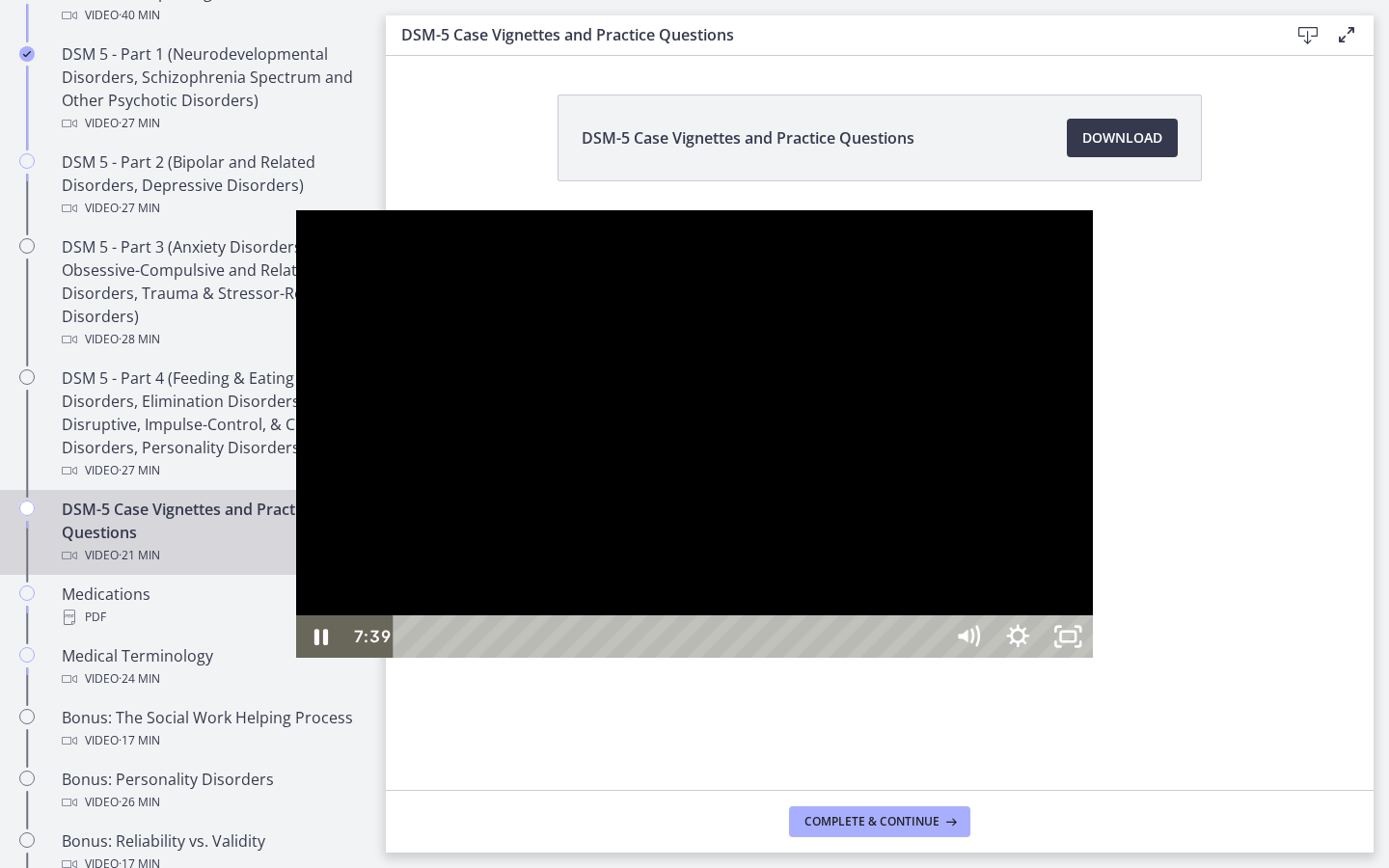 click at bounding box center [694, 434] 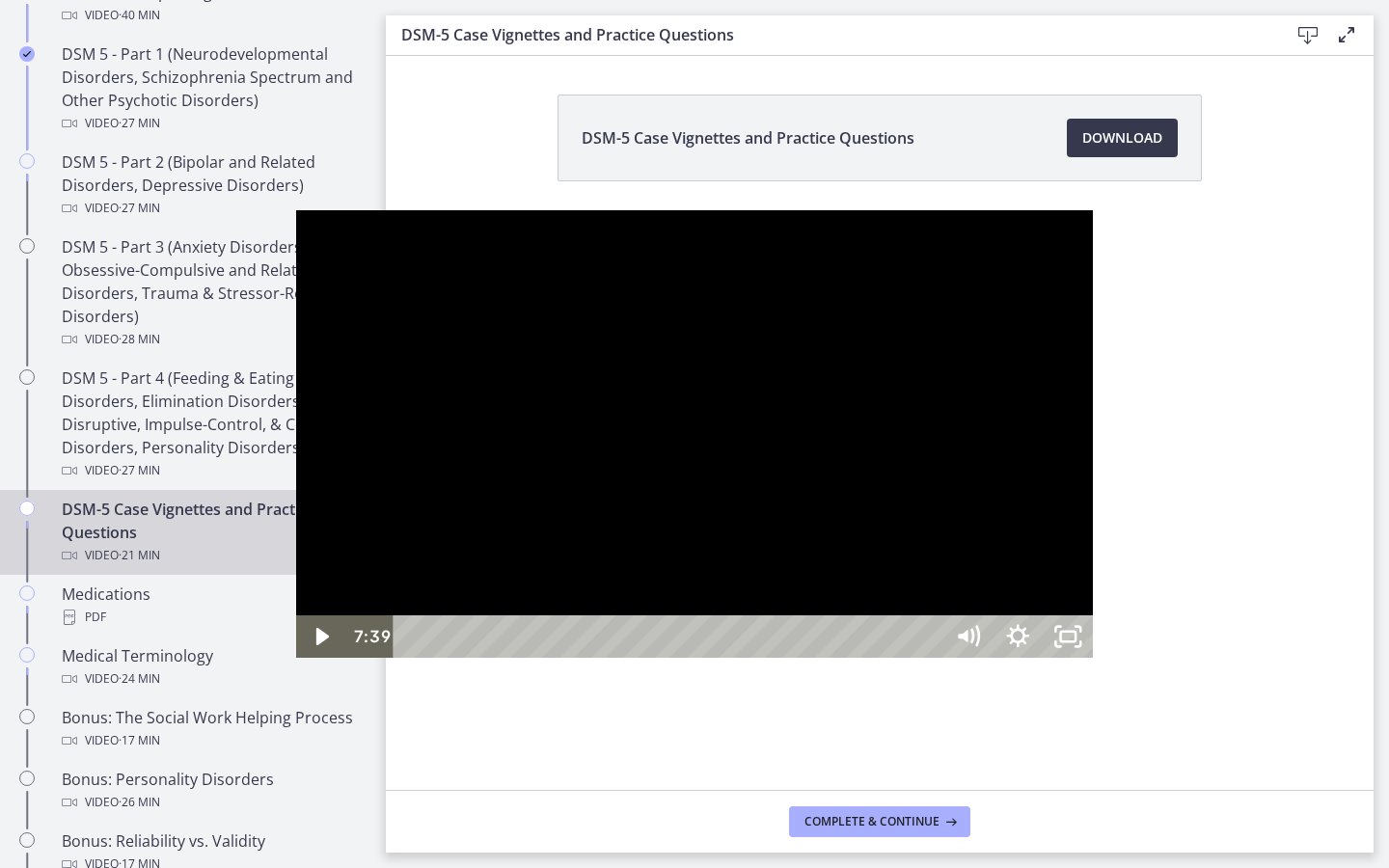 click at bounding box center [694, 434] 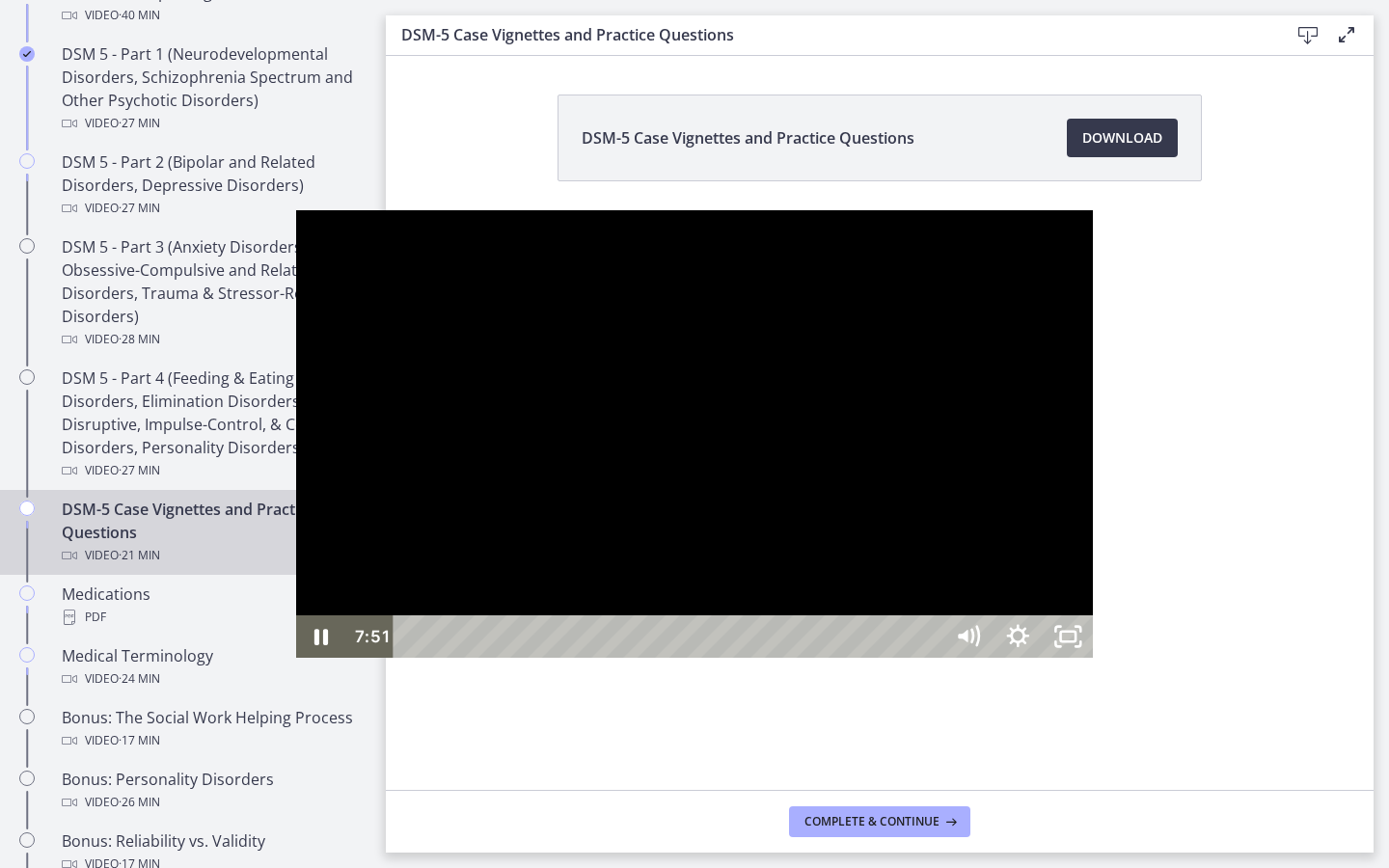 click at bounding box center (694, 434) 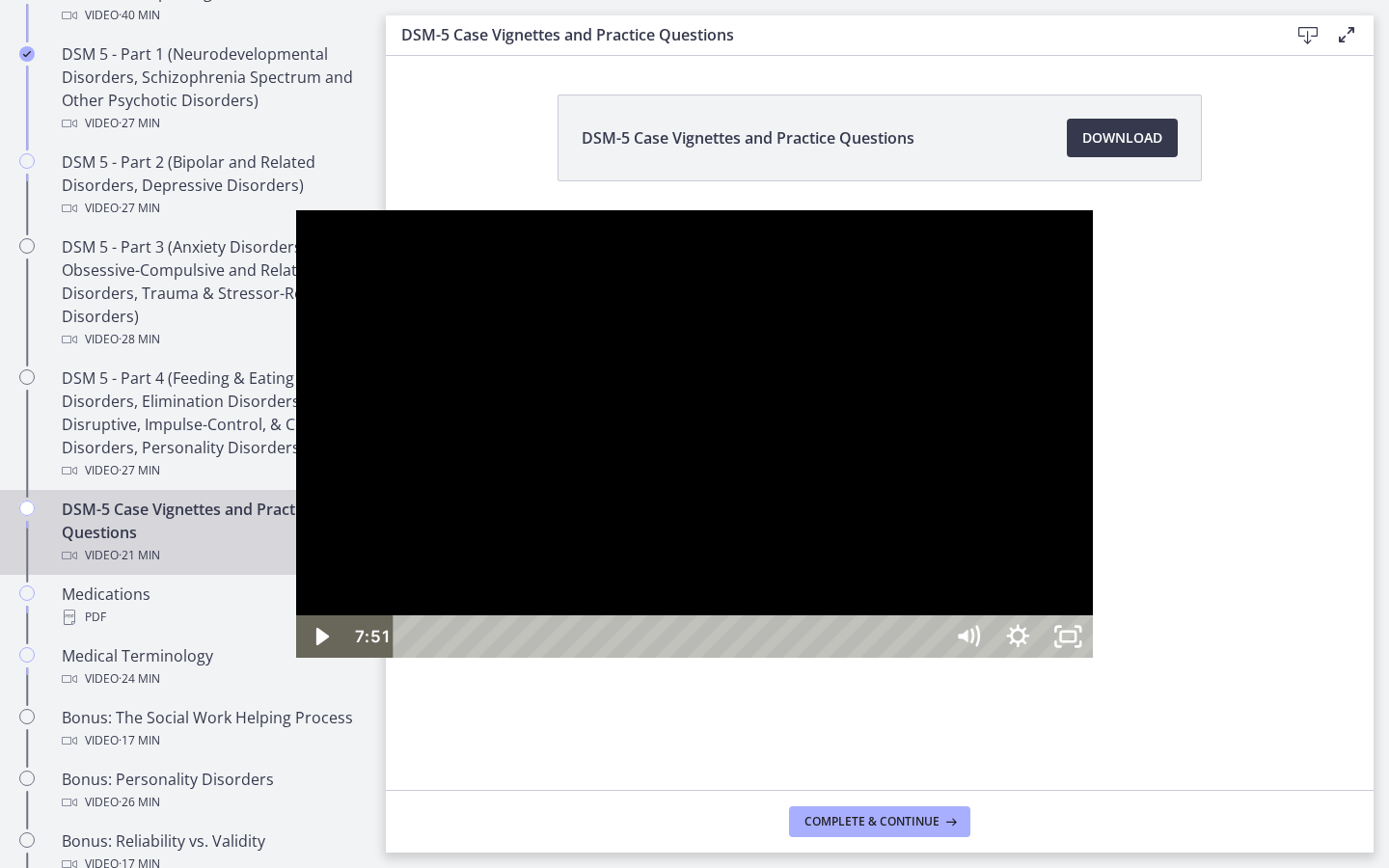 click at bounding box center (694, 434) 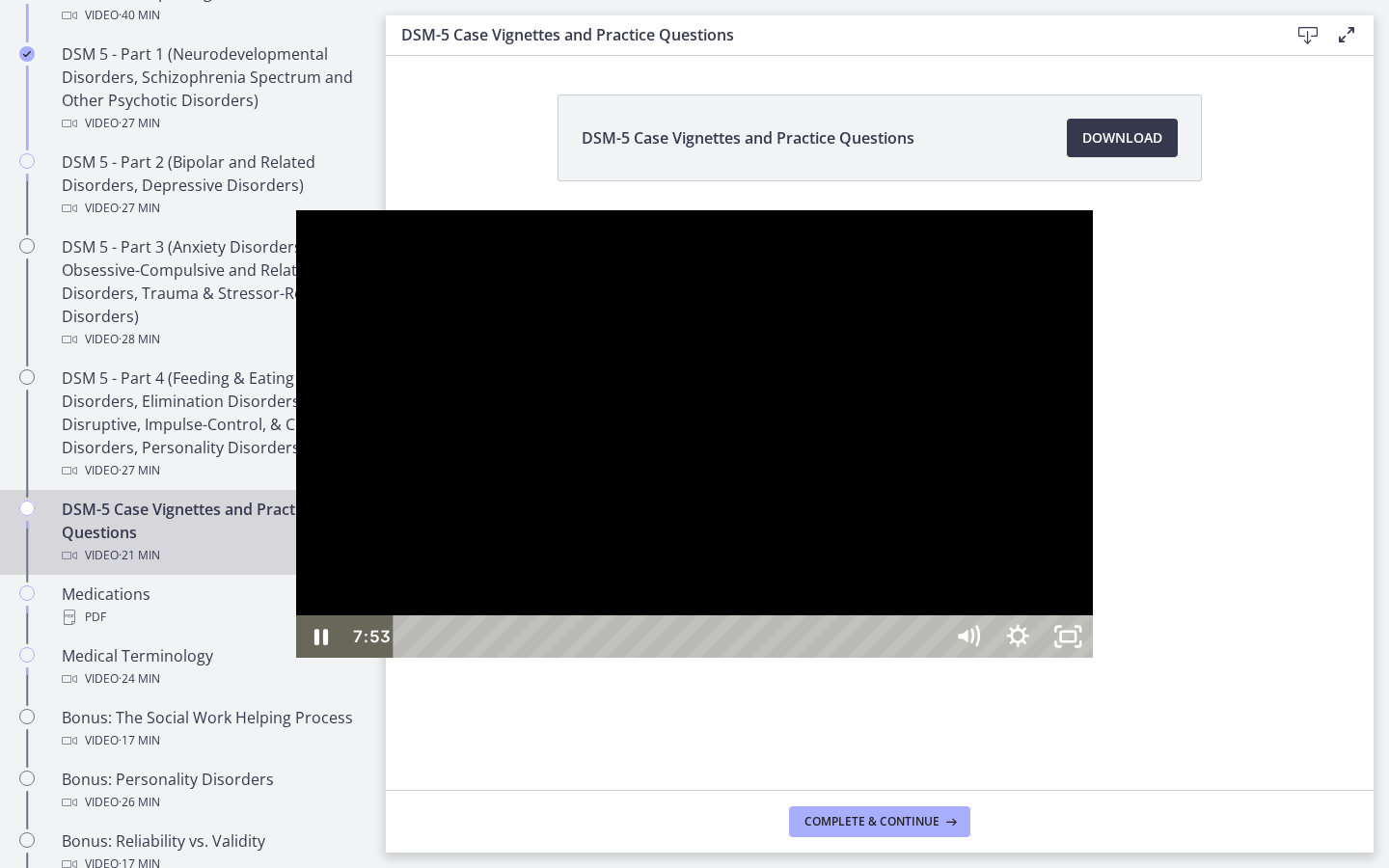 click at bounding box center (694, 434) 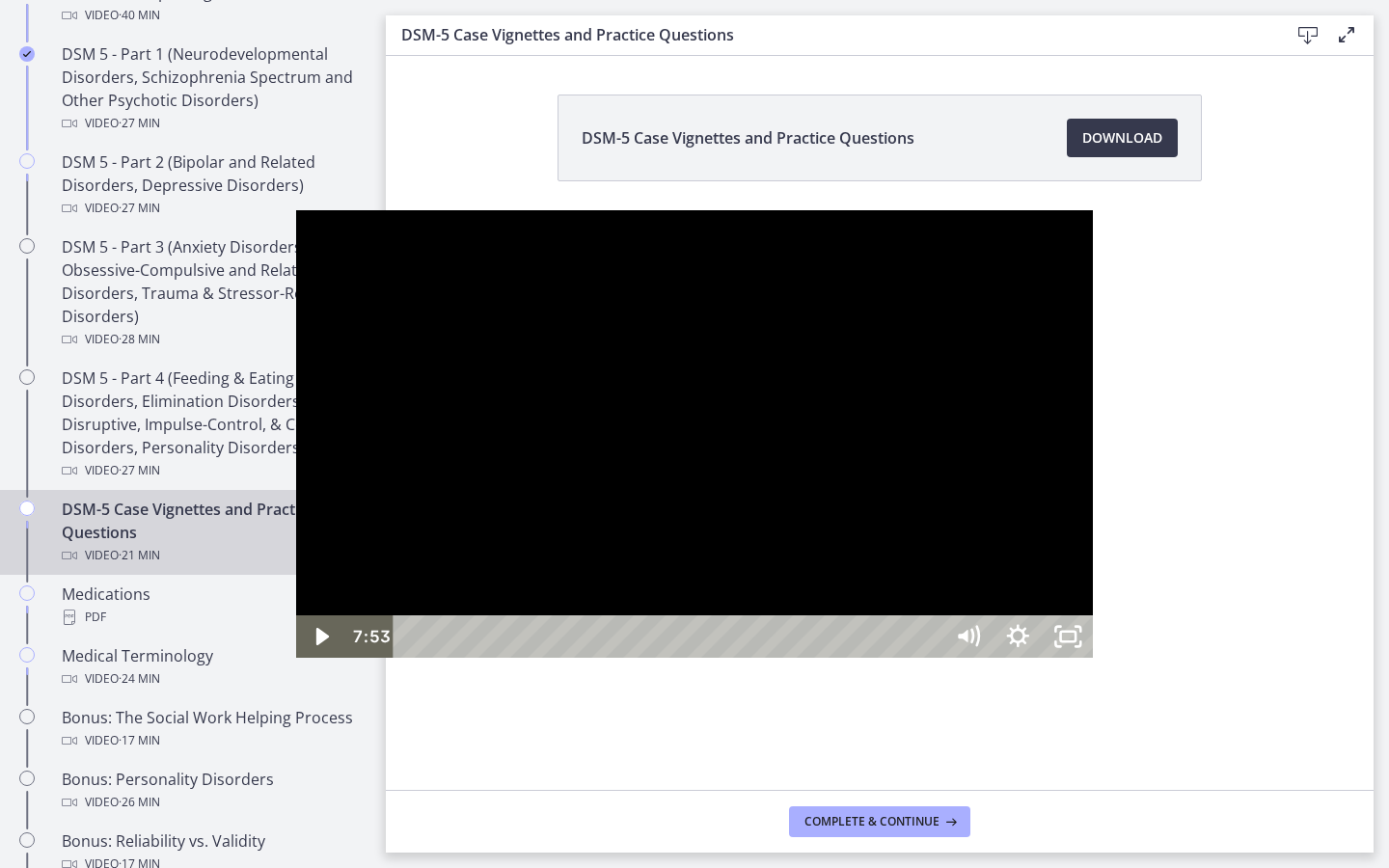click at bounding box center [694, 434] 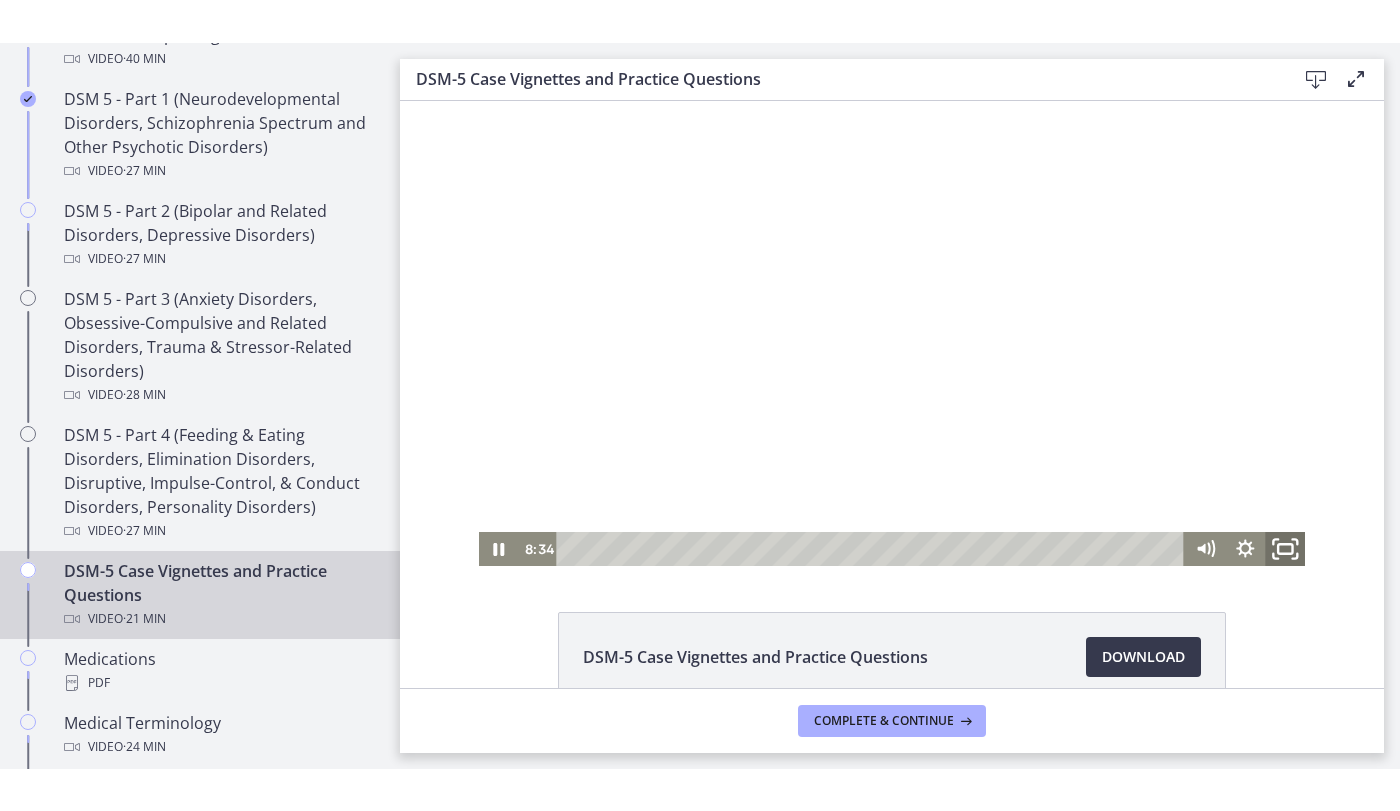 click 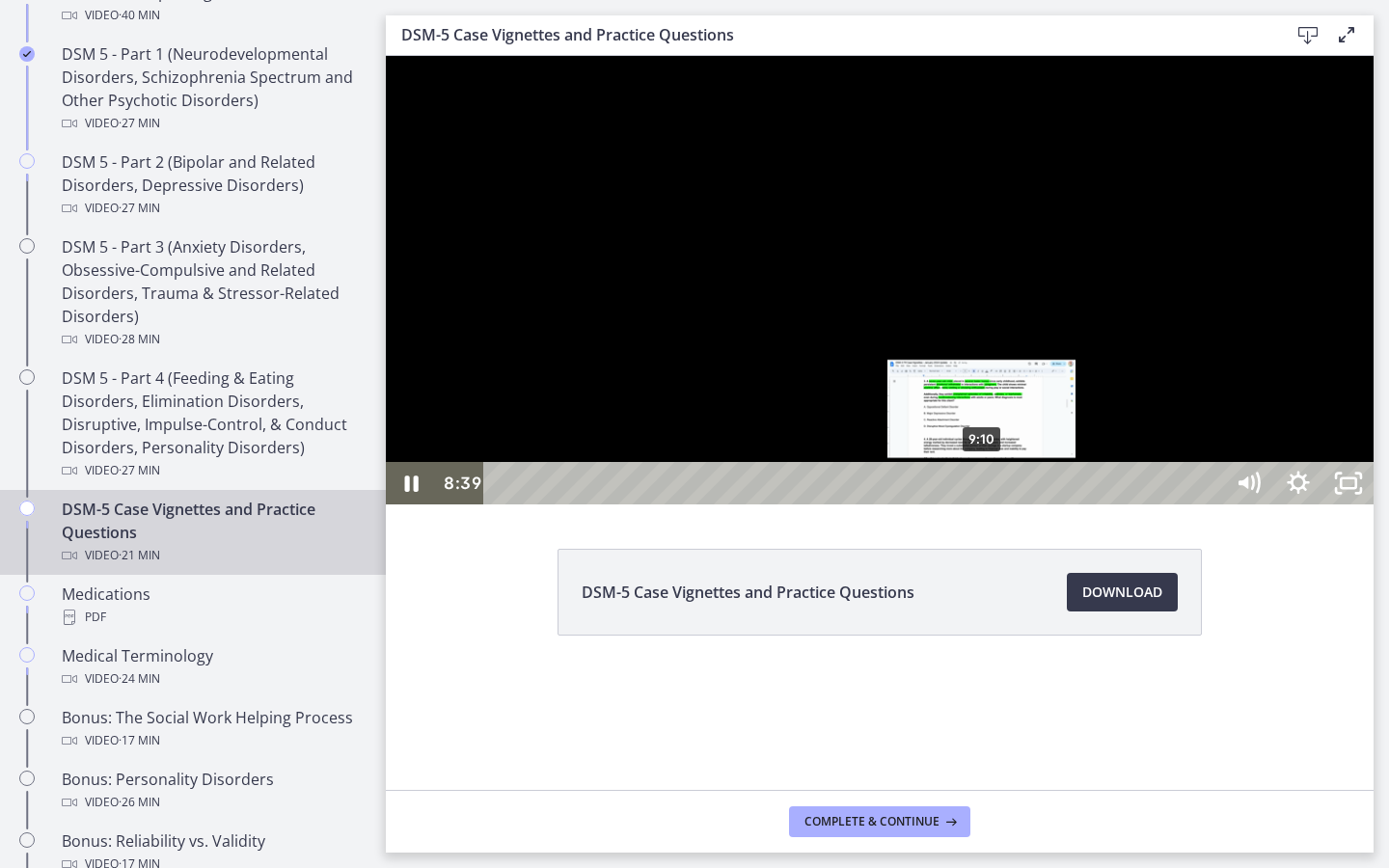 click on "9:10" at bounding box center (857, 483) 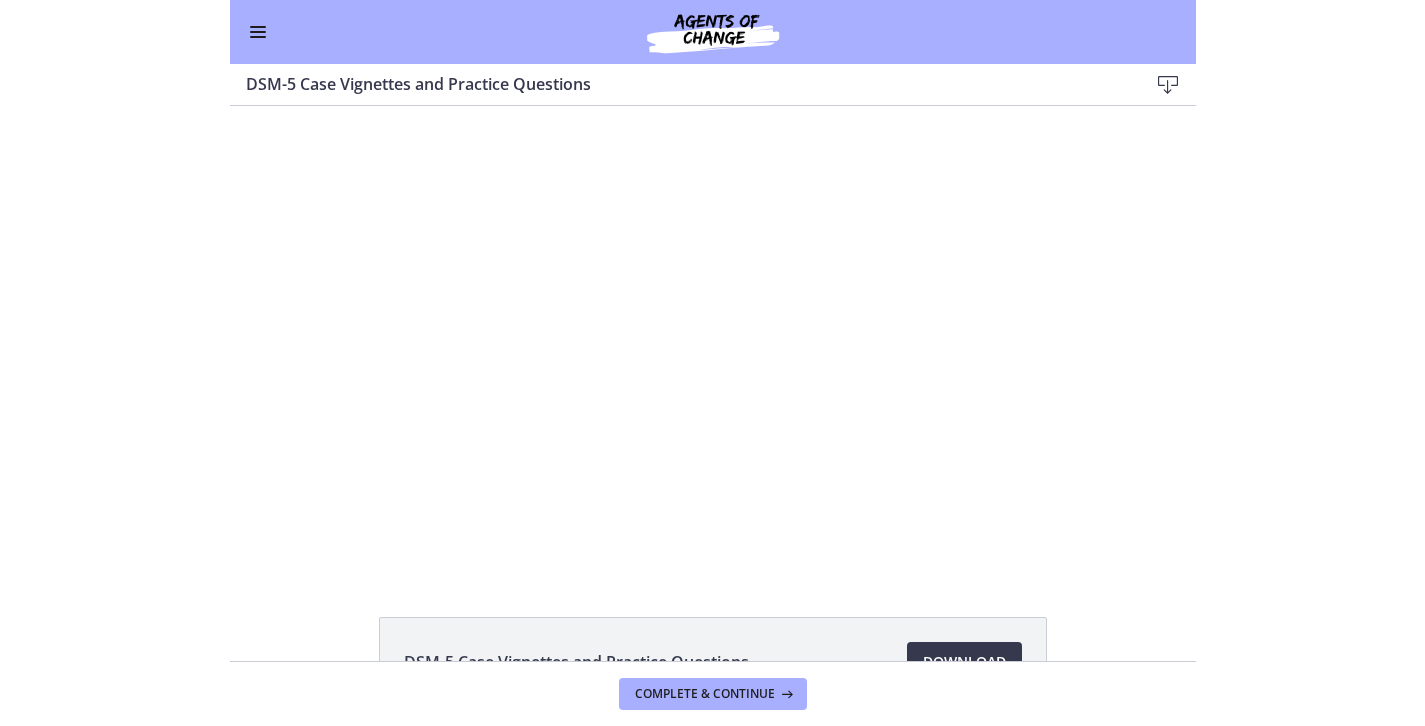 scroll, scrollTop: 940, scrollLeft: 0, axis: vertical 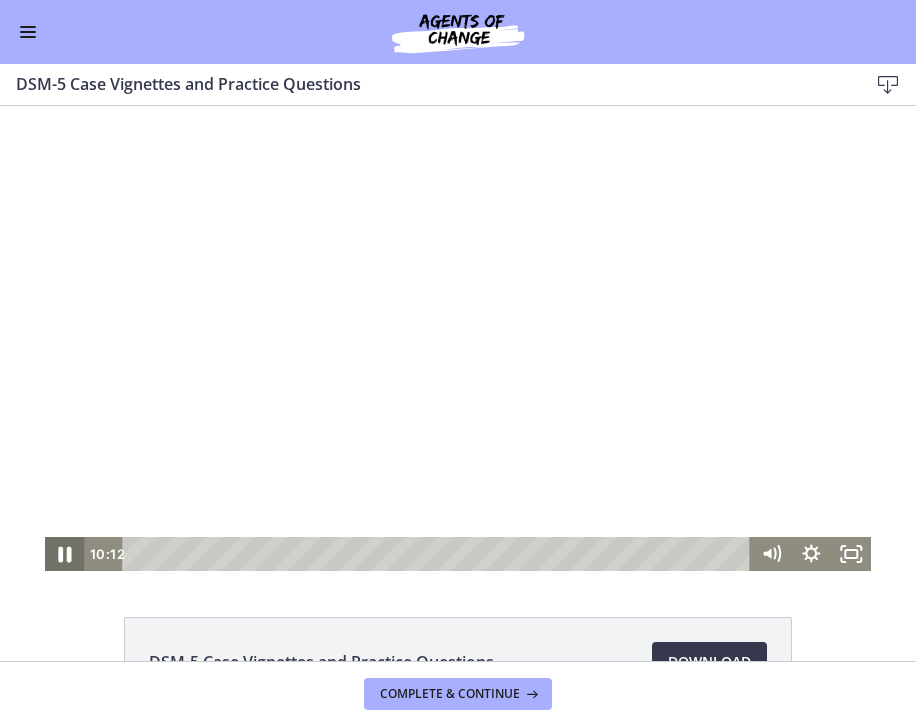 click 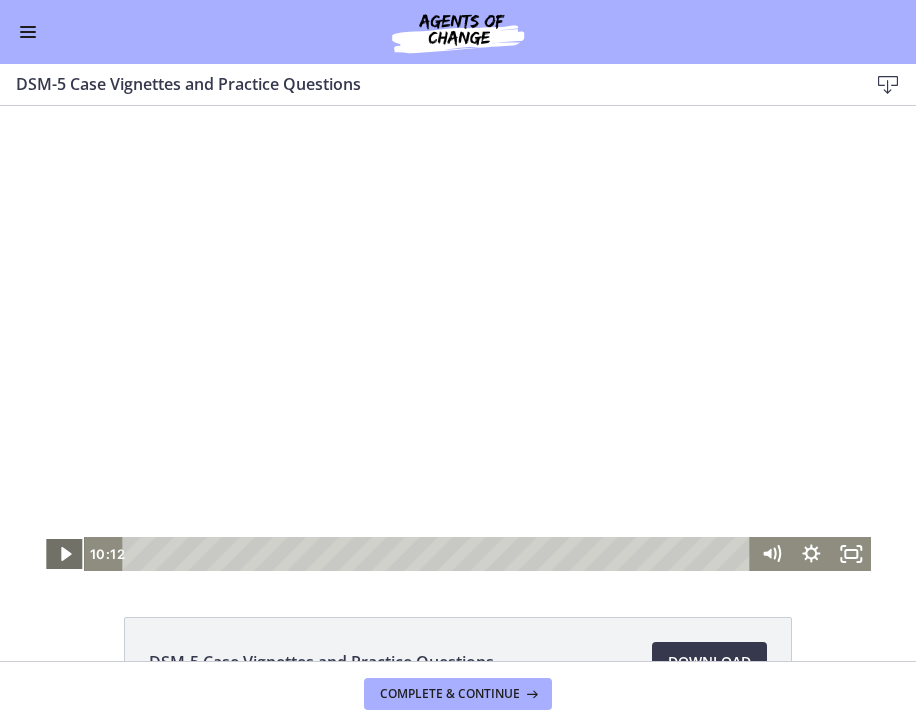 click 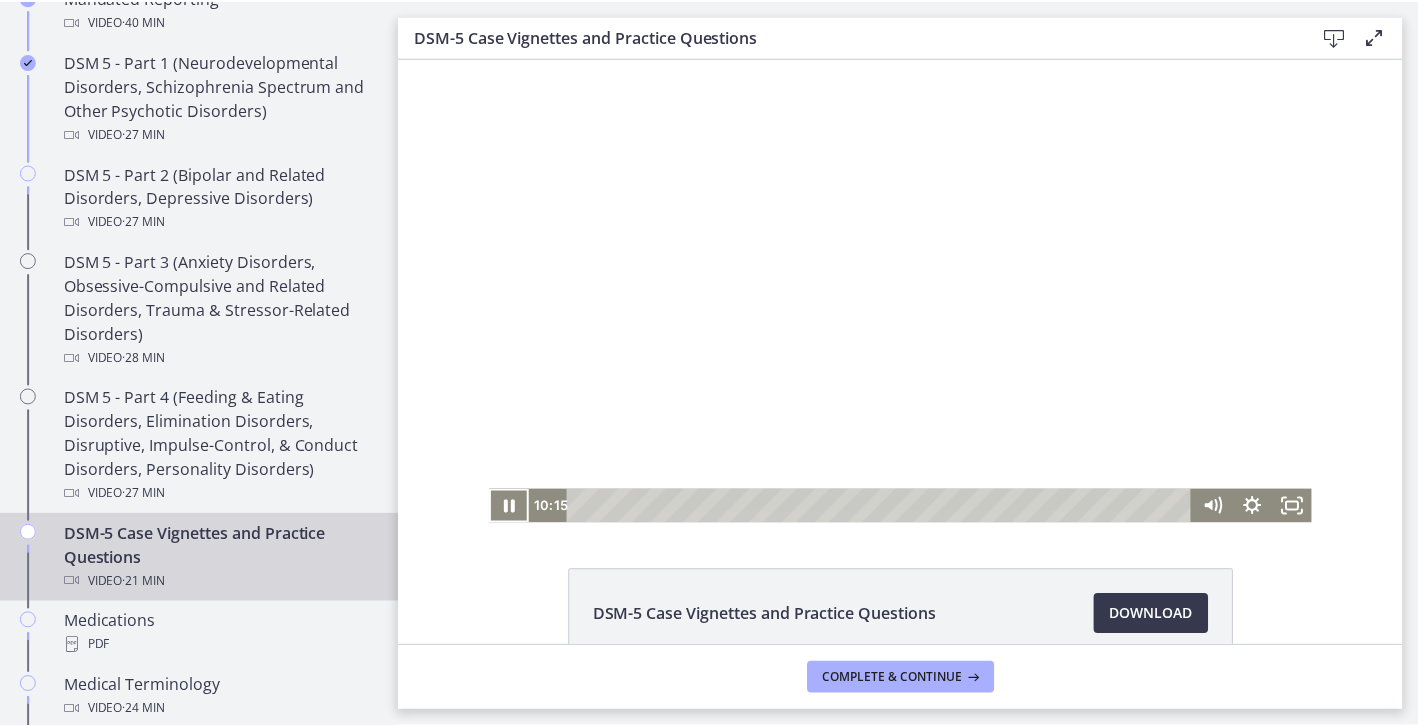 scroll, scrollTop: 942, scrollLeft: 0, axis: vertical 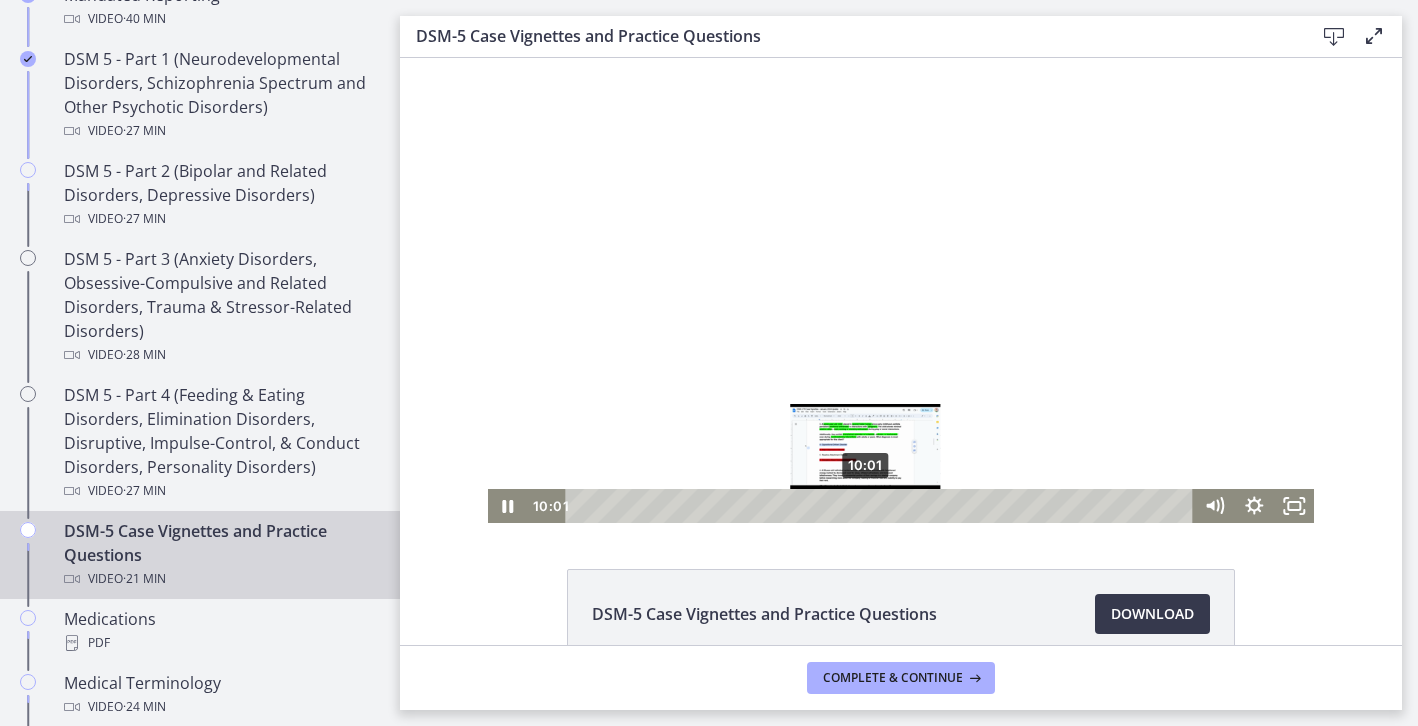 click on "10:01" at bounding box center [883, 506] 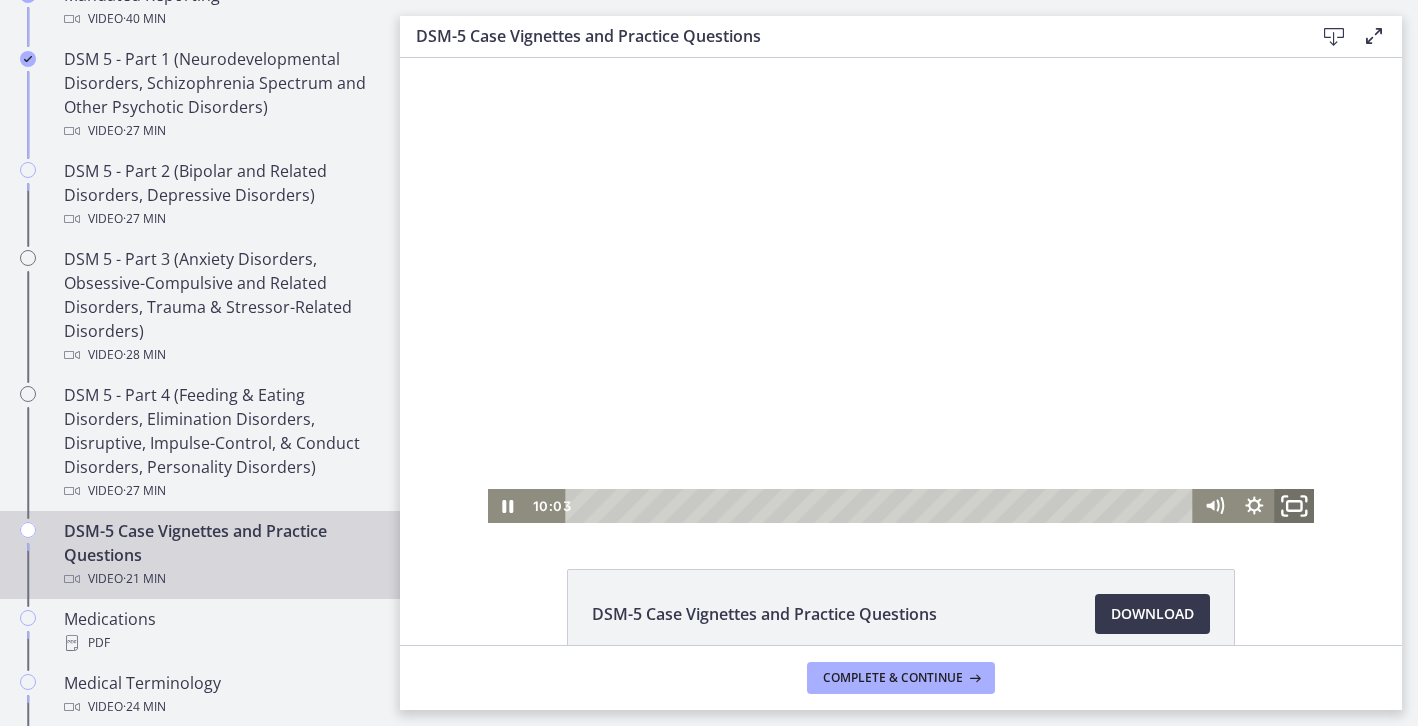 click 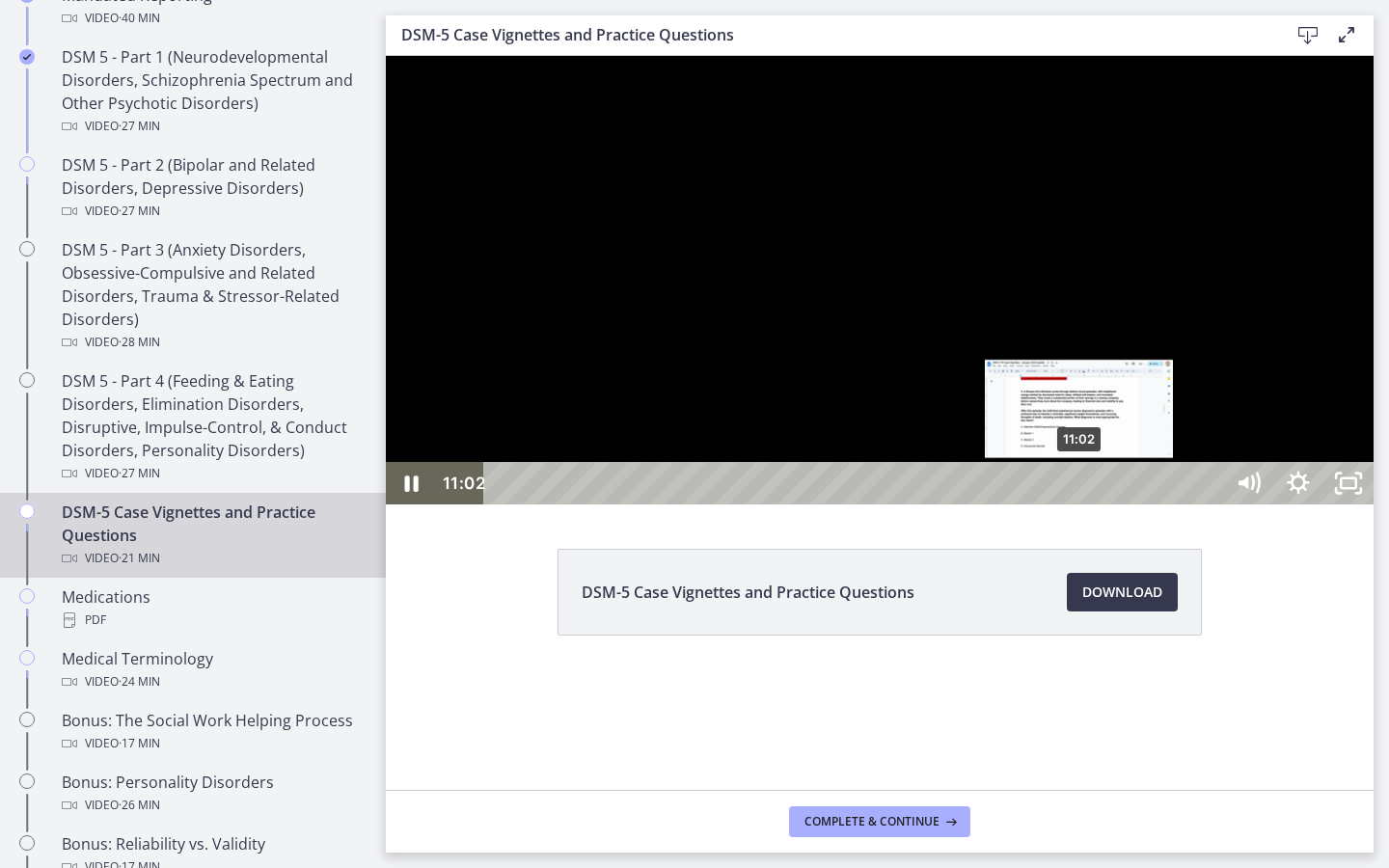 click on "11:02" at bounding box center (857, 483) 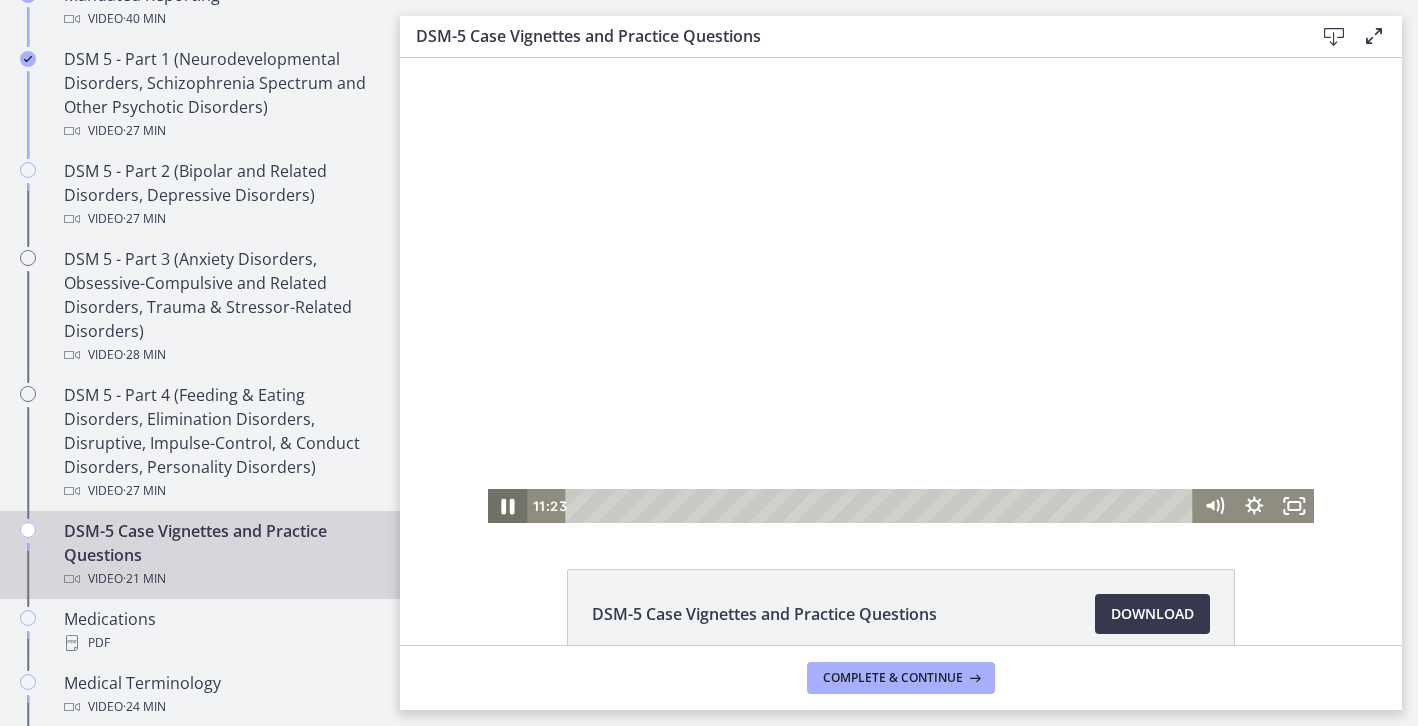 click 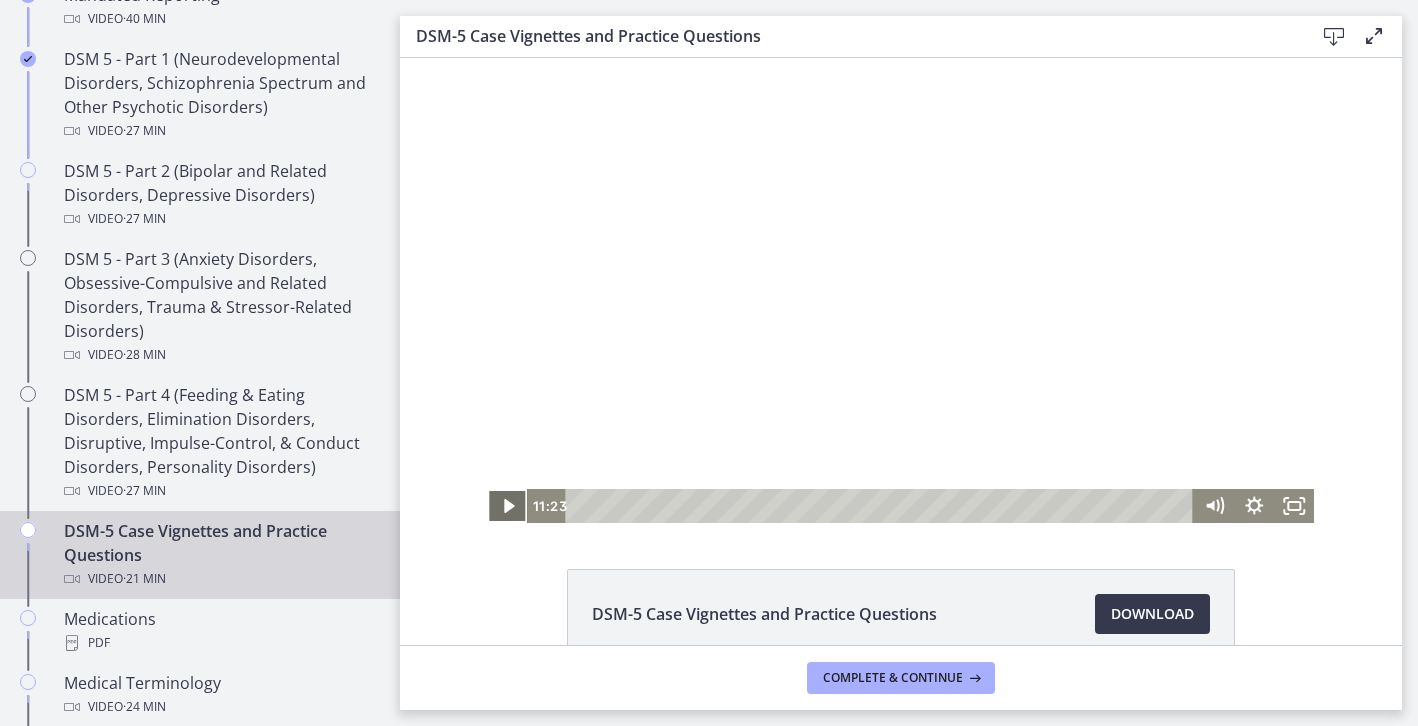 click 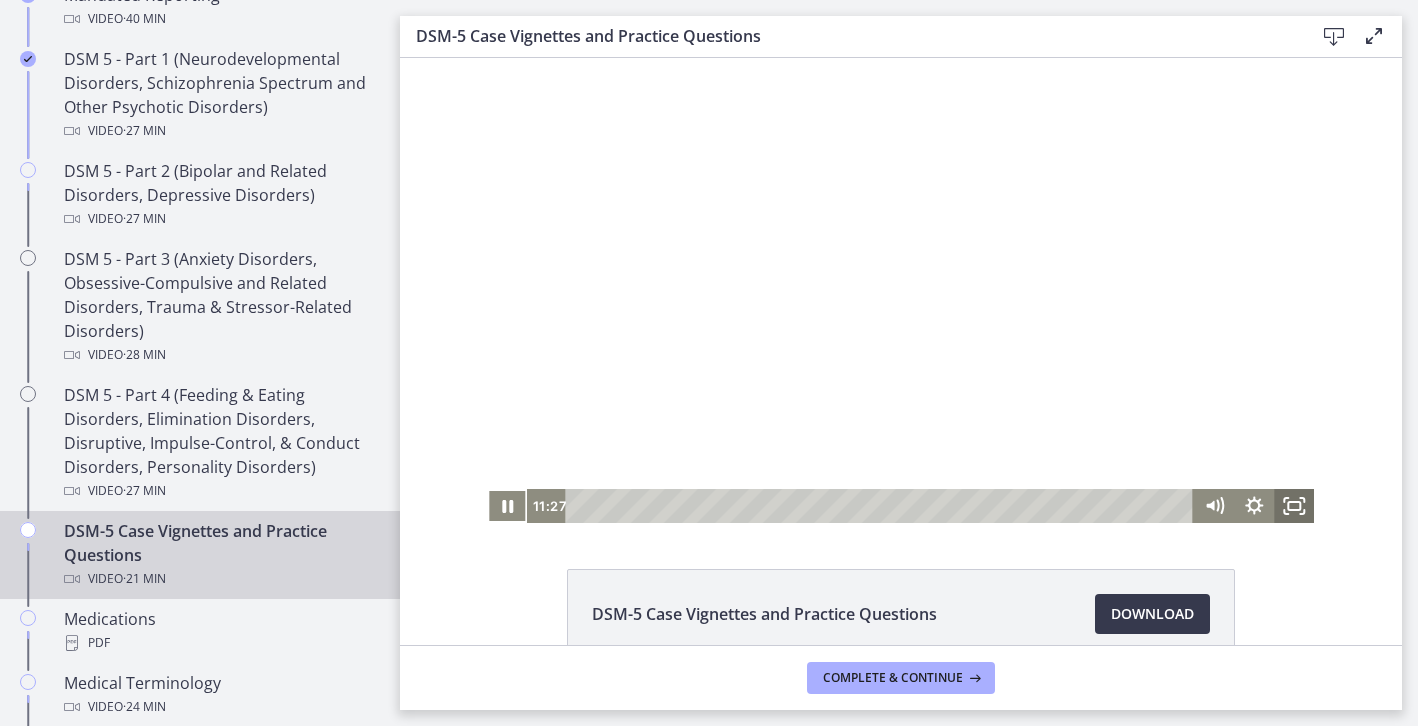click 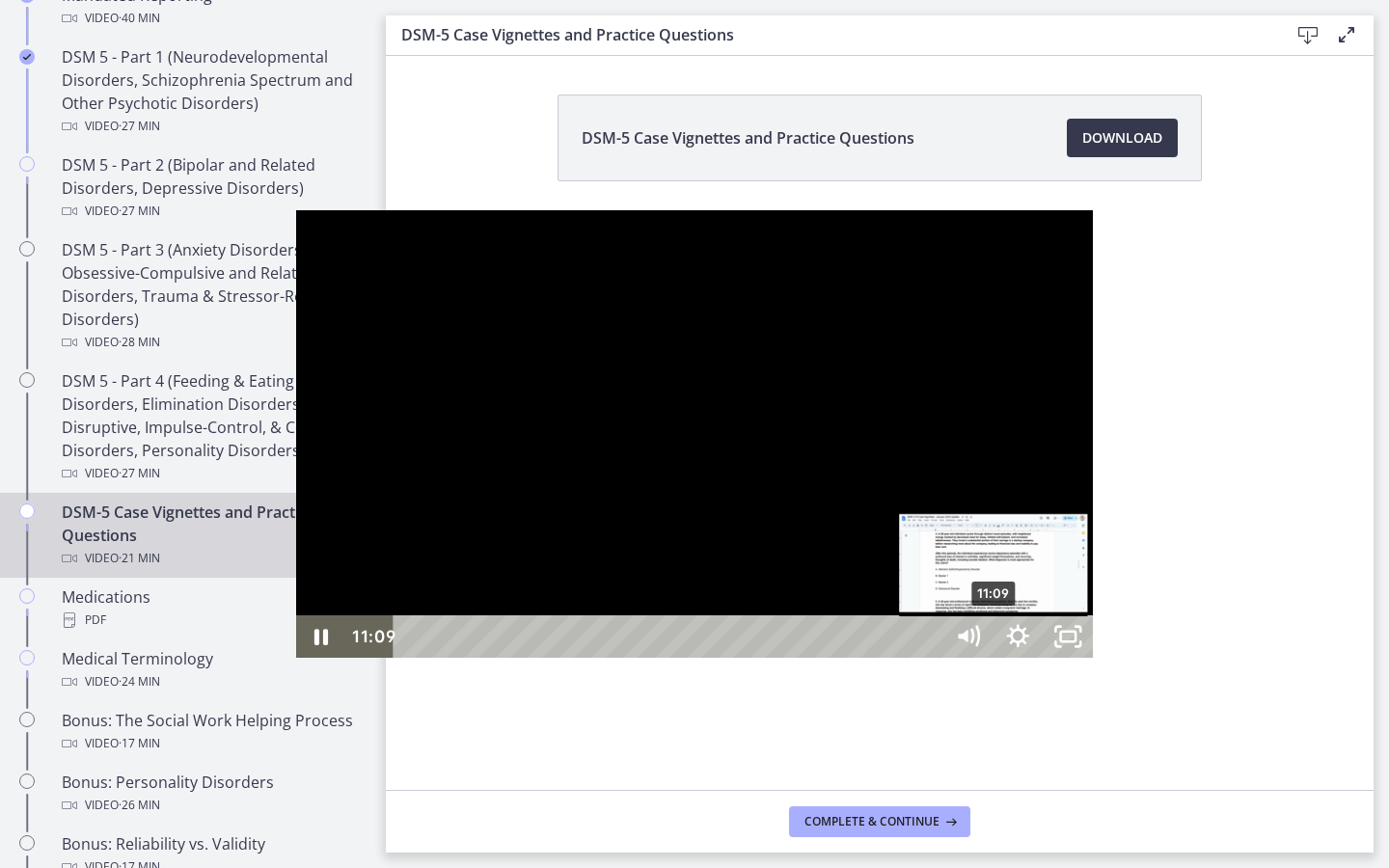 click on "11:09" at bounding box center (671, 637) 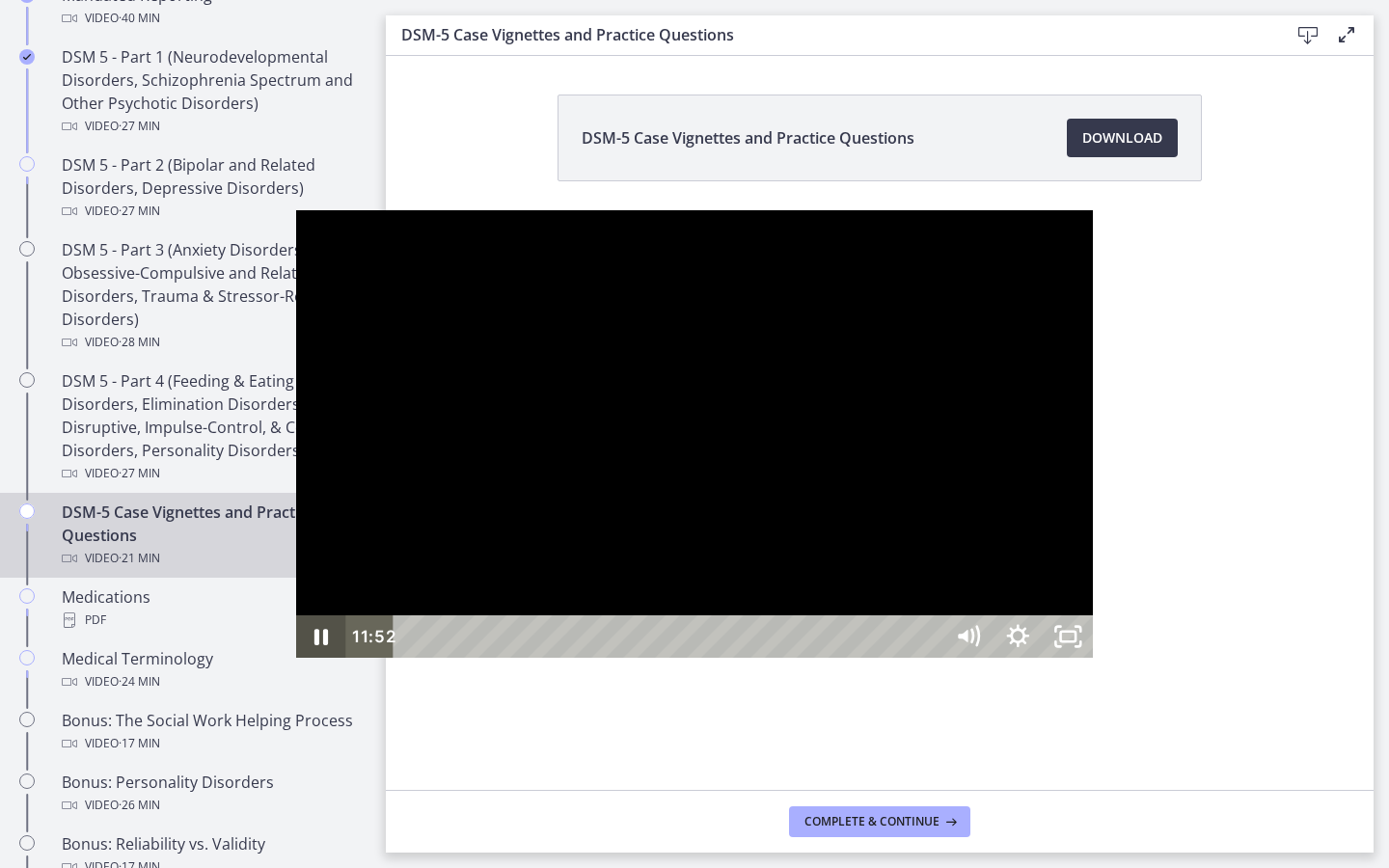 click 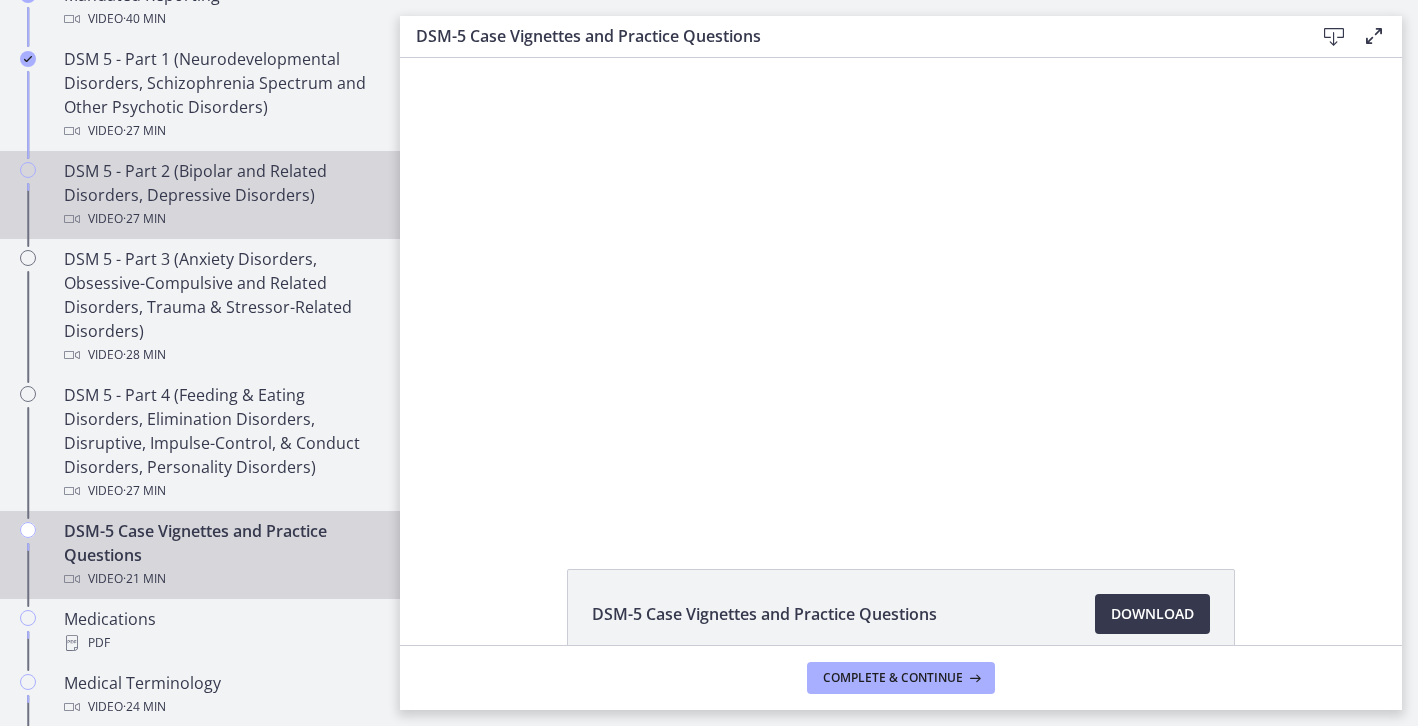 click on "DSM 5 - Part 2 (Bipolar and Related Disorders, Depressive Disorders)
Video
·  27 min" at bounding box center (220, 195) 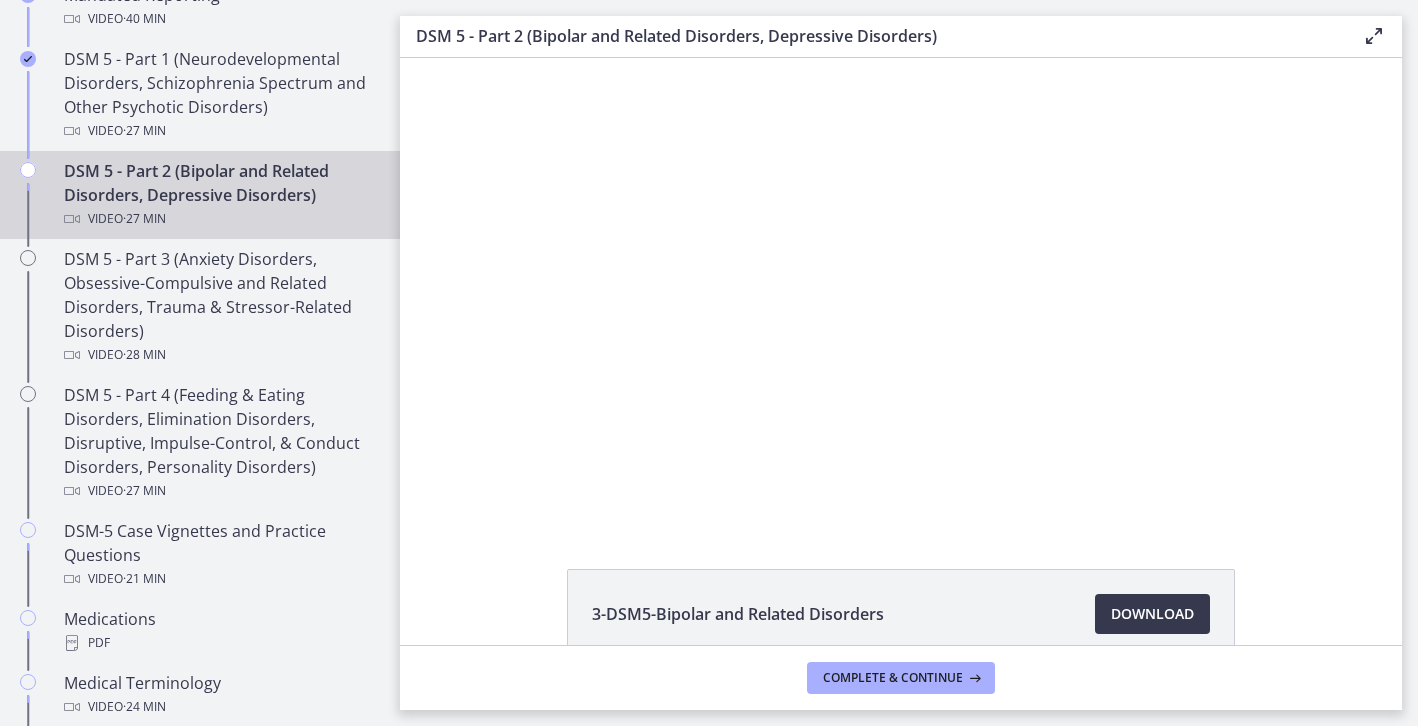 scroll, scrollTop: 0, scrollLeft: 0, axis: both 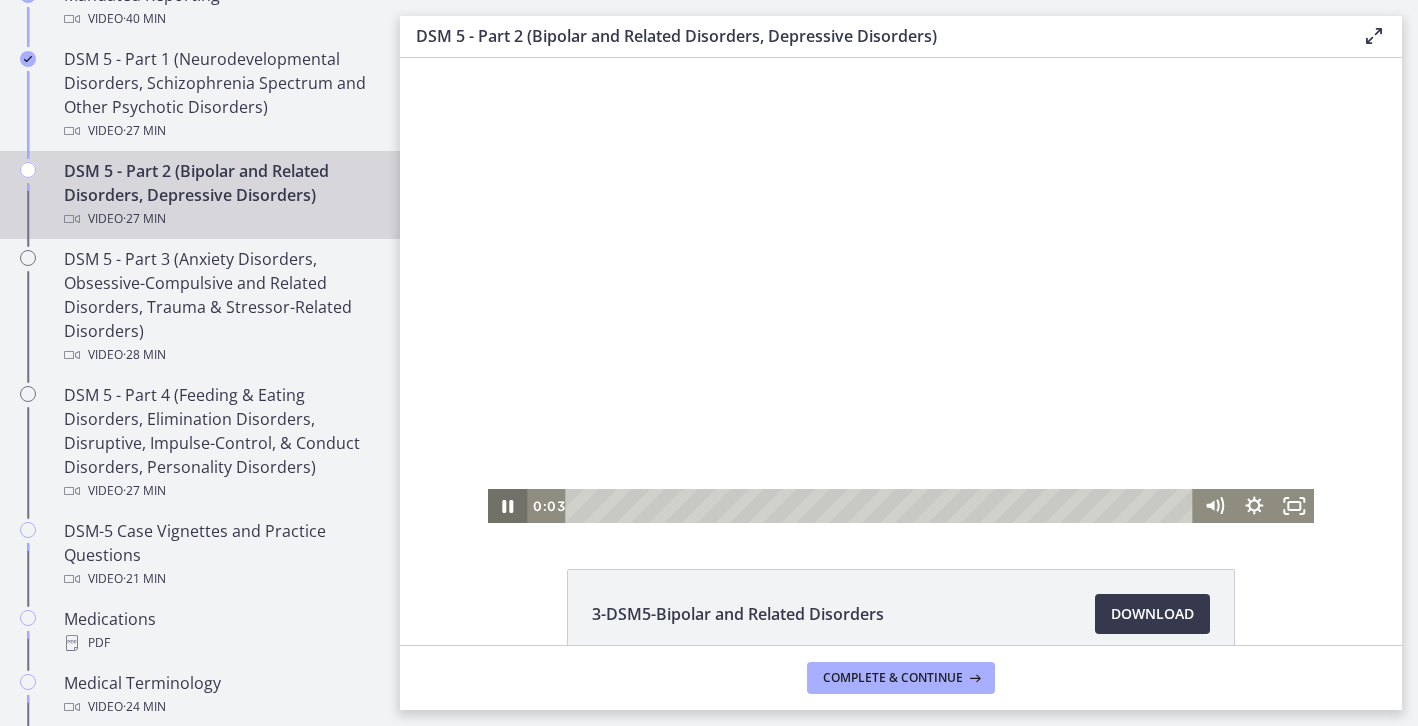 click 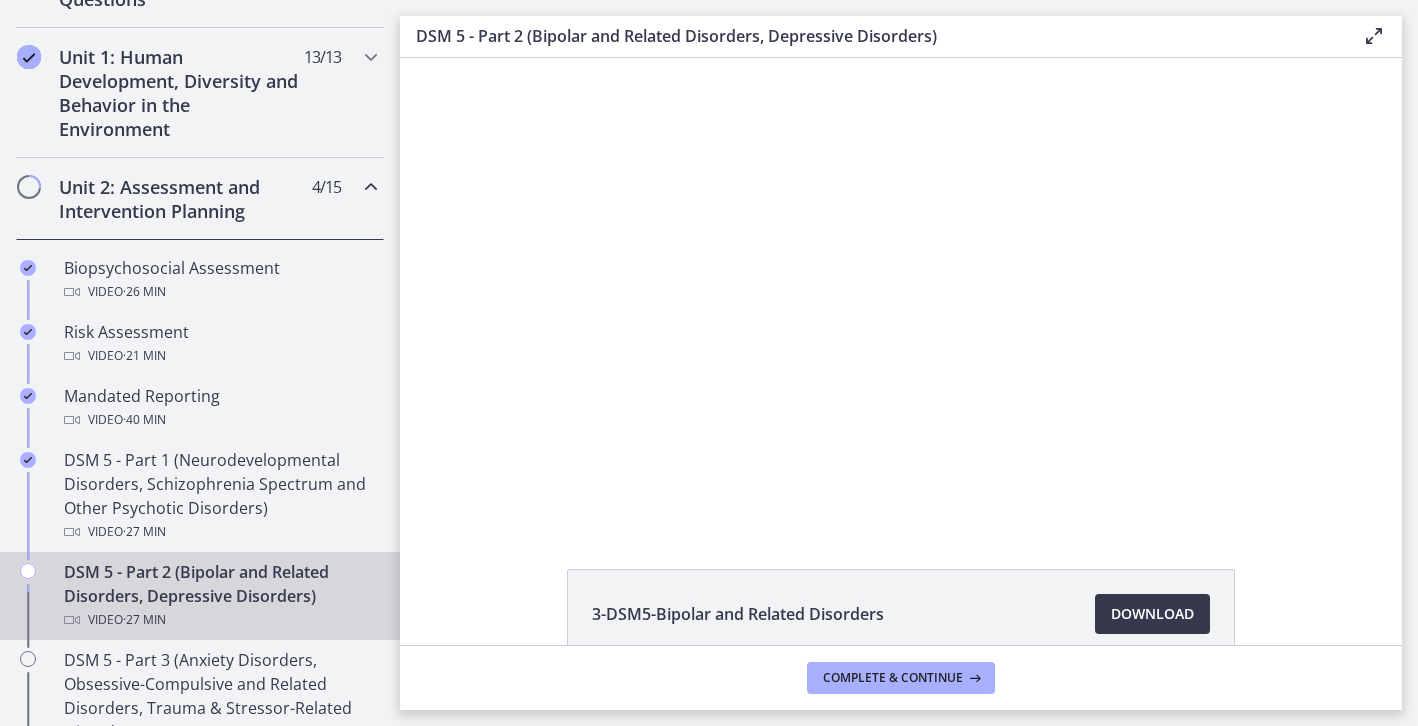 scroll, scrollTop: 542, scrollLeft: 0, axis: vertical 